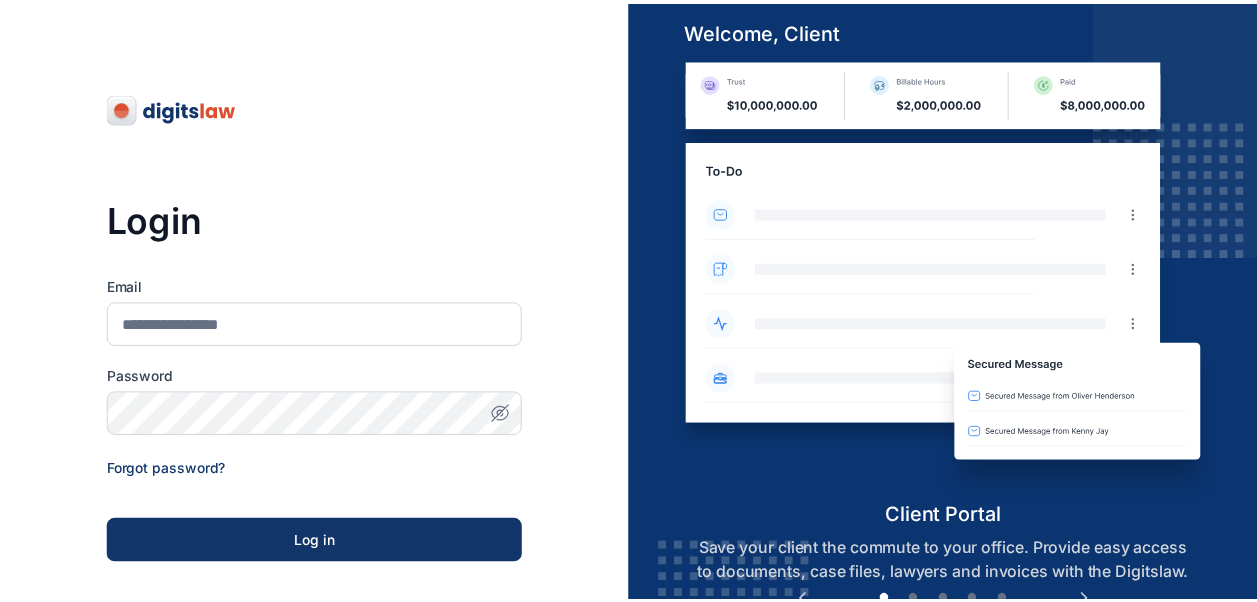 scroll, scrollTop: 0, scrollLeft: 0, axis: both 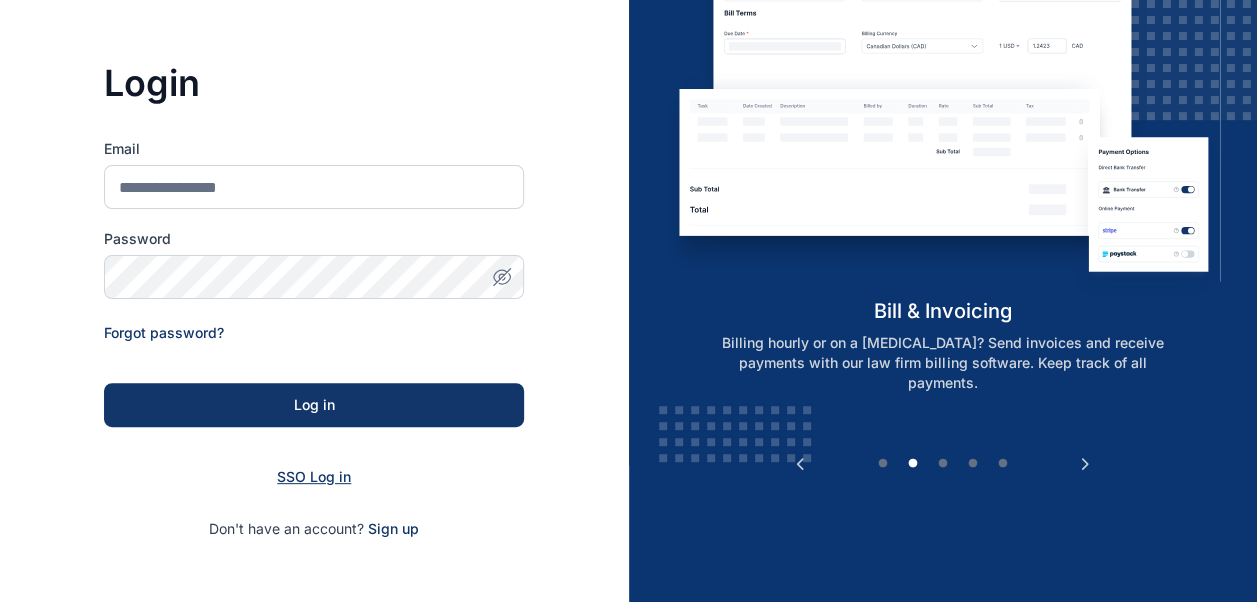 click on "SSO Log in" at bounding box center [314, 476] 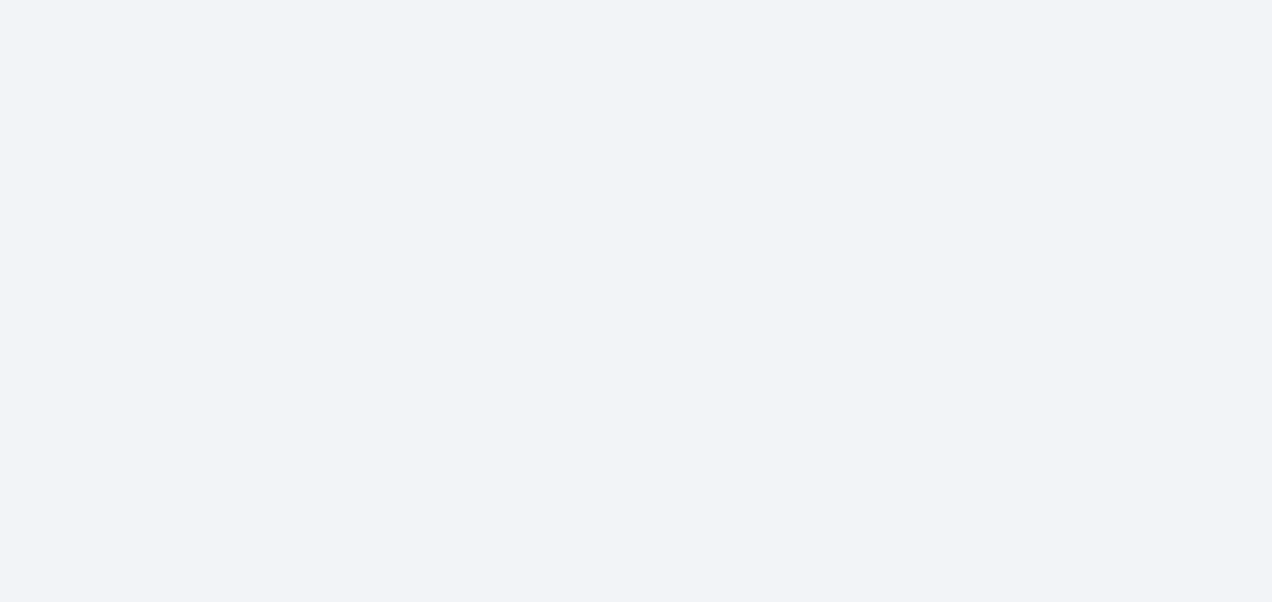 scroll, scrollTop: 0, scrollLeft: 0, axis: both 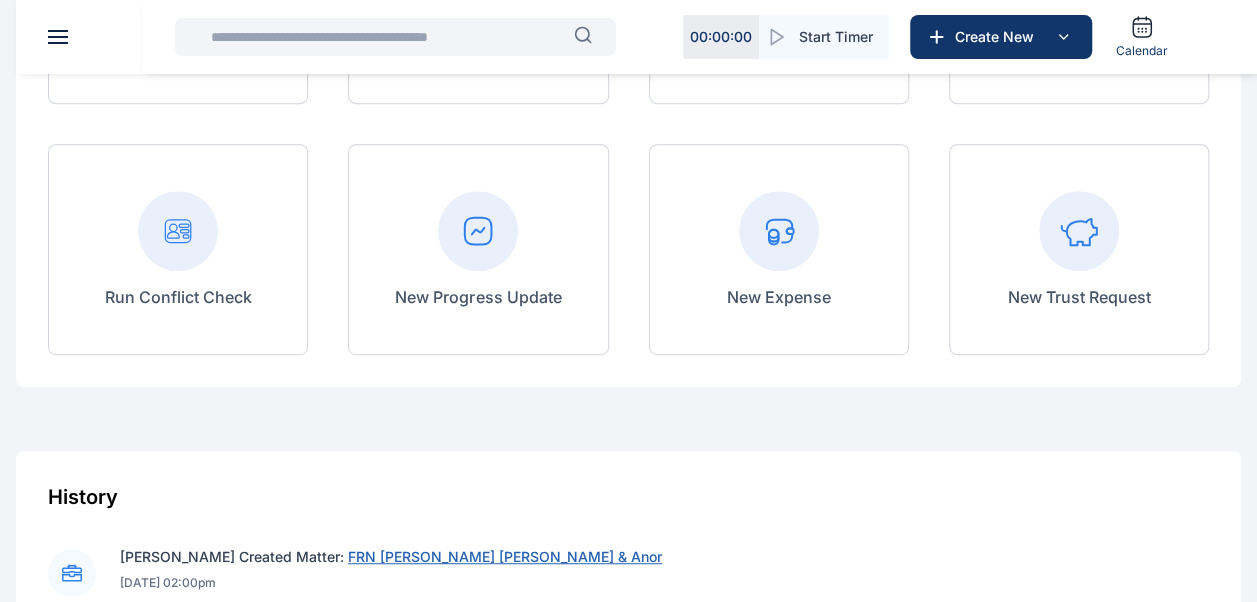 click 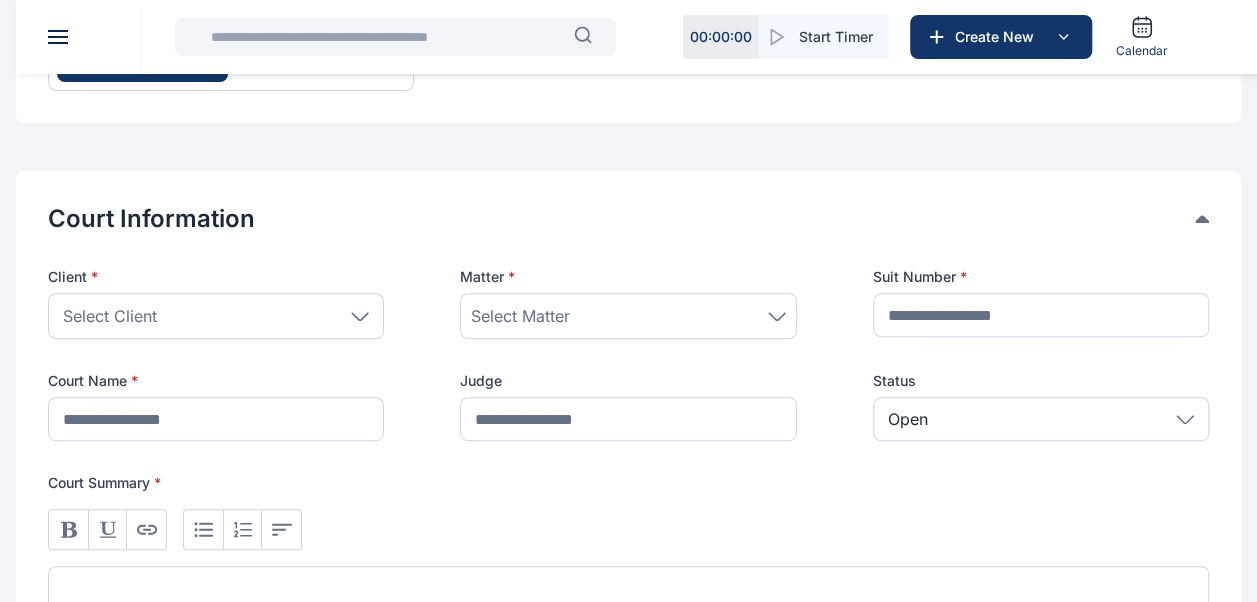 scroll, scrollTop: 288, scrollLeft: 0, axis: vertical 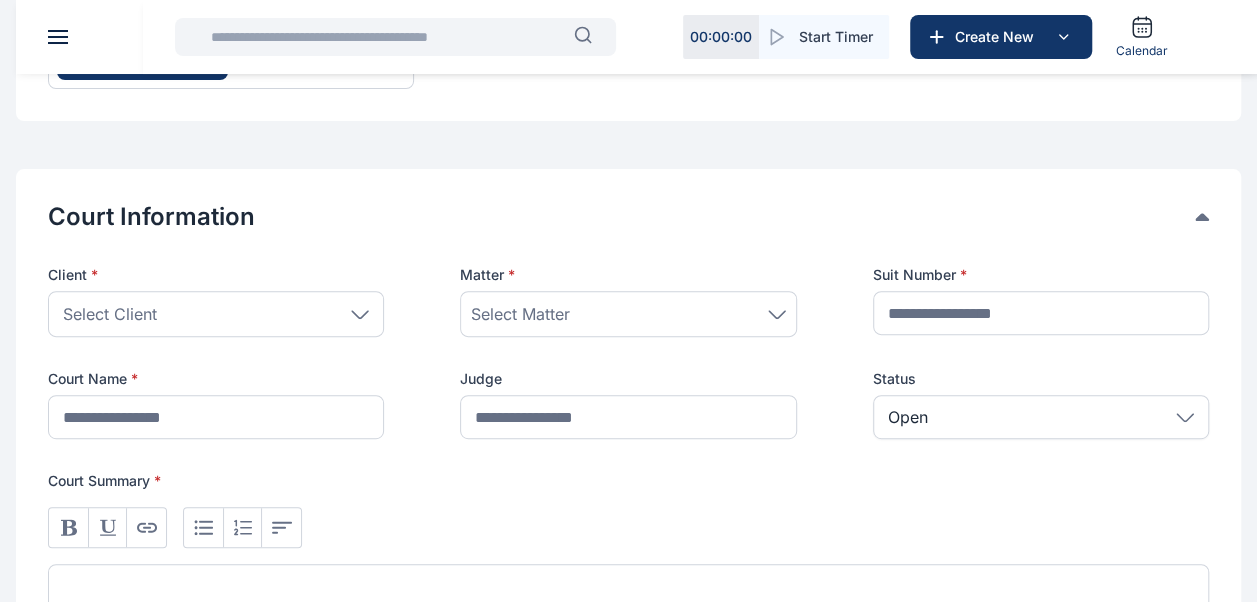 click 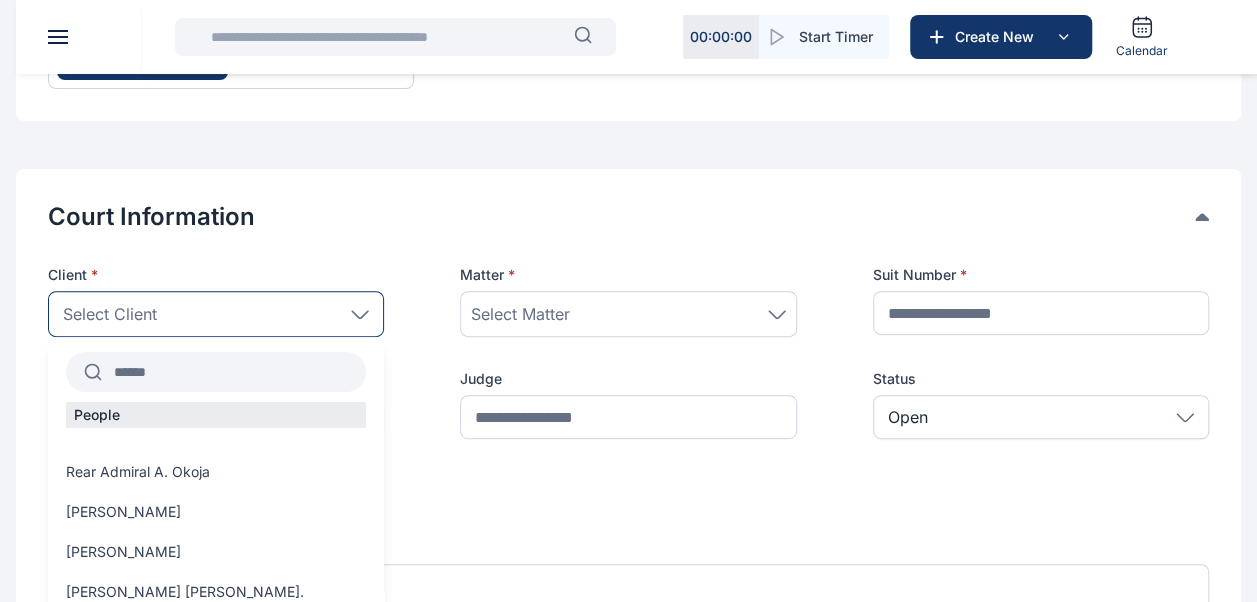 click at bounding box center (234, 372) 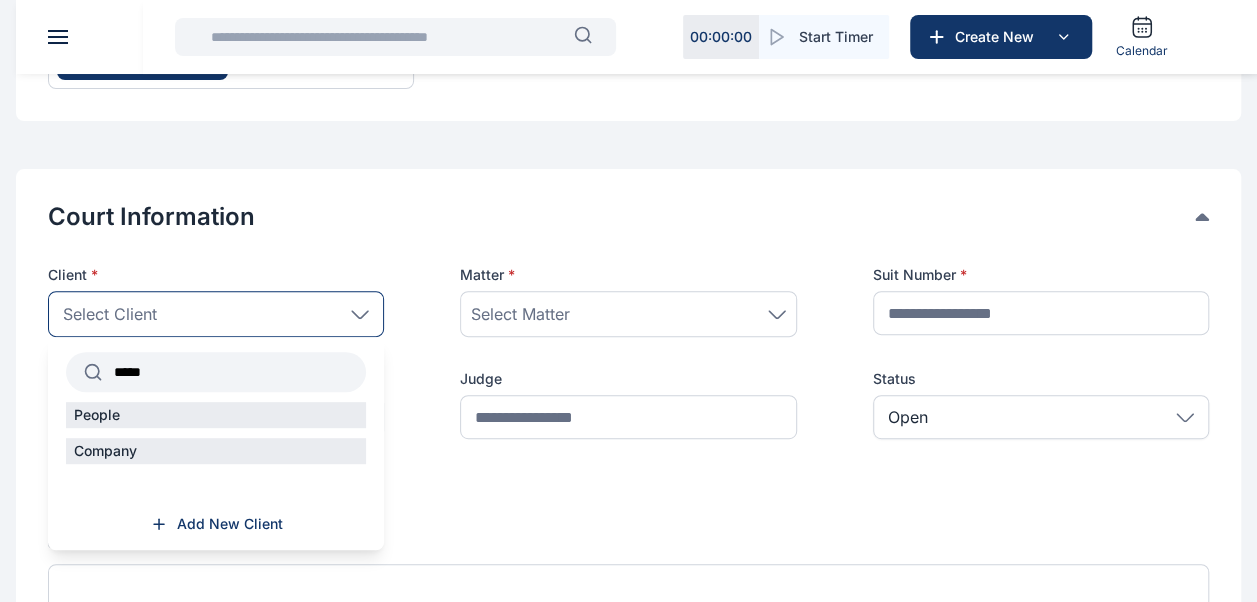 scroll, scrollTop: 0, scrollLeft: 0, axis: both 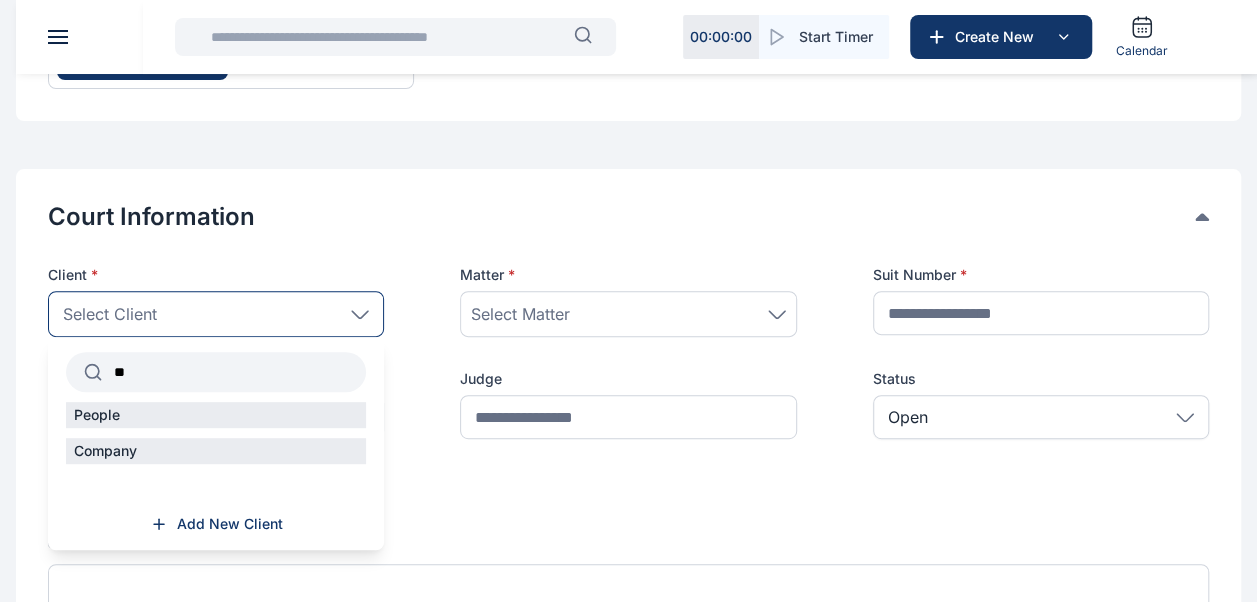 type on "*" 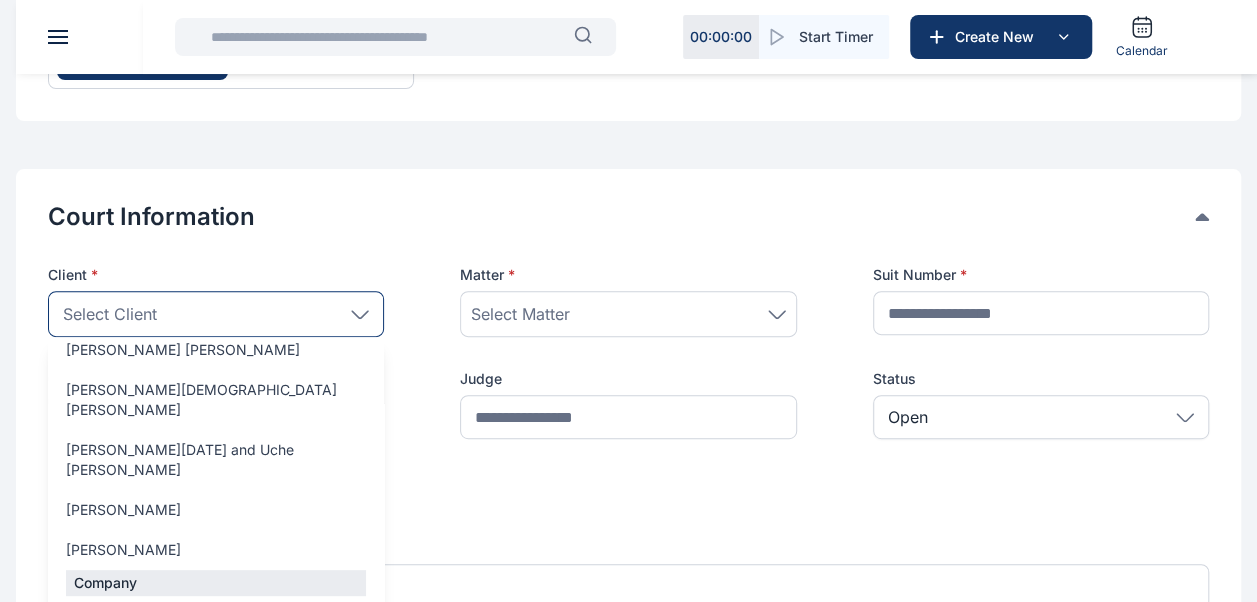 scroll, scrollTop: 446, scrollLeft: 0, axis: vertical 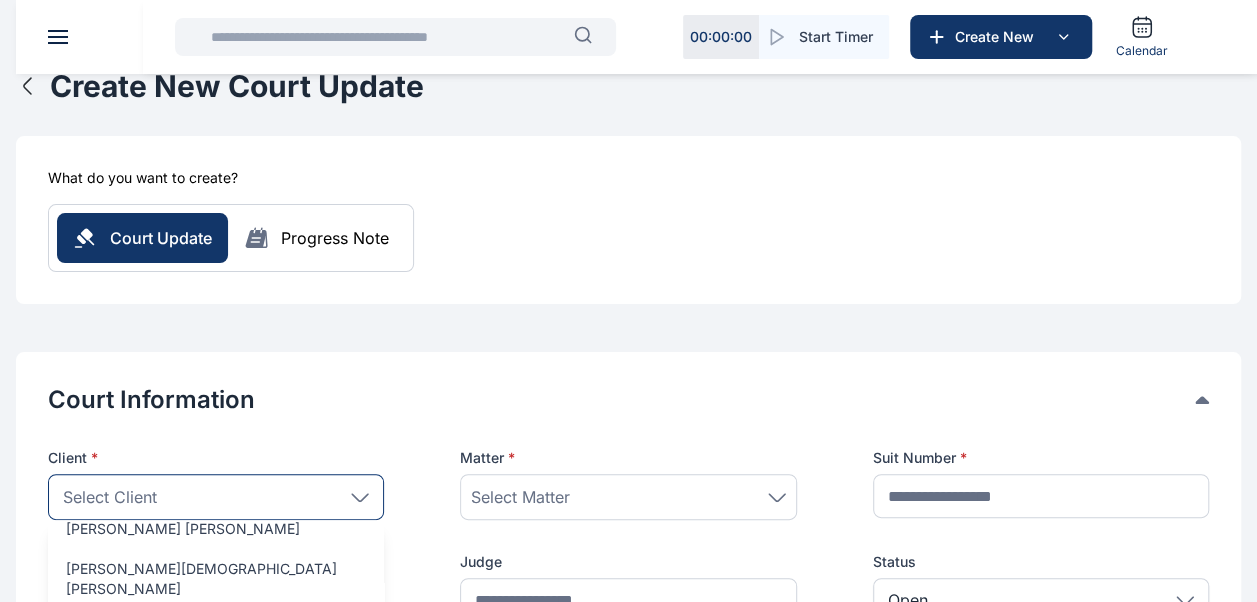 type on "*****" 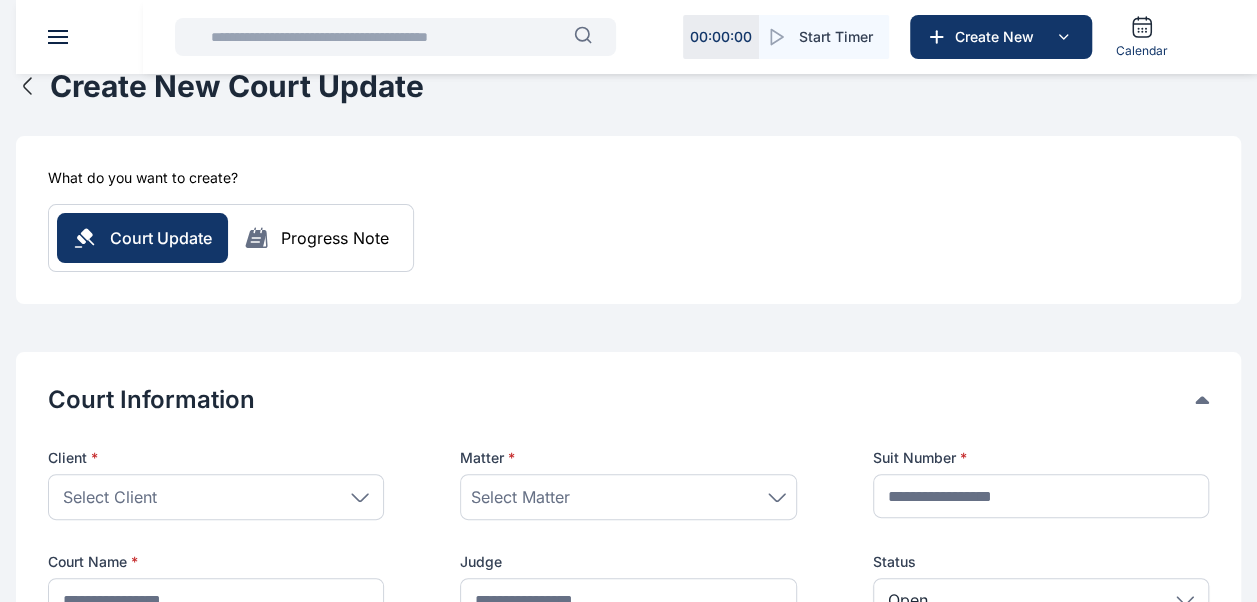 click on "Select Client" at bounding box center (216, 497) 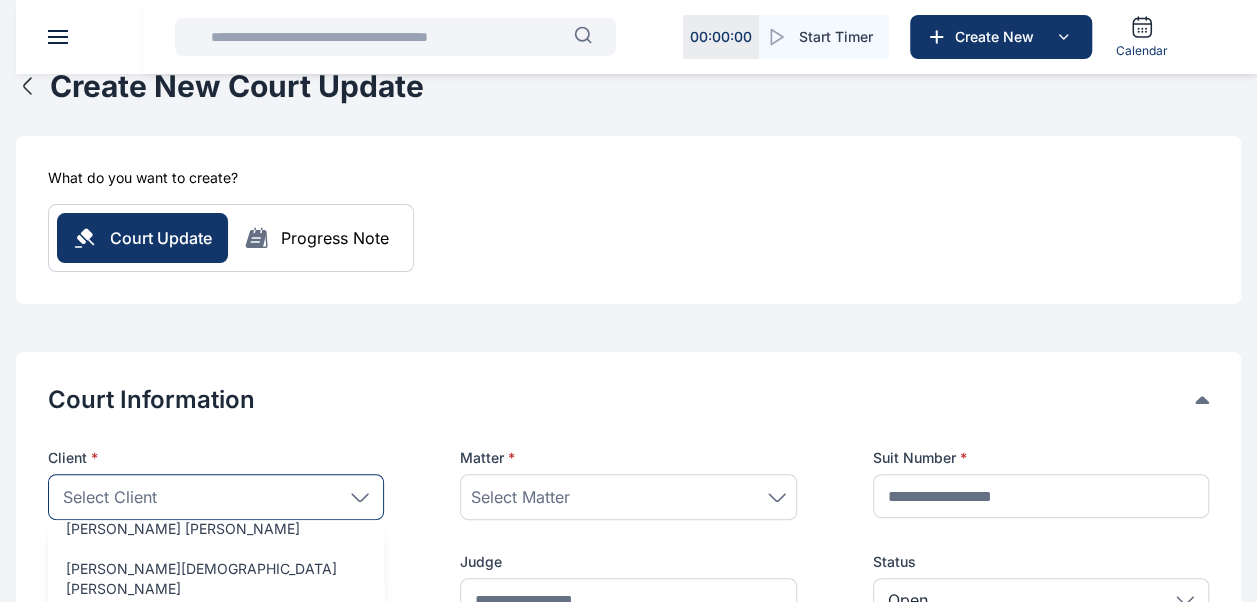 scroll, scrollTop: 265, scrollLeft: 0, axis: vertical 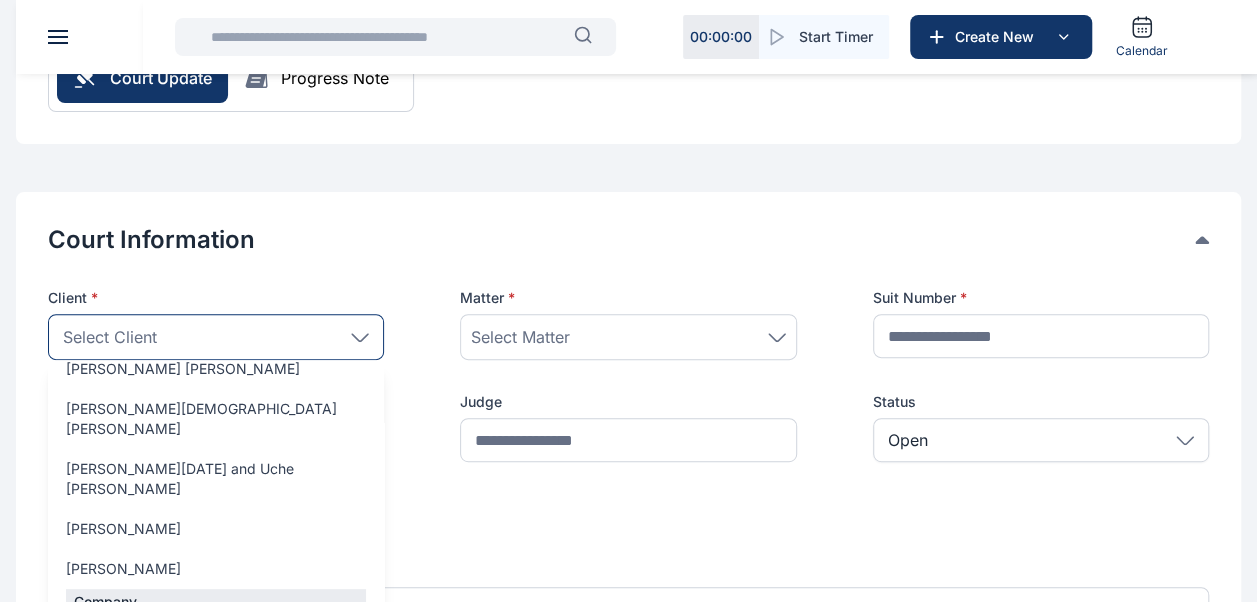click on "Select Client" at bounding box center [216, 337] 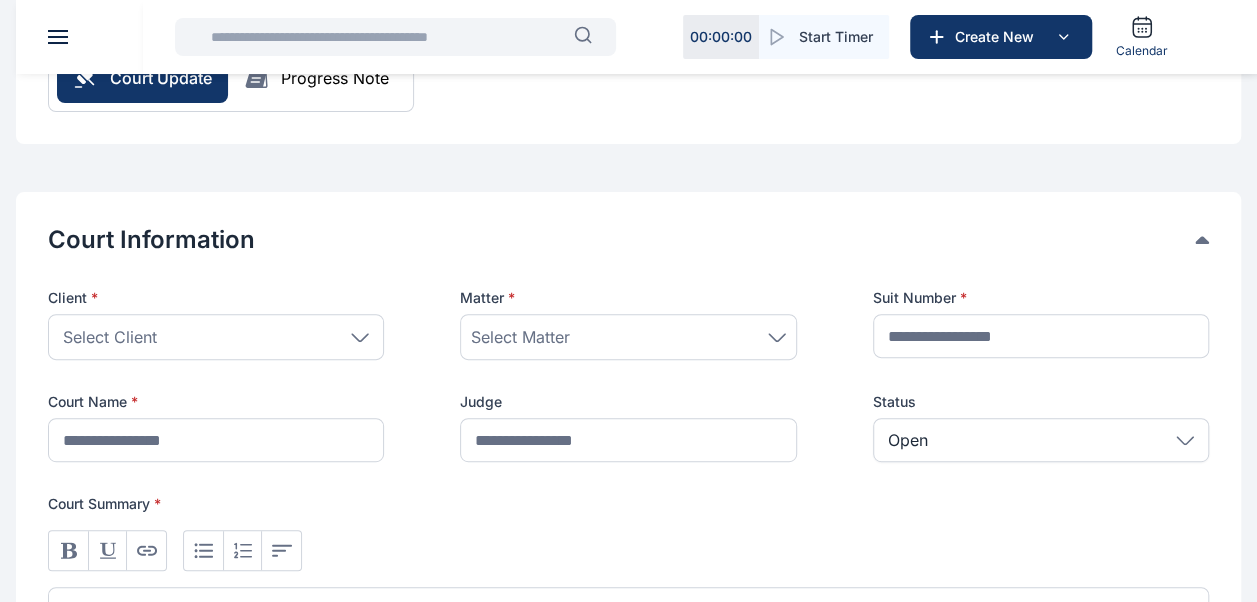 click on "Select Client" at bounding box center (216, 337) 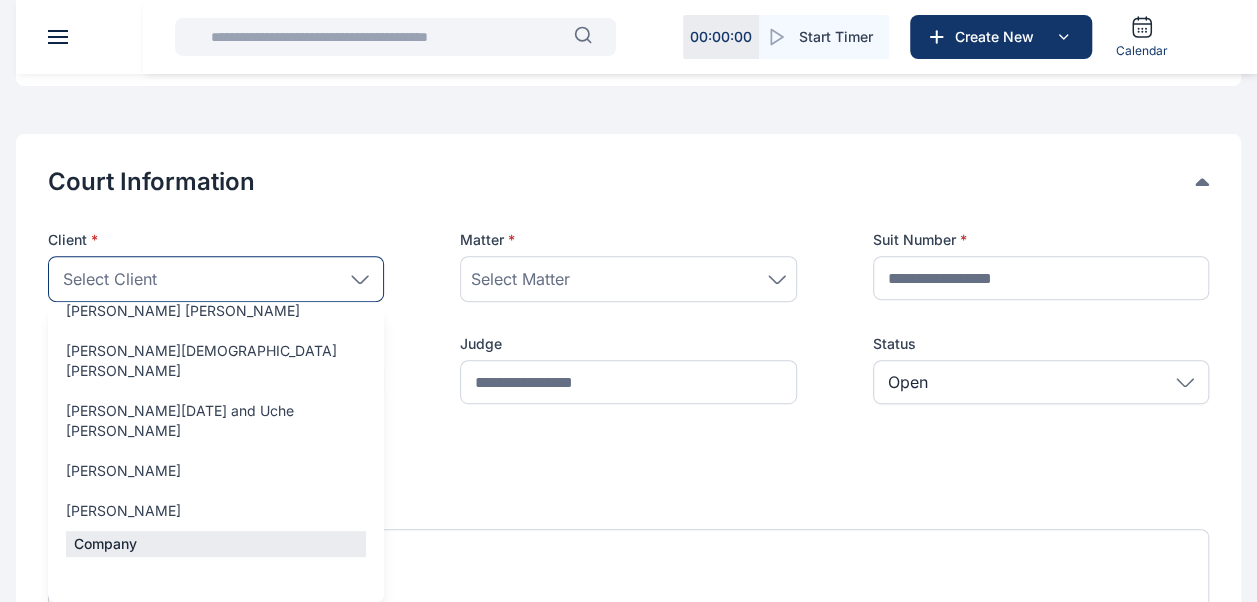 scroll, scrollTop: 317, scrollLeft: 0, axis: vertical 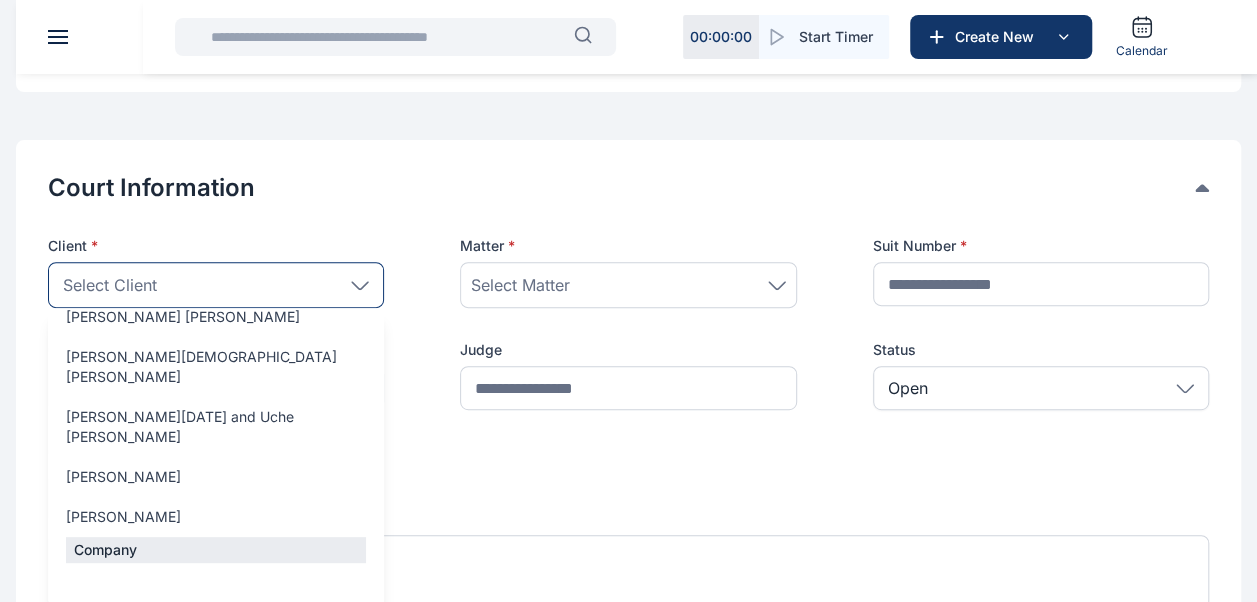 click 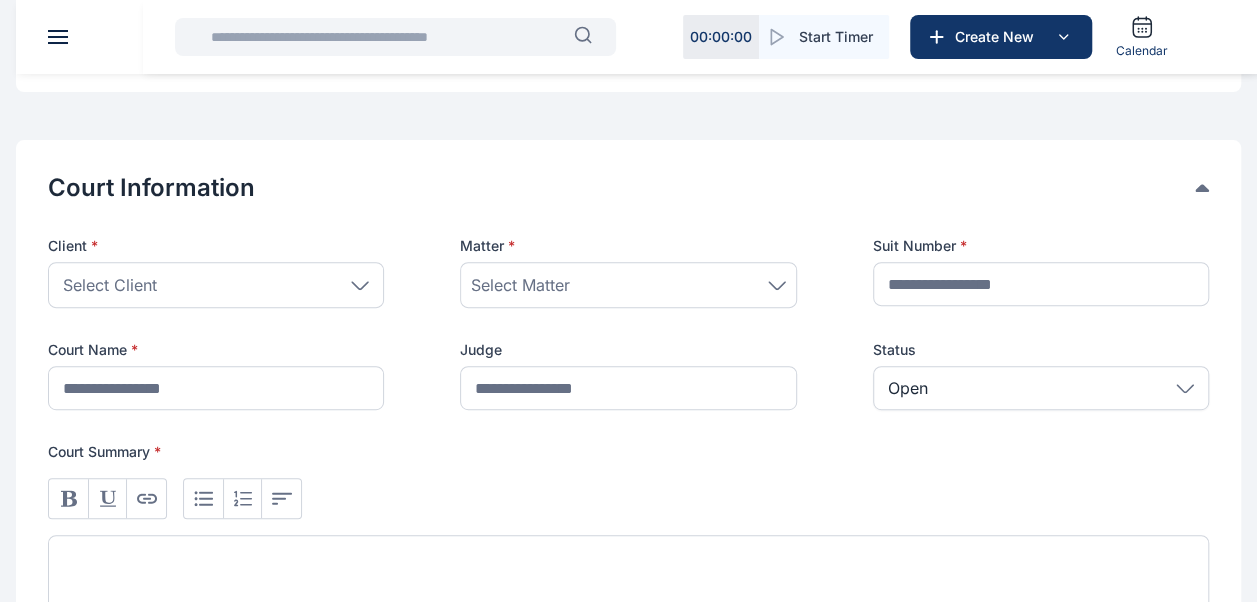 click on "Select Client" at bounding box center (216, 285) 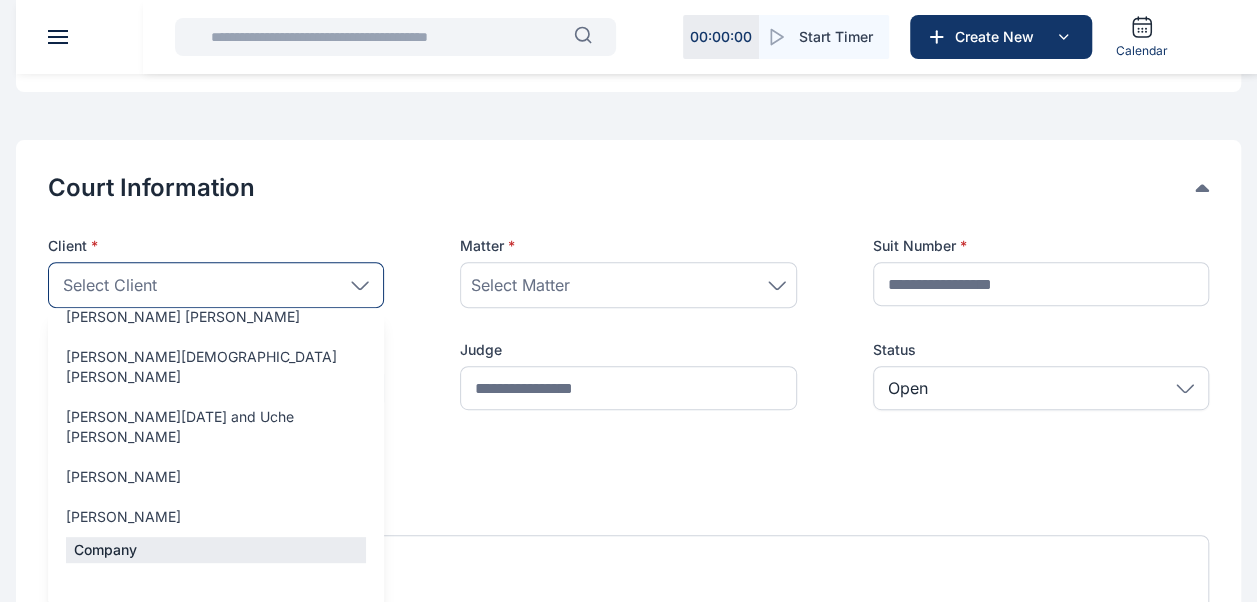 click on "Select Client" at bounding box center [110, 285] 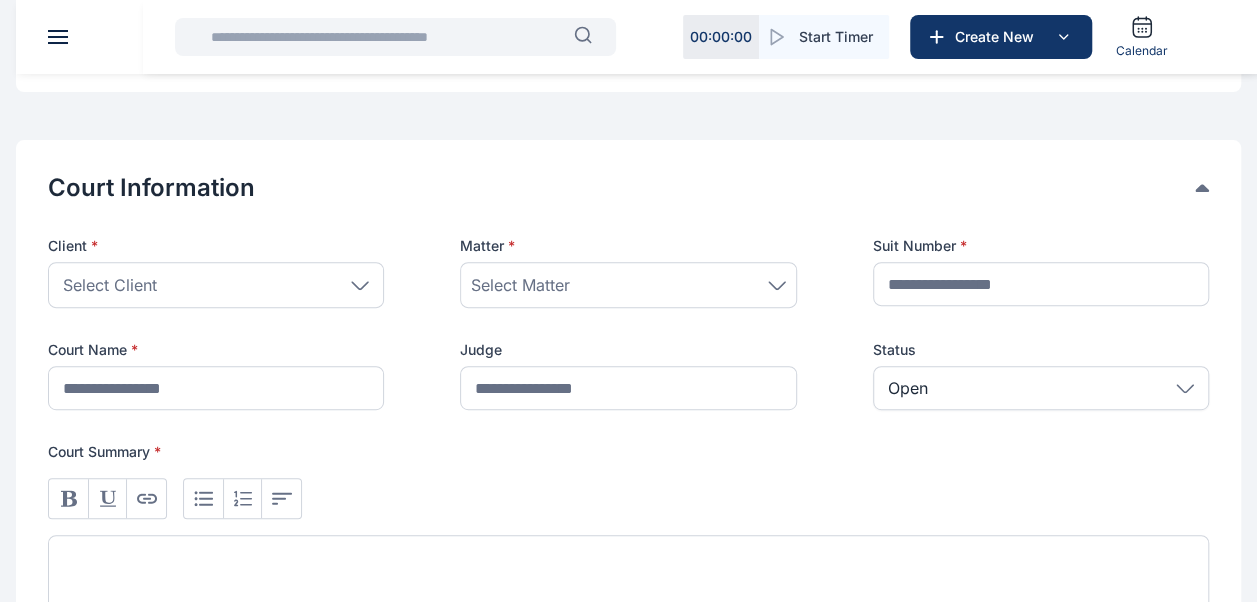click on "Select Client" at bounding box center [110, 285] 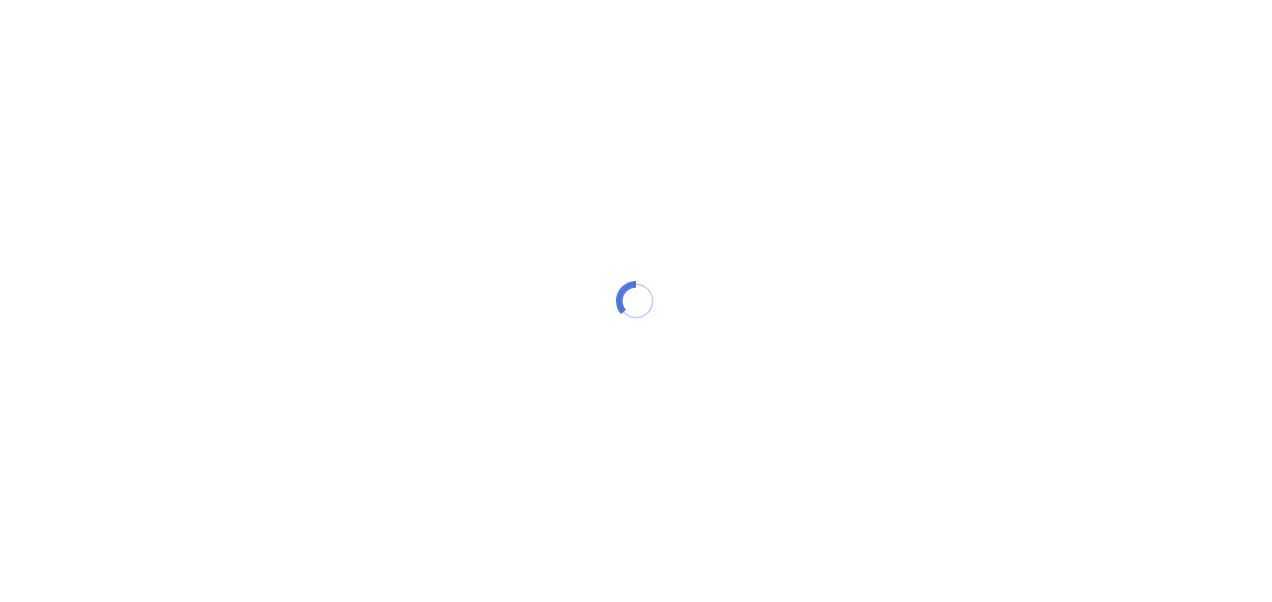 scroll, scrollTop: 0, scrollLeft: 0, axis: both 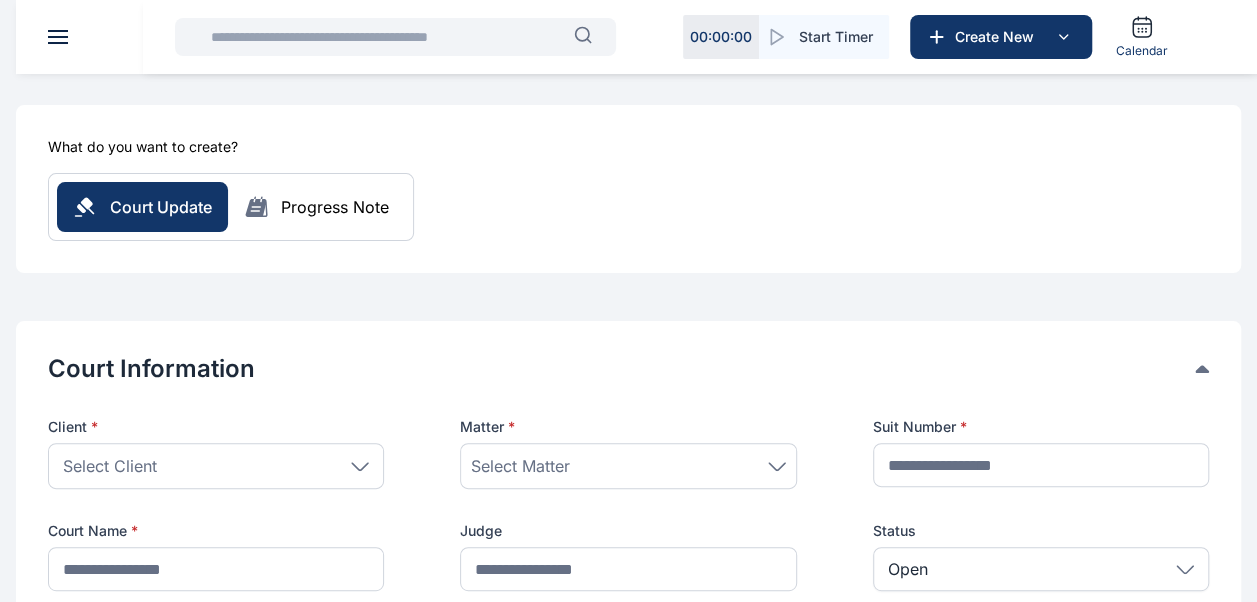 click on "Select Client" at bounding box center [216, 466] 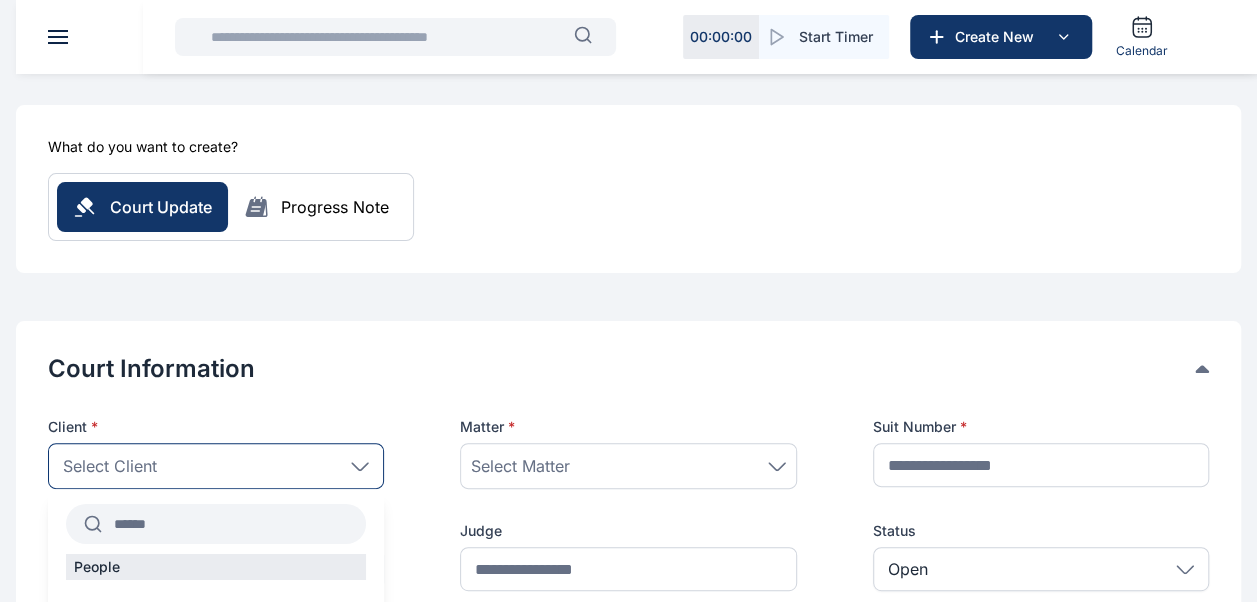 click at bounding box center (234, 524) 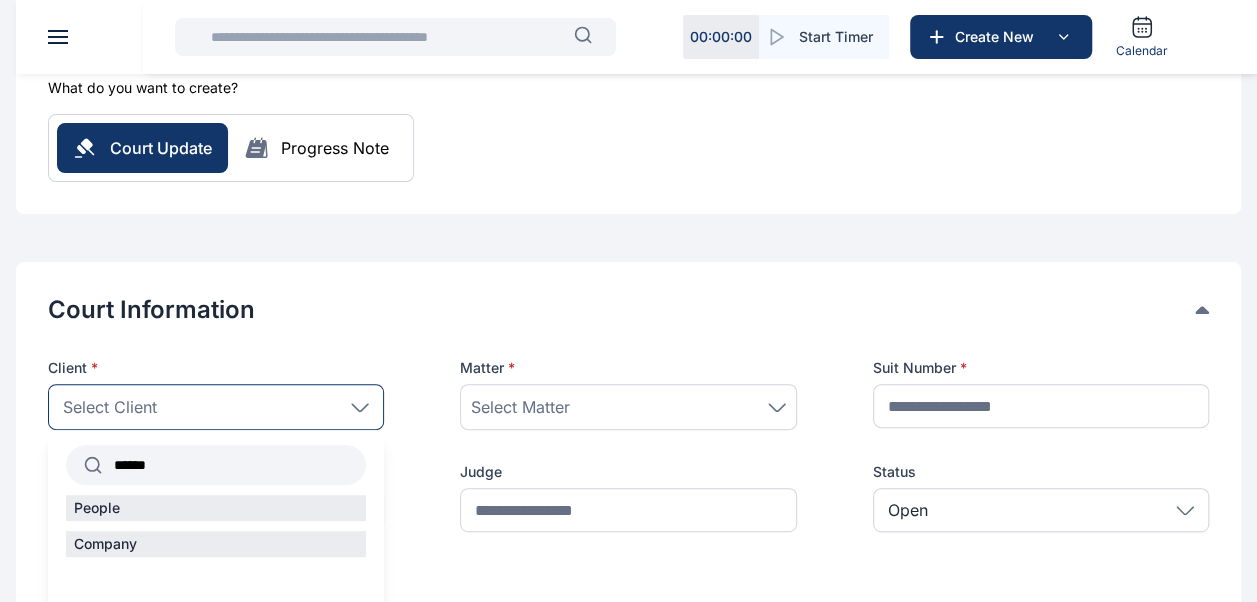 scroll, scrollTop: 246, scrollLeft: 0, axis: vertical 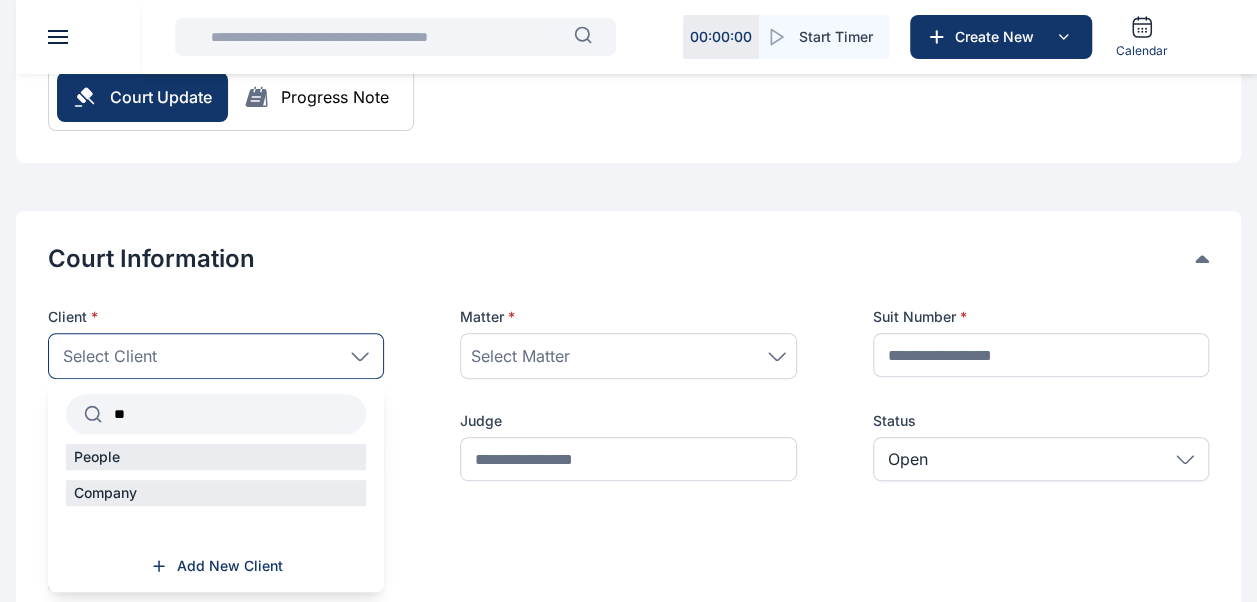 type on "*" 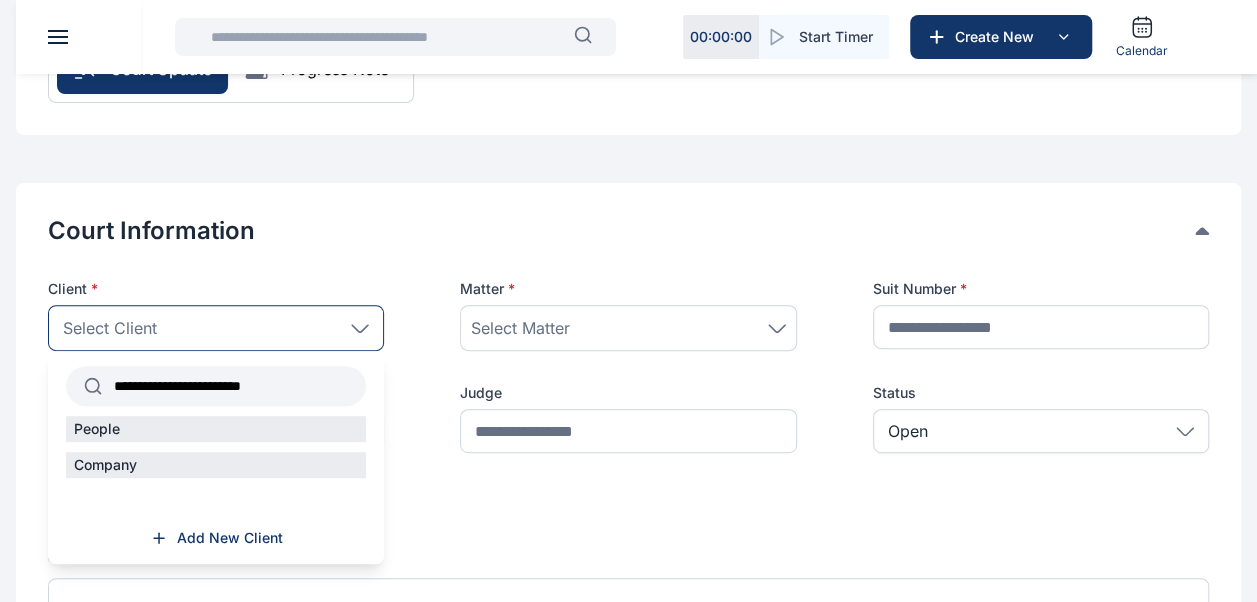 scroll, scrollTop: 280, scrollLeft: 0, axis: vertical 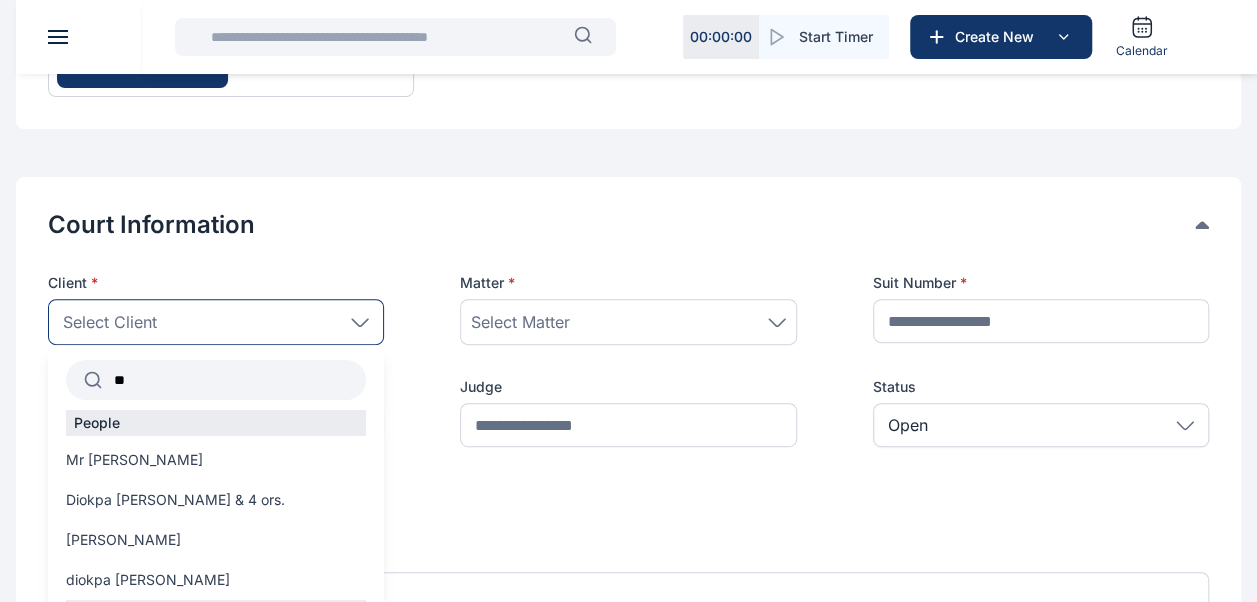 type on "*" 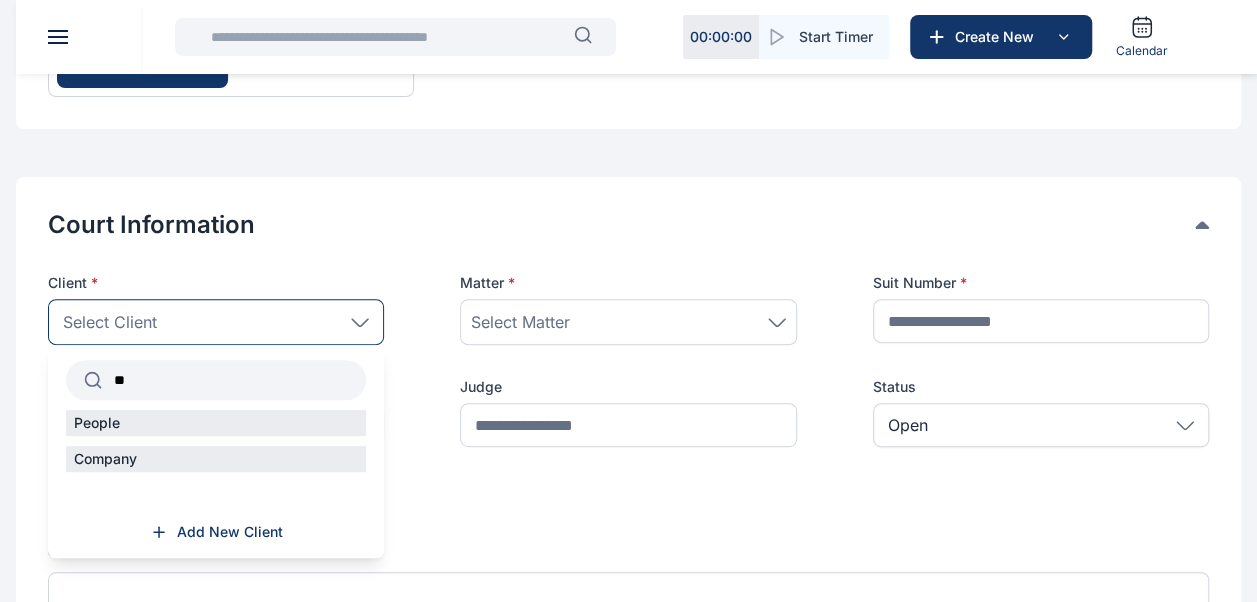 type on "*" 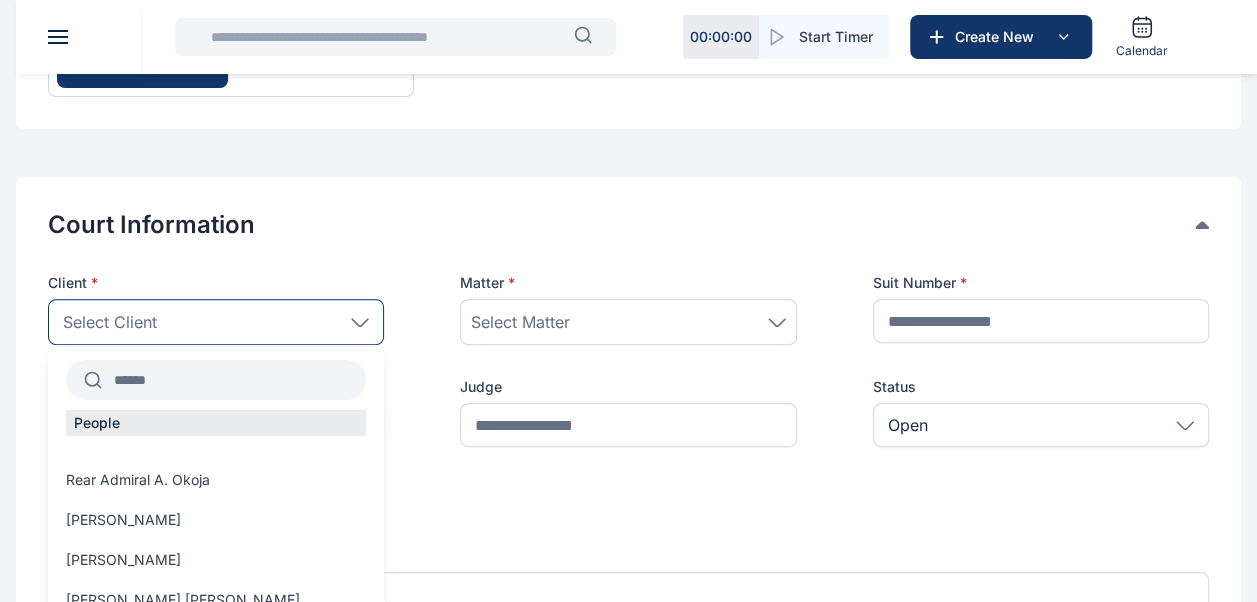 type 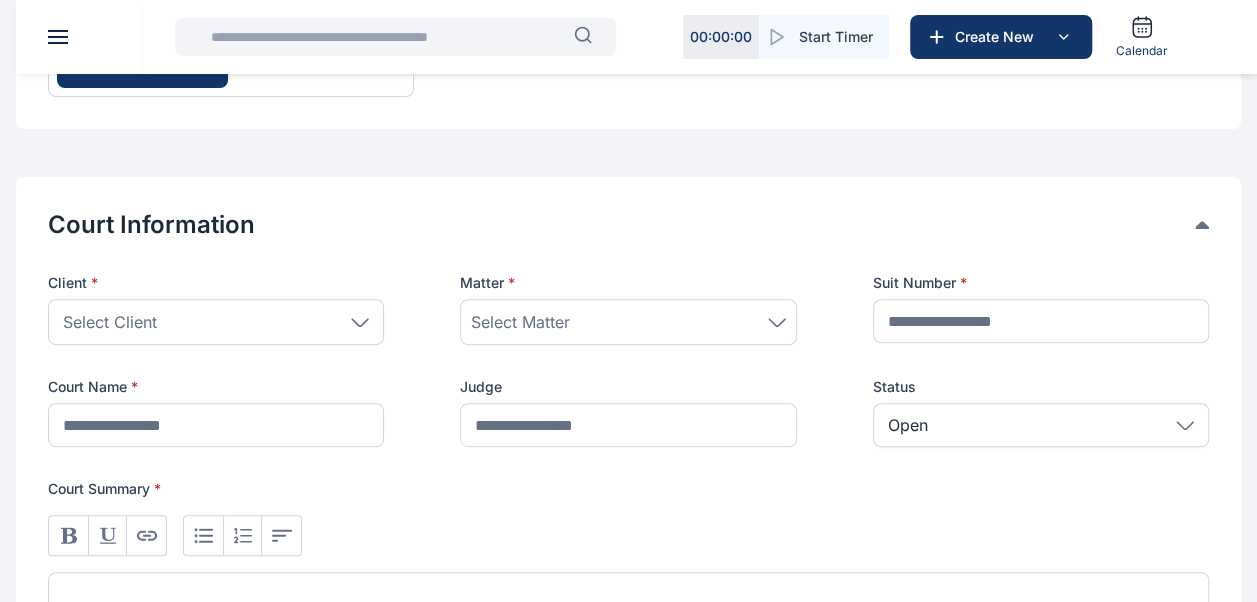click on "Select Client" at bounding box center (216, 322) 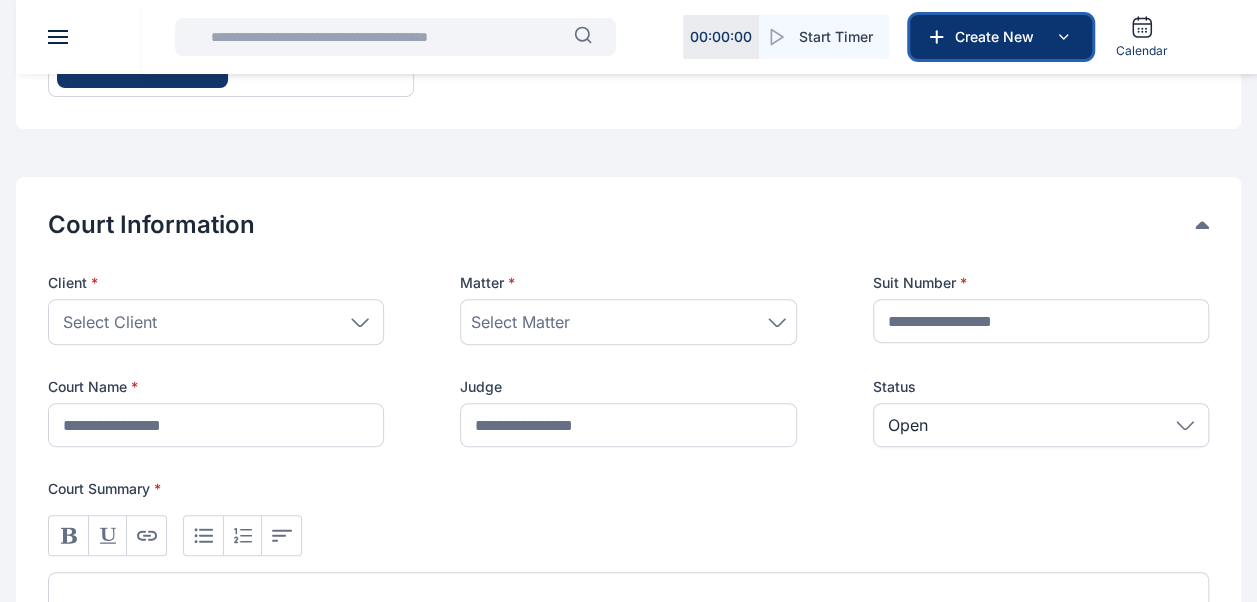 click 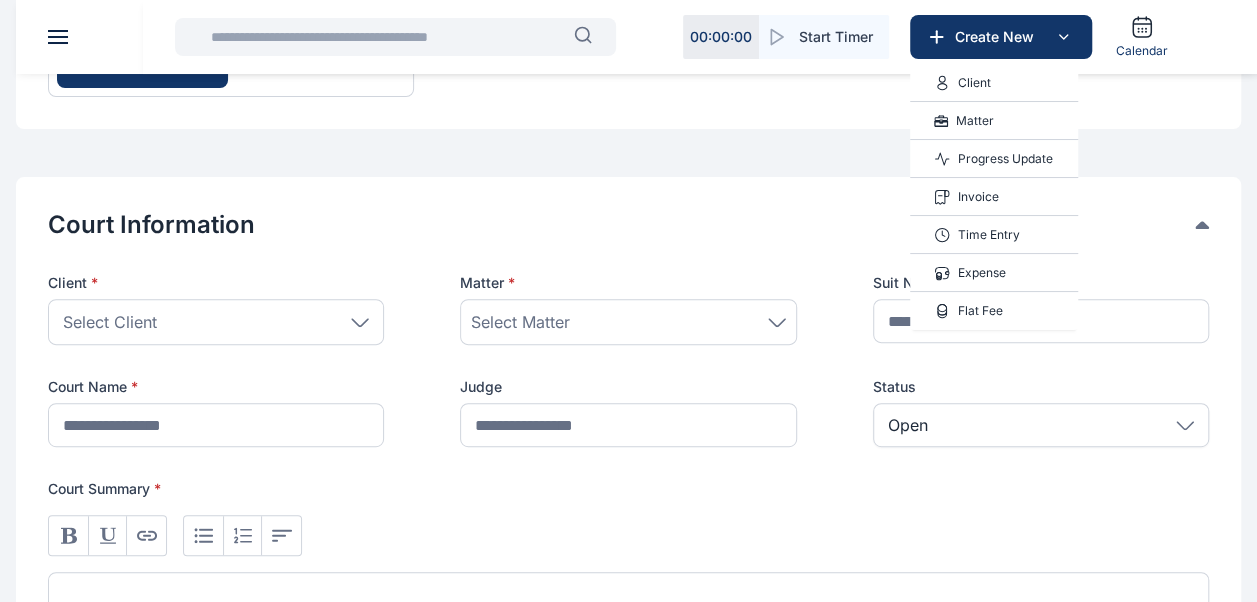 click on "Client" at bounding box center [974, 83] 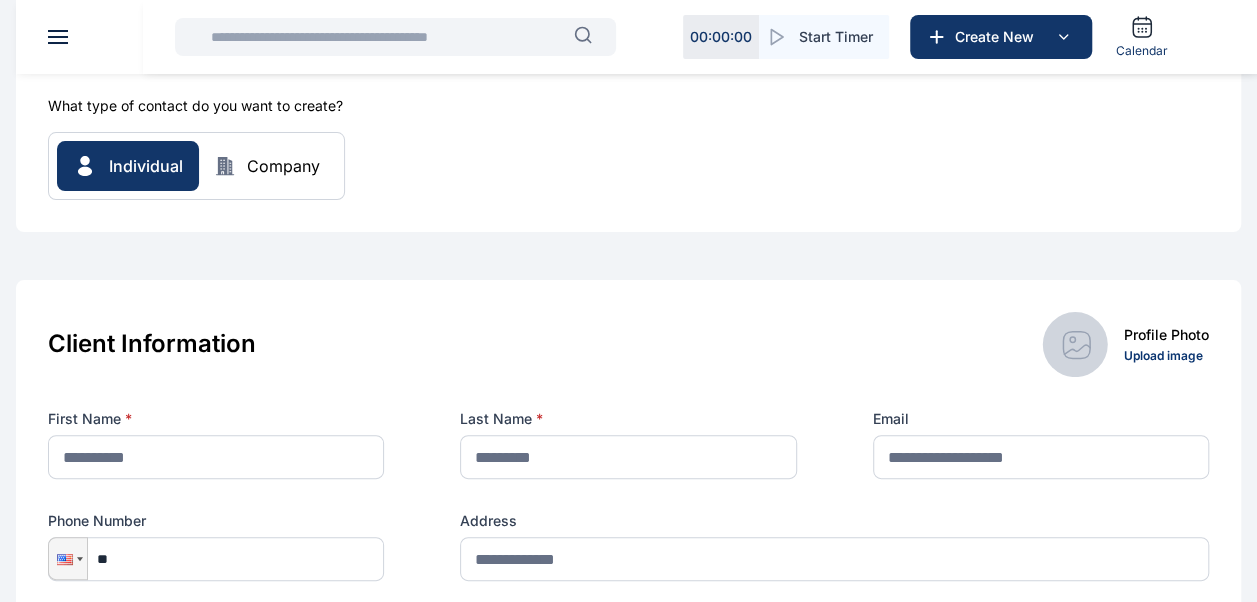 scroll, scrollTop: 100, scrollLeft: 0, axis: vertical 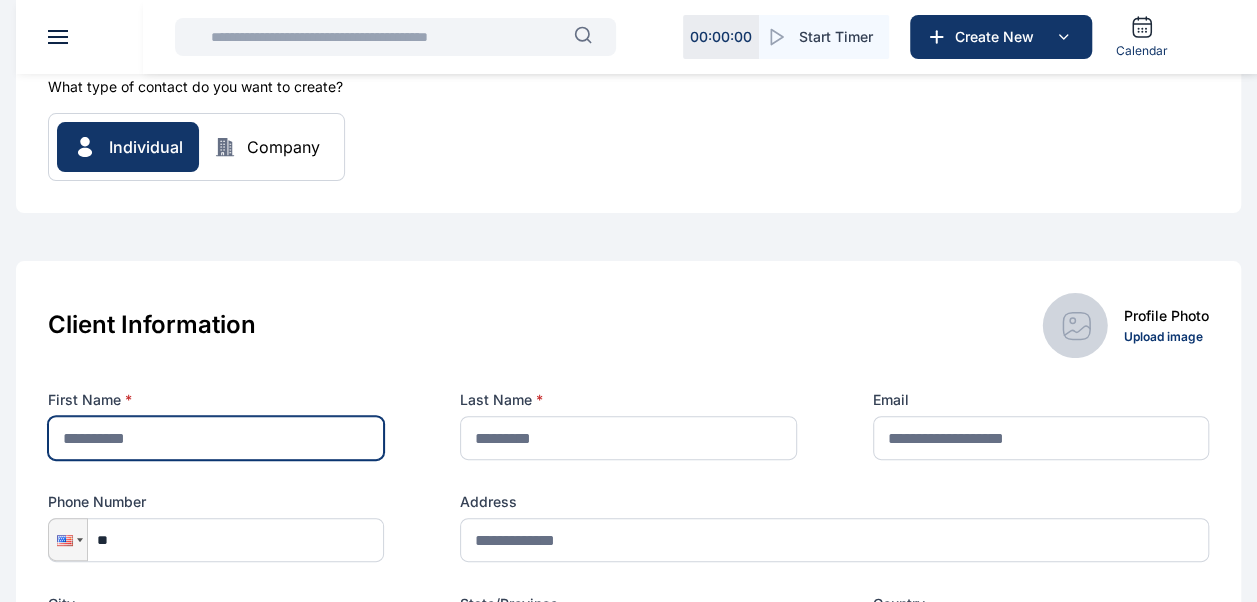click at bounding box center [216, 438] 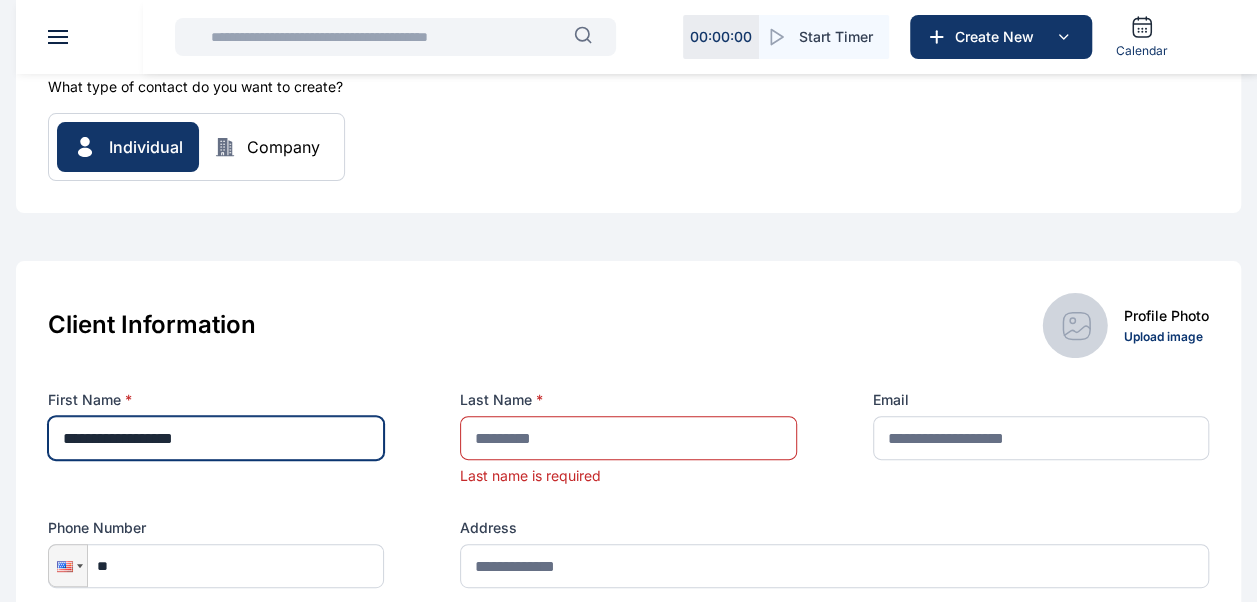 type on "**********" 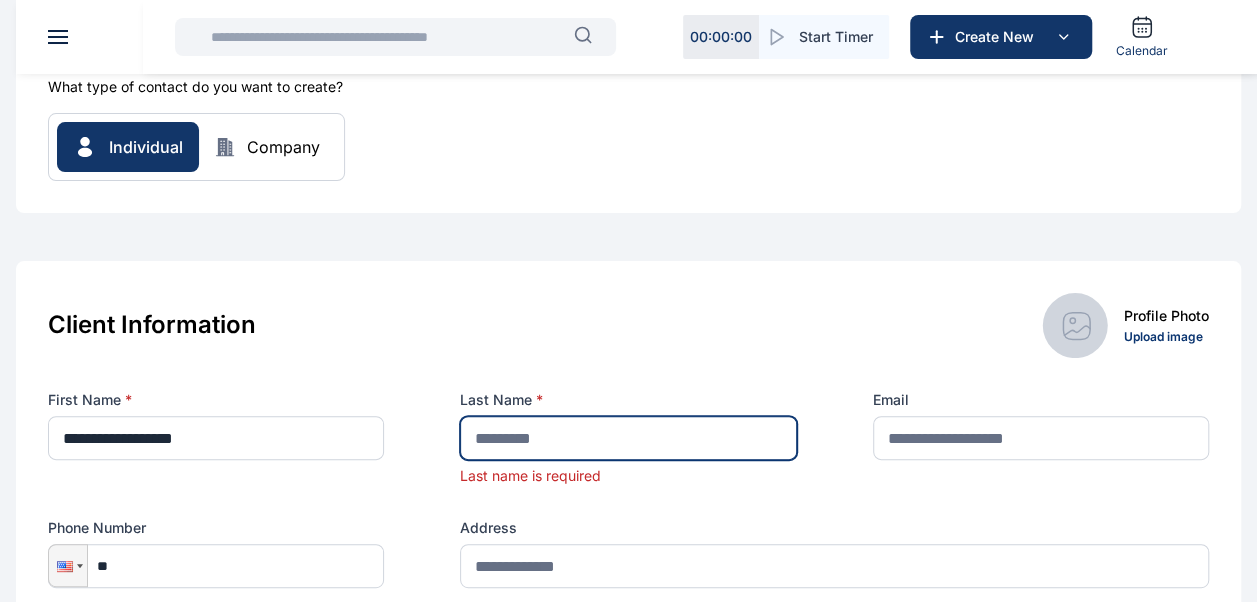 click at bounding box center (628, 438) 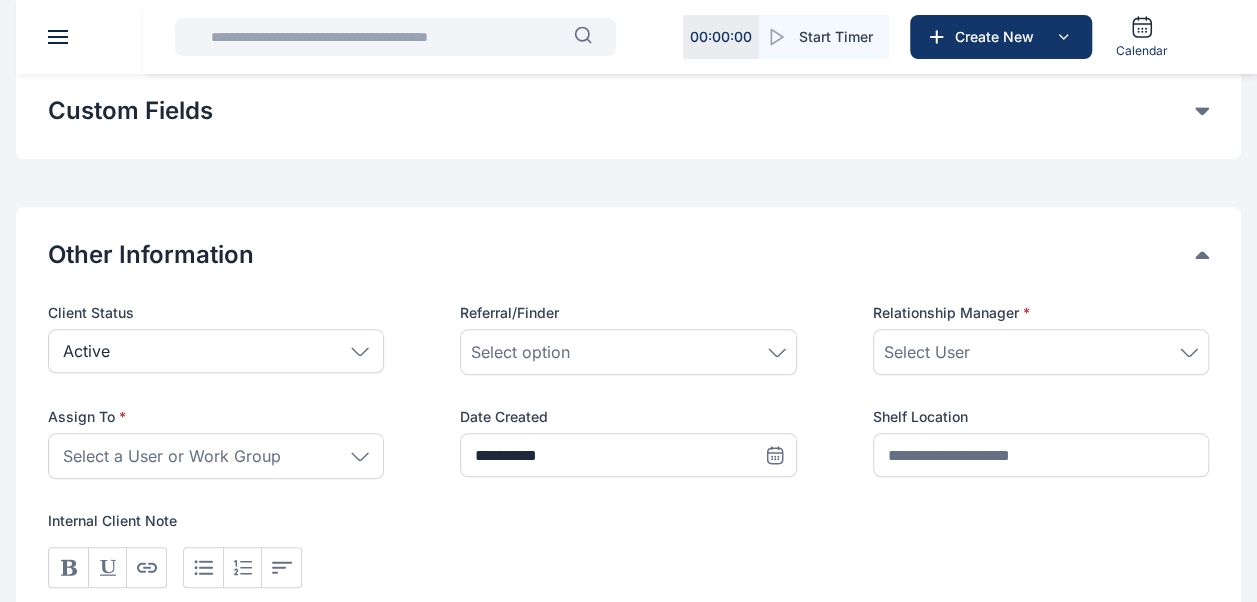 scroll, scrollTop: 787, scrollLeft: 0, axis: vertical 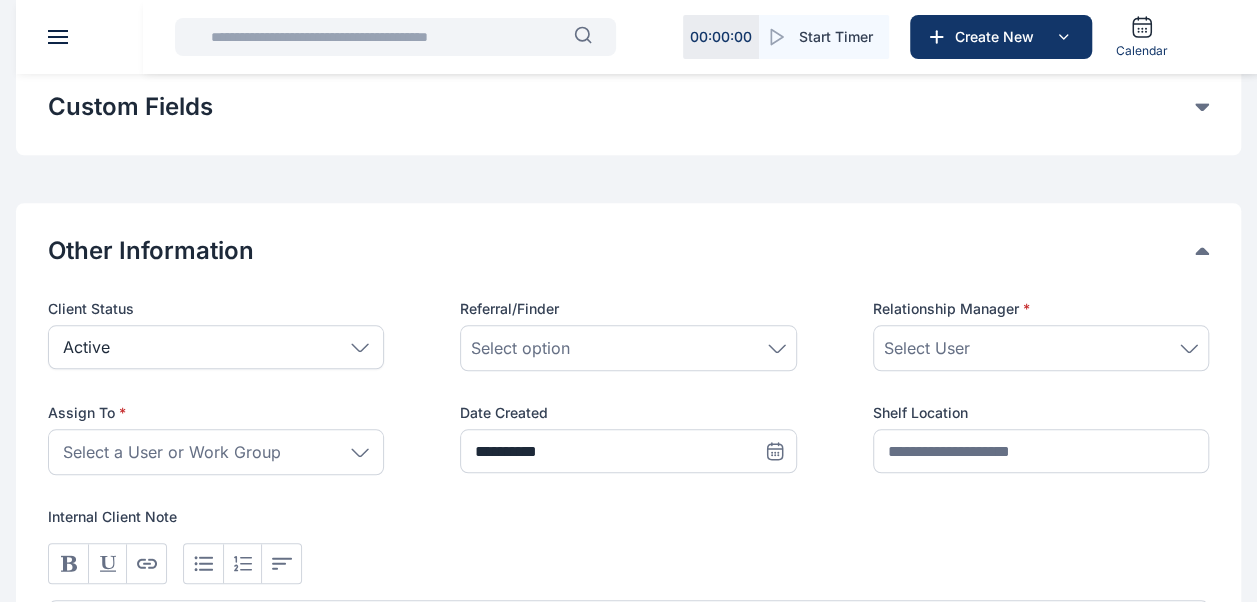 type on "******" 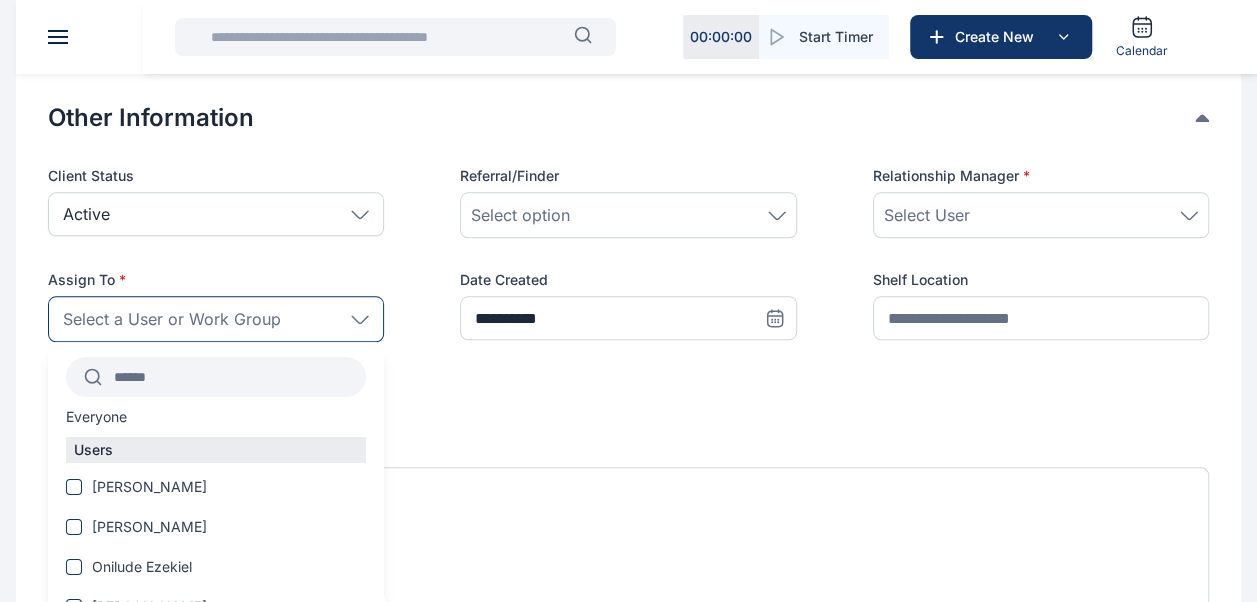 scroll, scrollTop: 921, scrollLeft: 0, axis: vertical 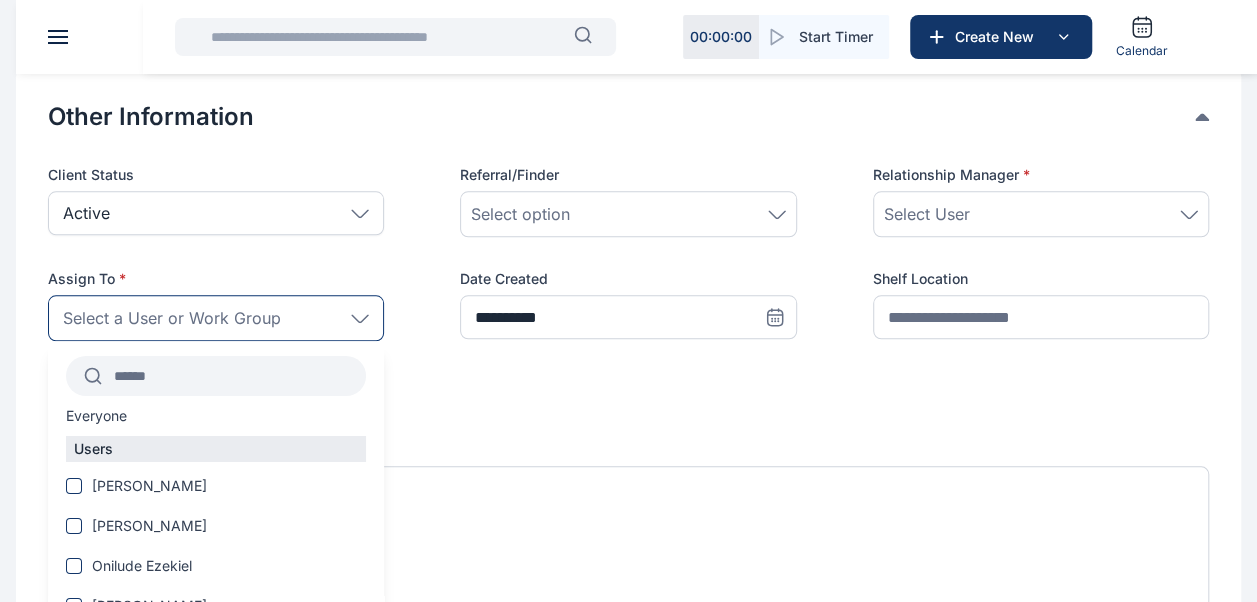 click at bounding box center (234, 376) 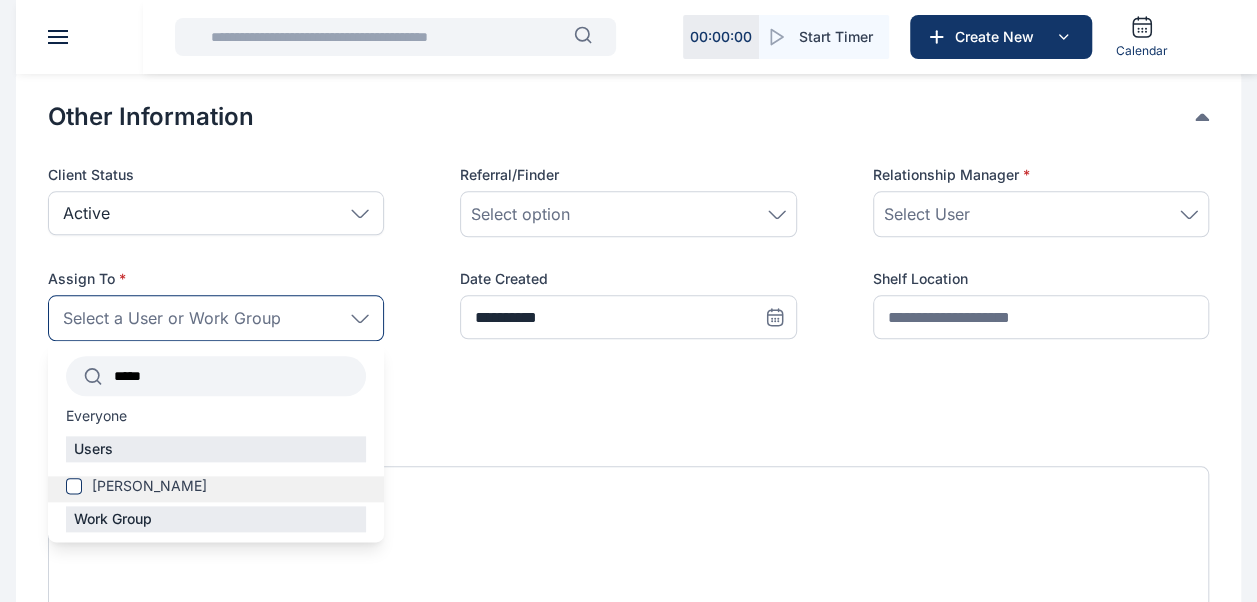 type on "*****" 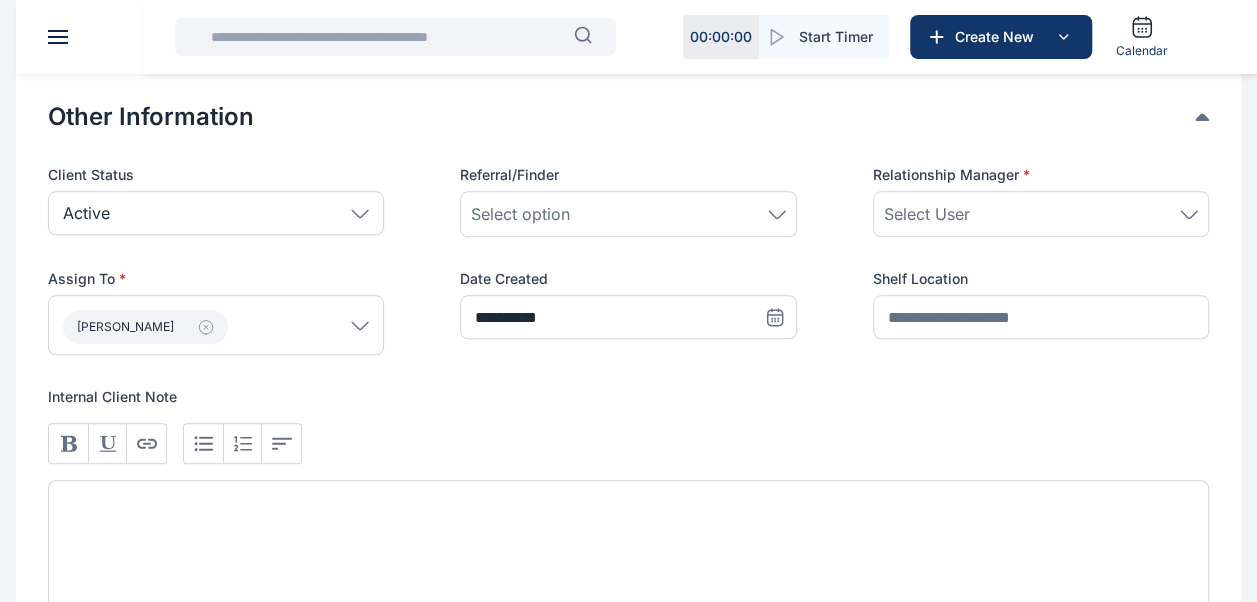 click on "Select User" at bounding box center [1041, 214] 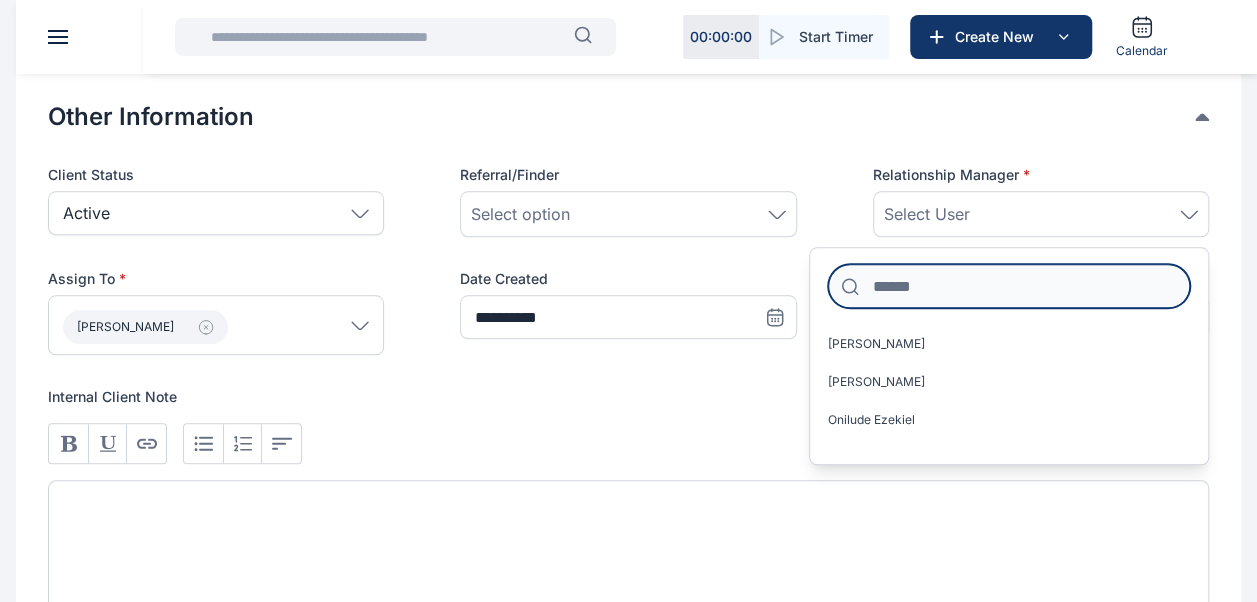 click at bounding box center (1009, 286) 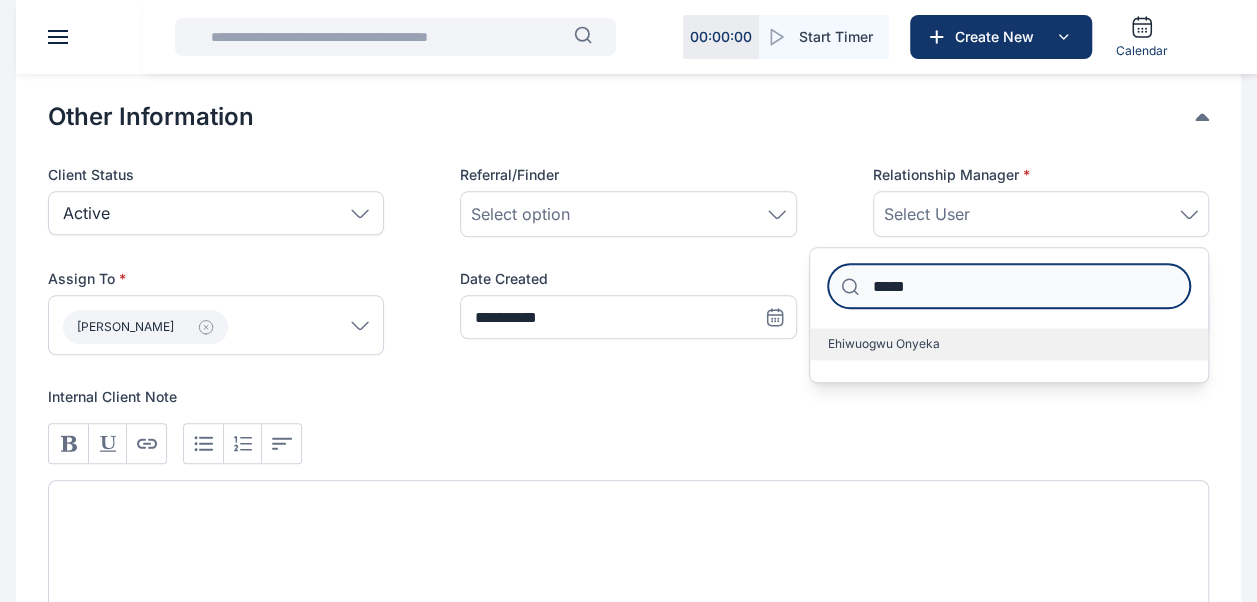 type on "*****" 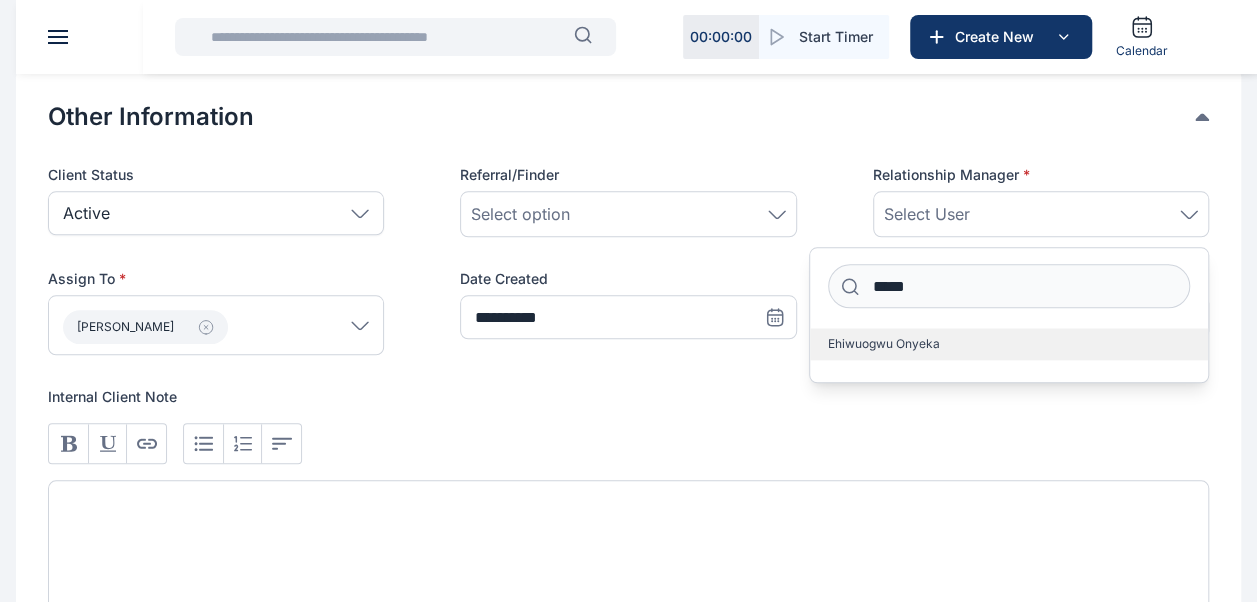 click on "Ehiwuogwu Onyeka" at bounding box center [1009, 344] 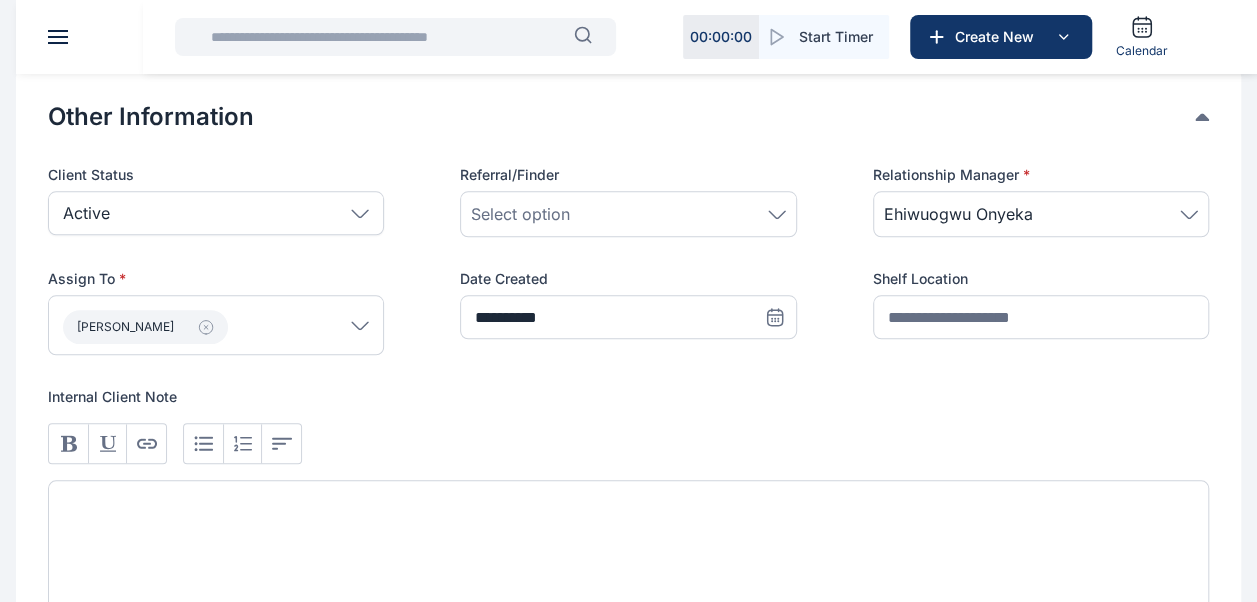 click at bounding box center [628, 554] 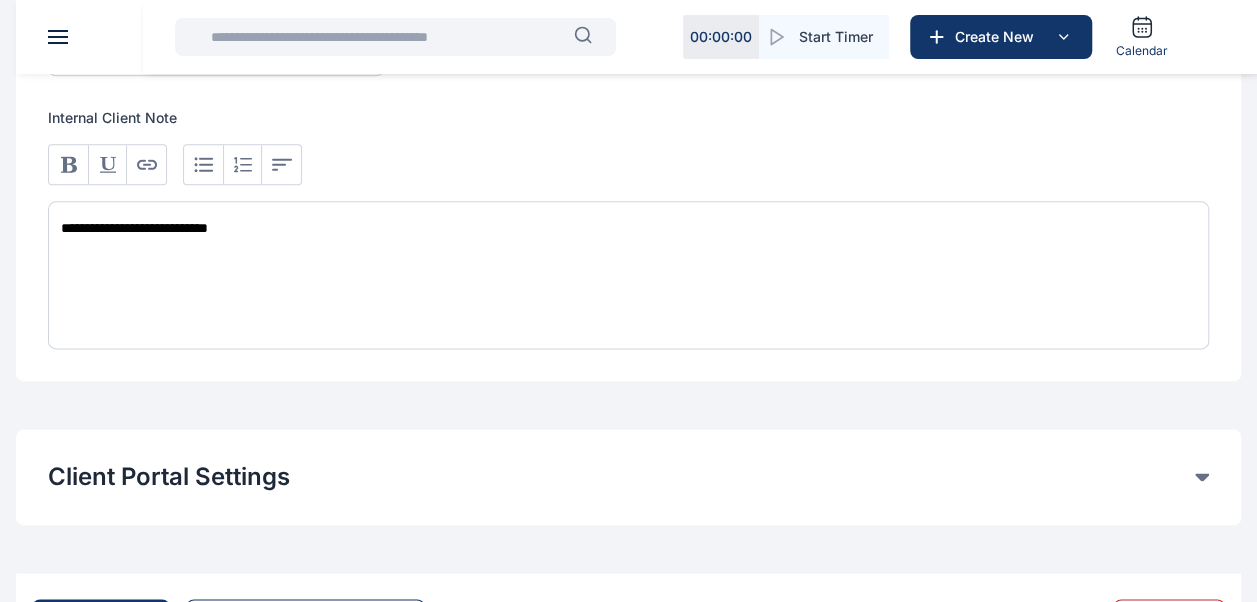 scroll, scrollTop: 1296, scrollLeft: 0, axis: vertical 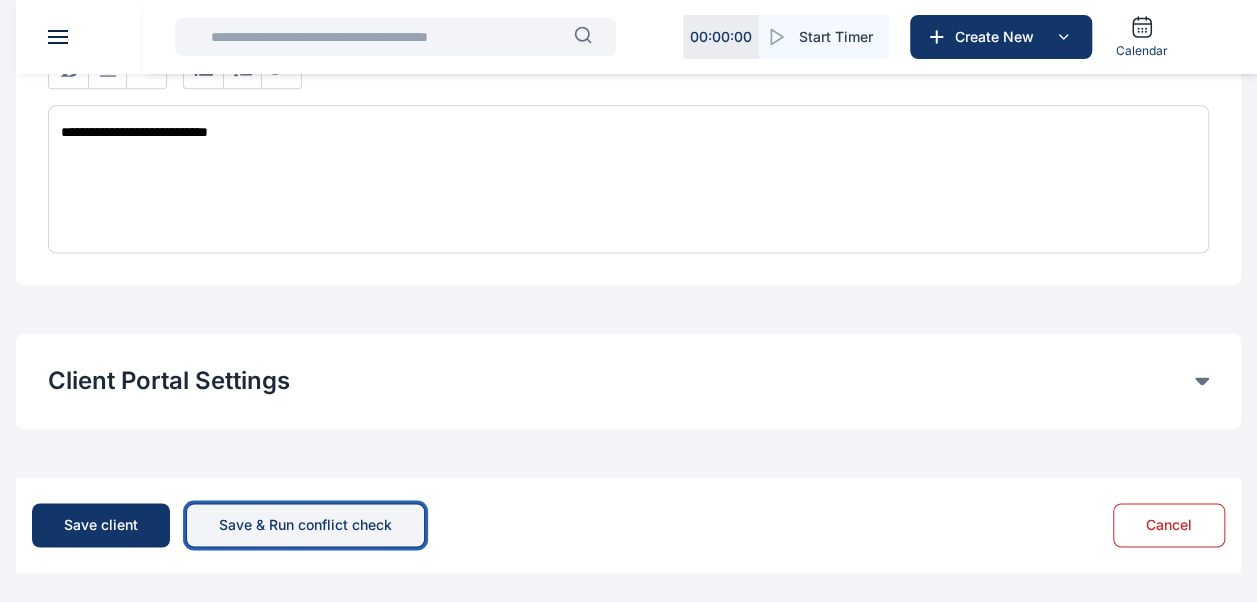 click on "Save & Run conflict check" at bounding box center (305, 525) 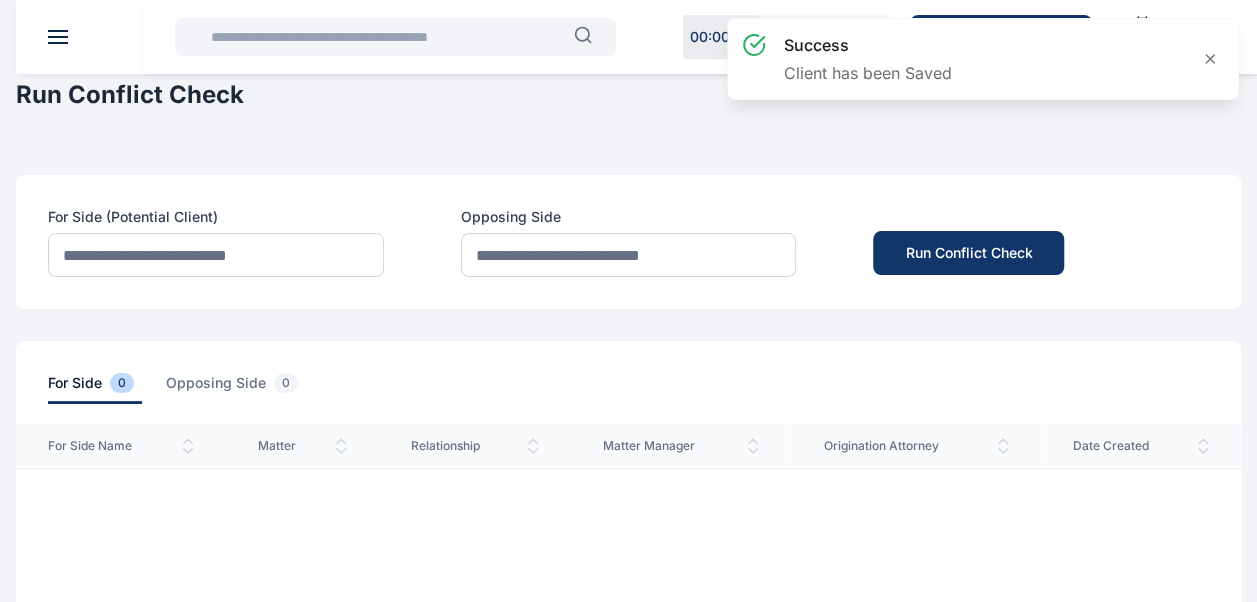 scroll, scrollTop: 0, scrollLeft: 0, axis: both 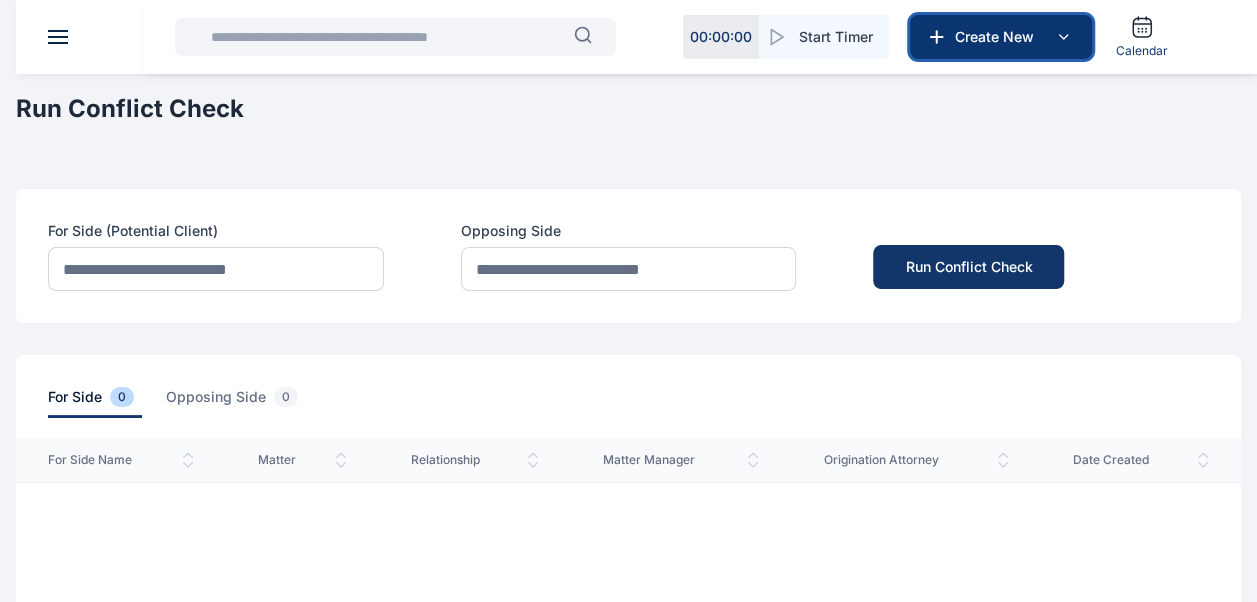 click on "Create New" at bounding box center (999, 37) 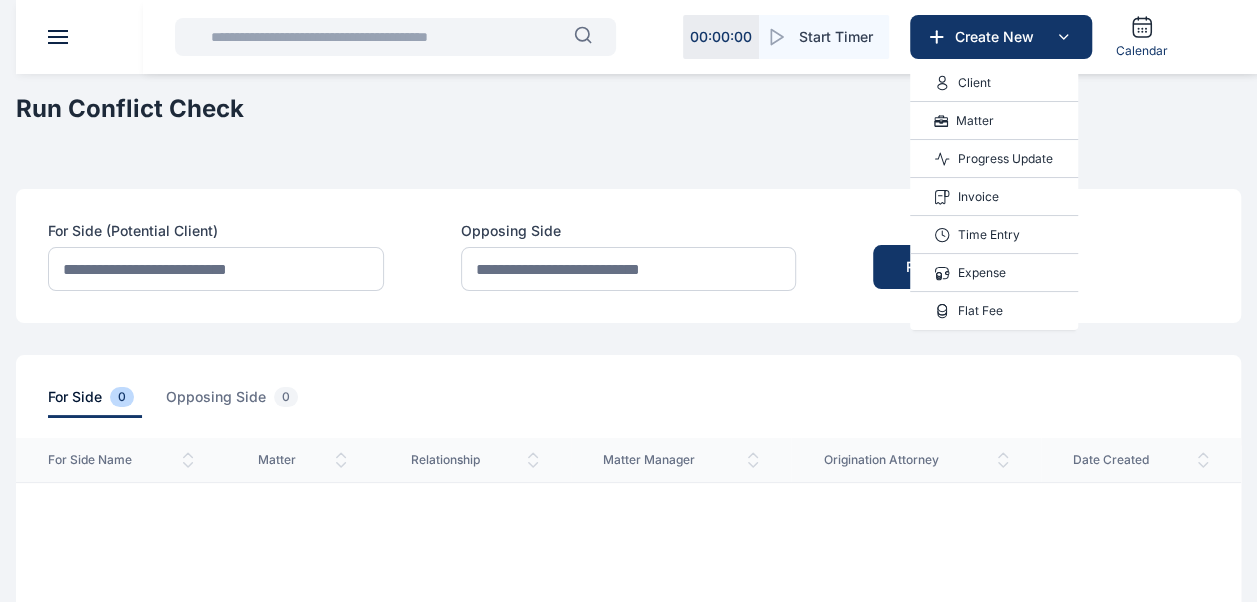 click on "Matter" at bounding box center [975, 121] 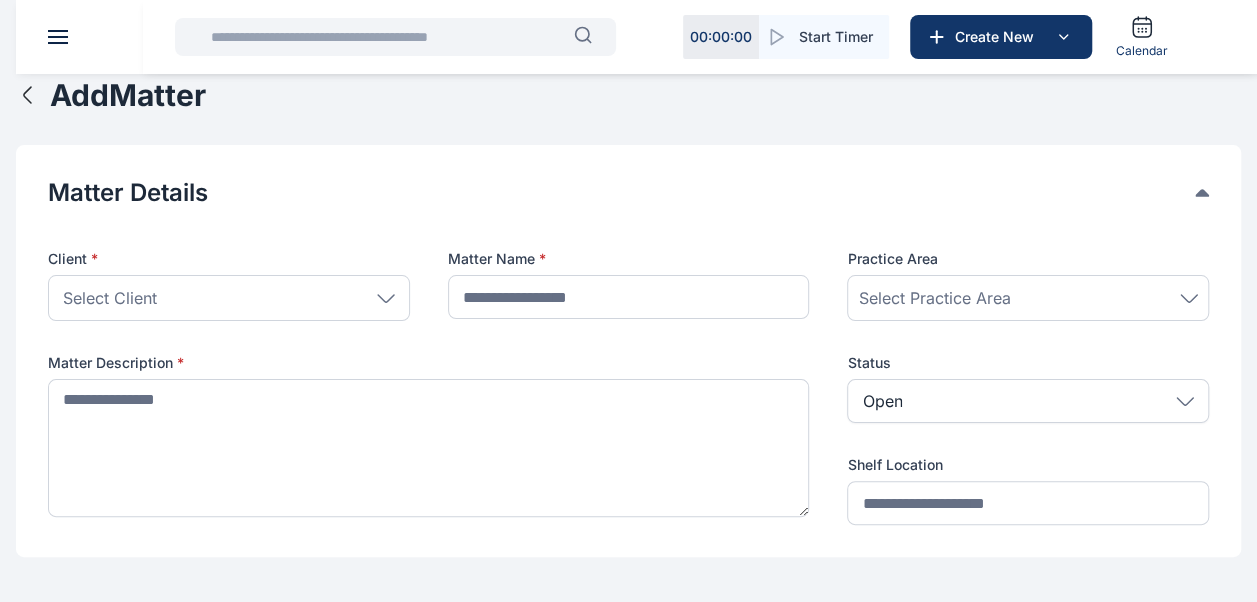 click 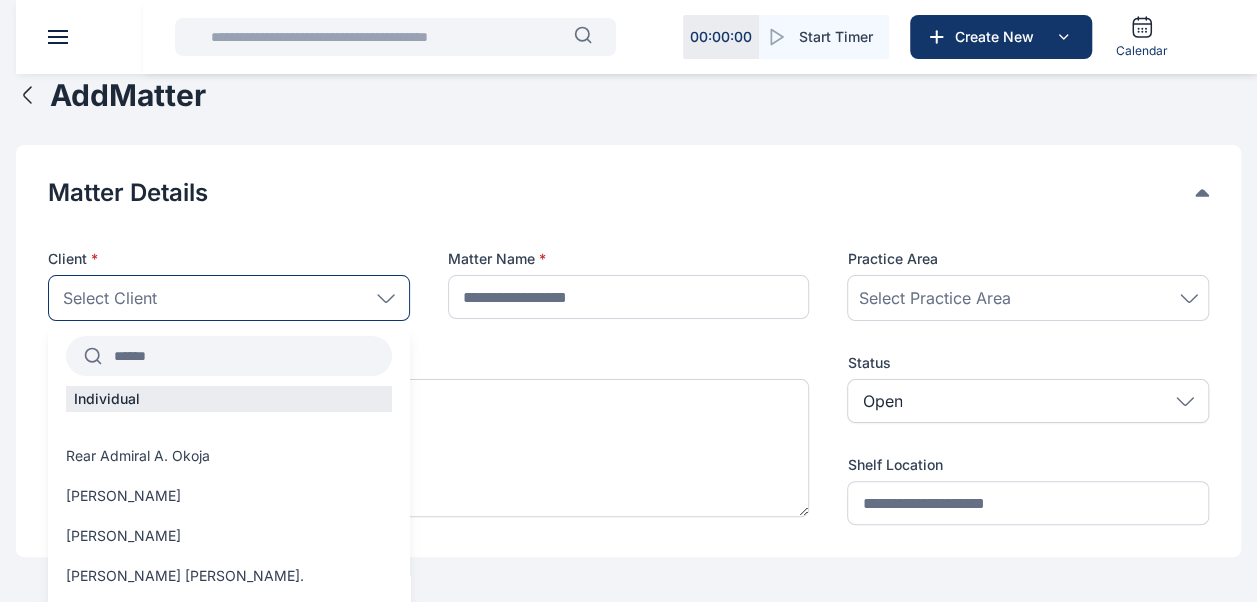 click at bounding box center (247, 356) 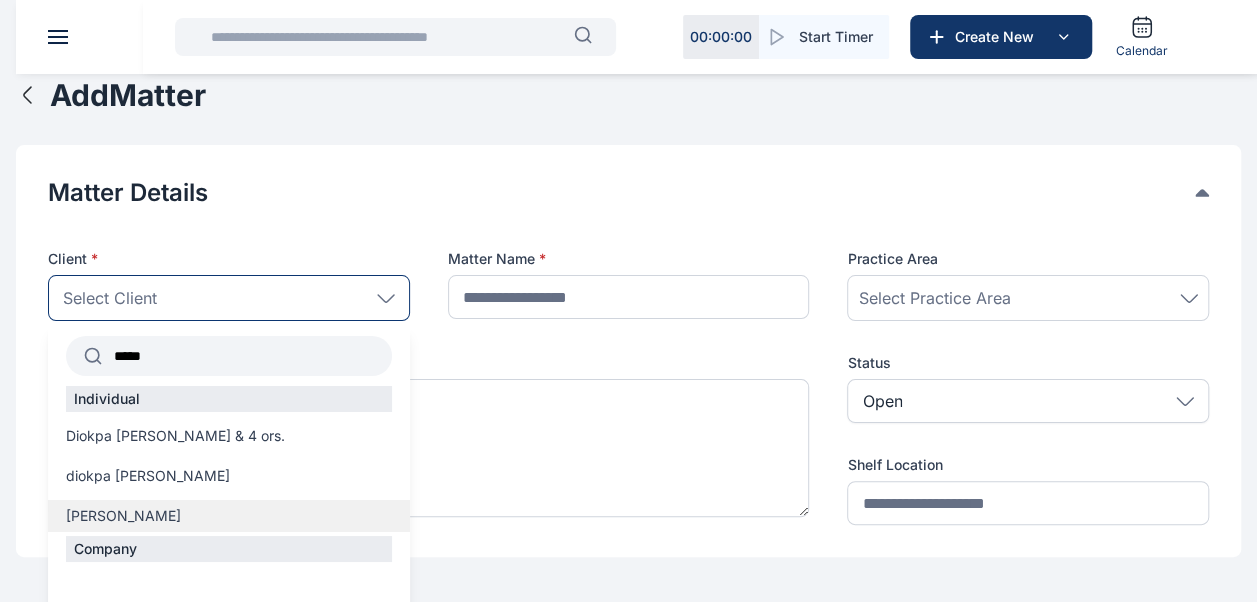 type on "*****" 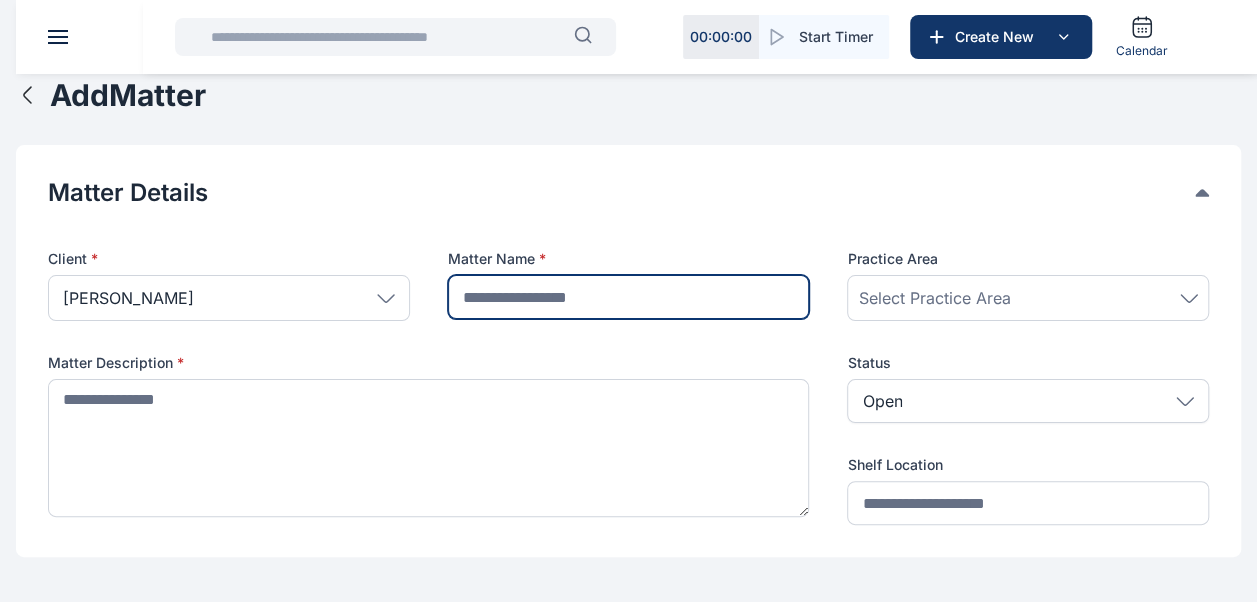 click at bounding box center (629, 297) 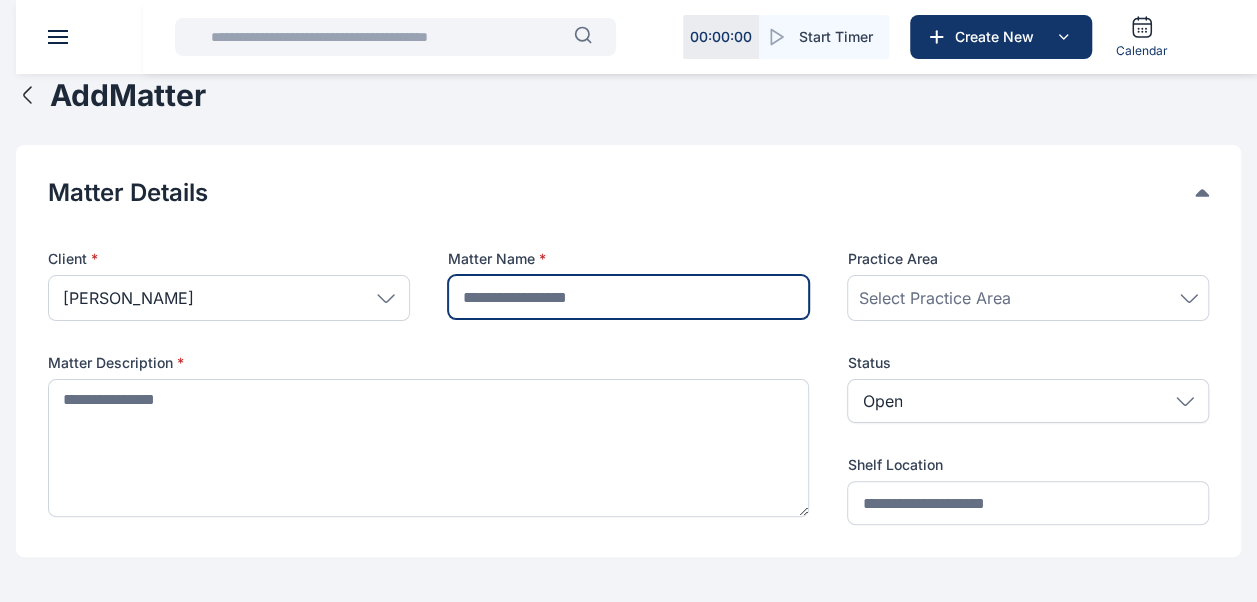type on "*" 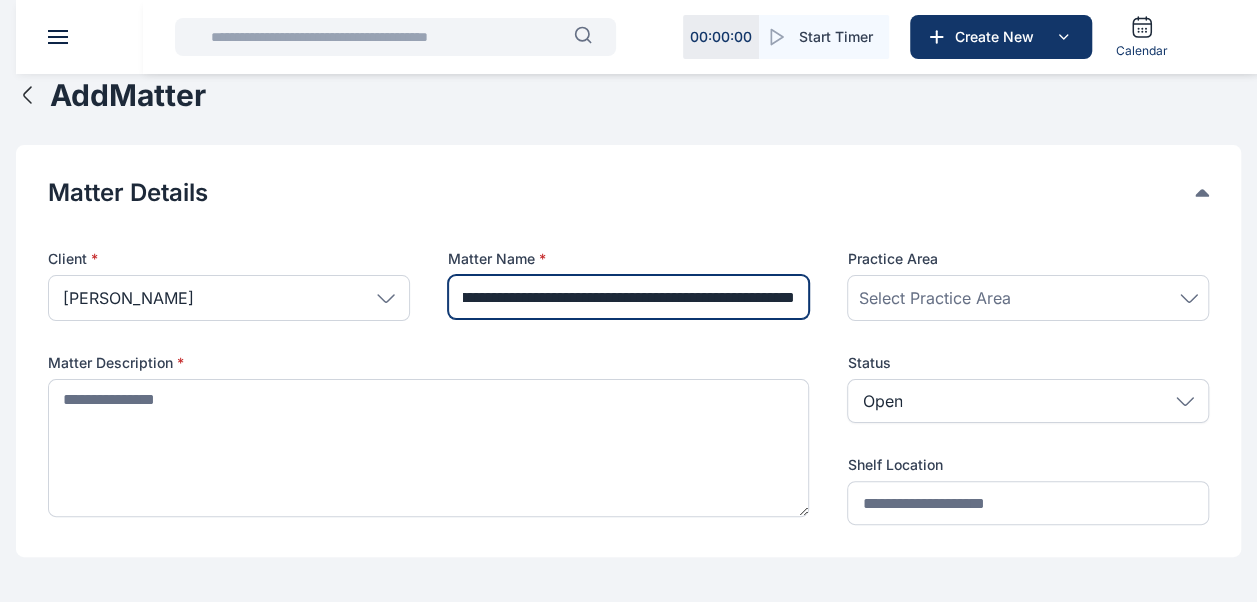 scroll, scrollTop: 0, scrollLeft: 228, axis: horizontal 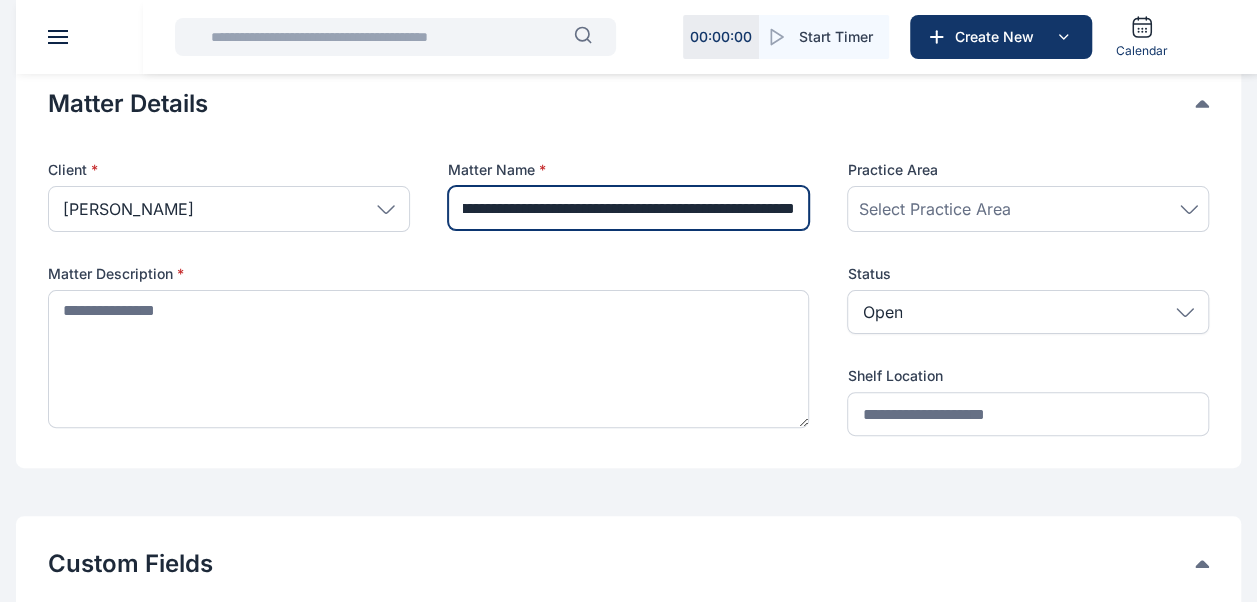 type on "**********" 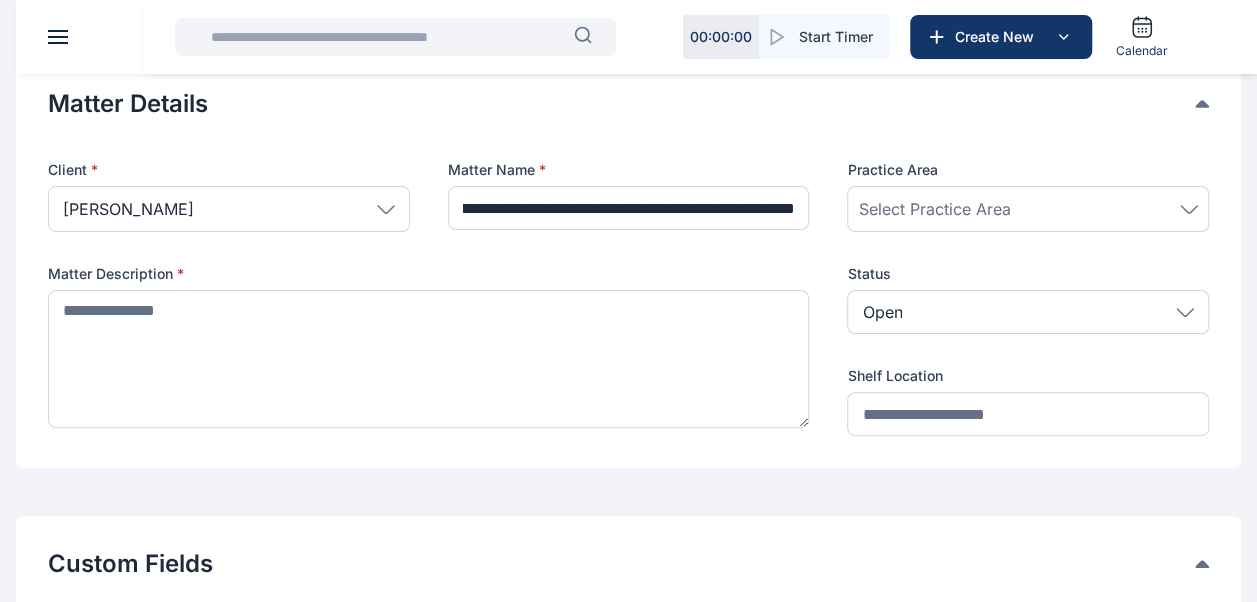 click on "Select Practice Area" at bounding box center (934, 209) 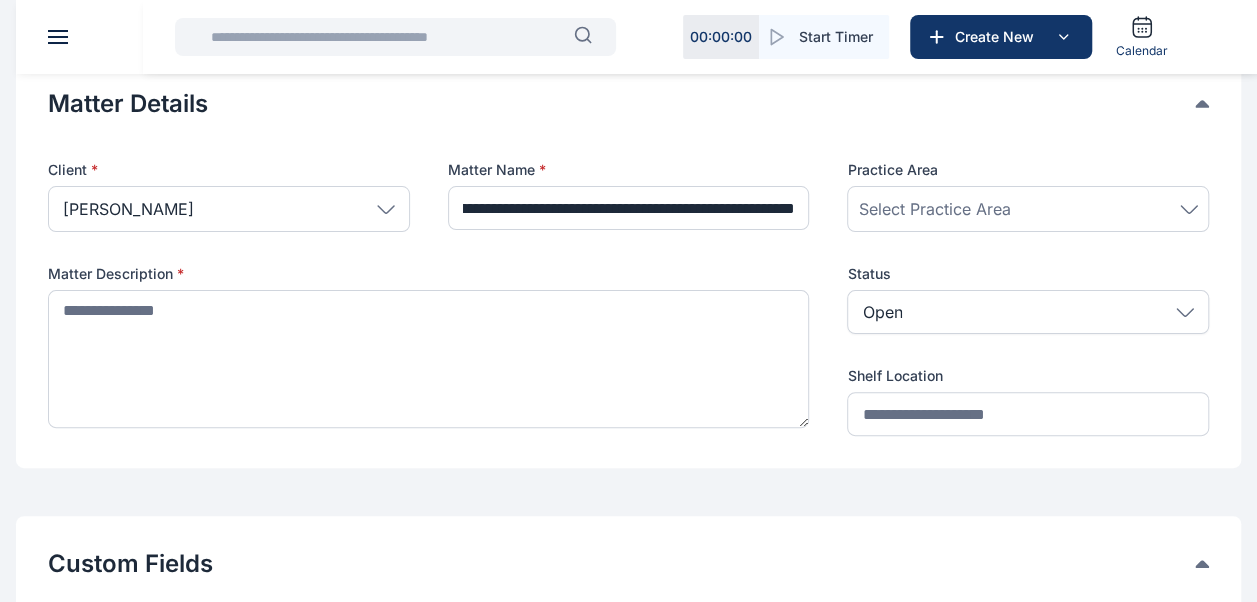 scroll, scrollTop: 0, scrollLeft: 0, axis: both 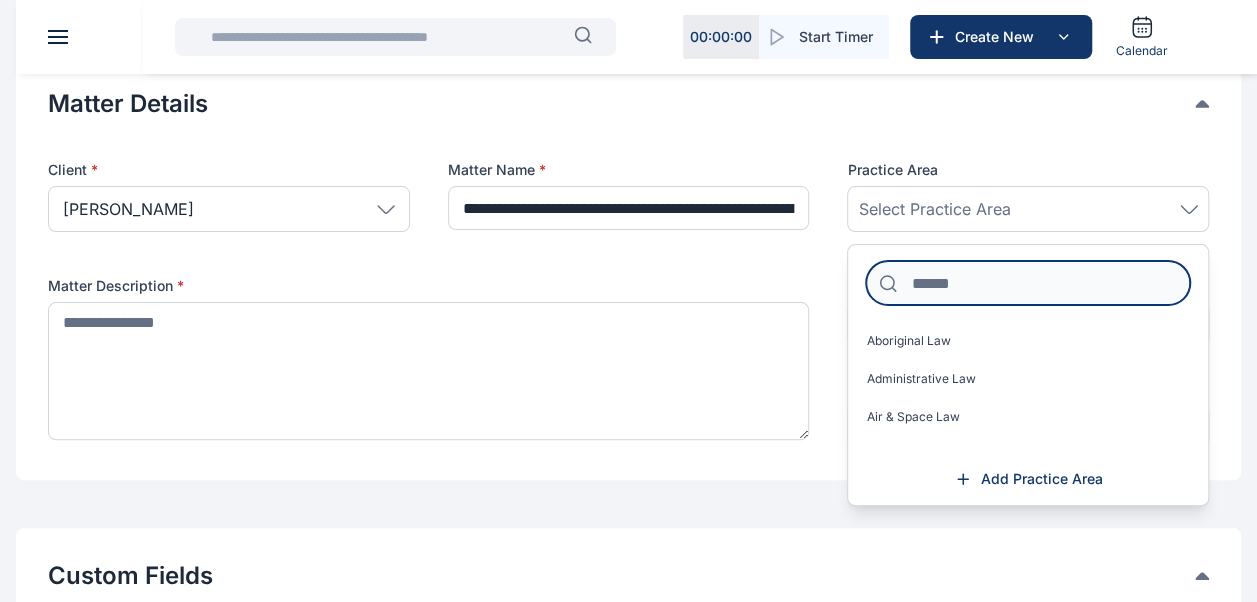 click at bounding box center (1028, 283) 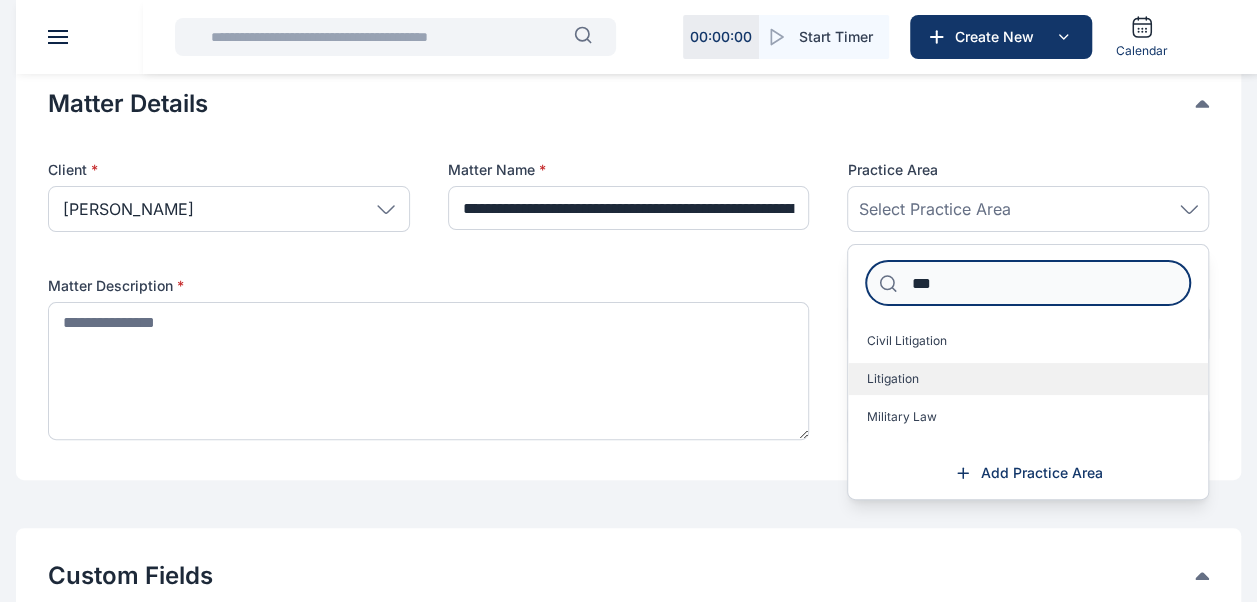 type on "***" 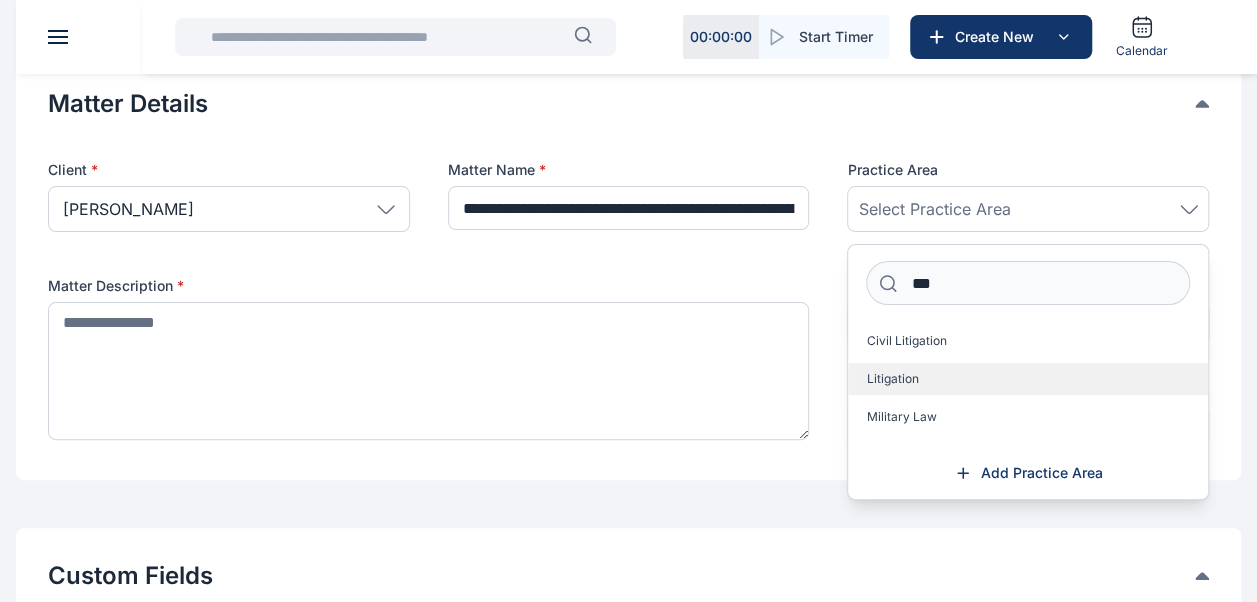 click on "Litigation" at bounding box center (892, 379) 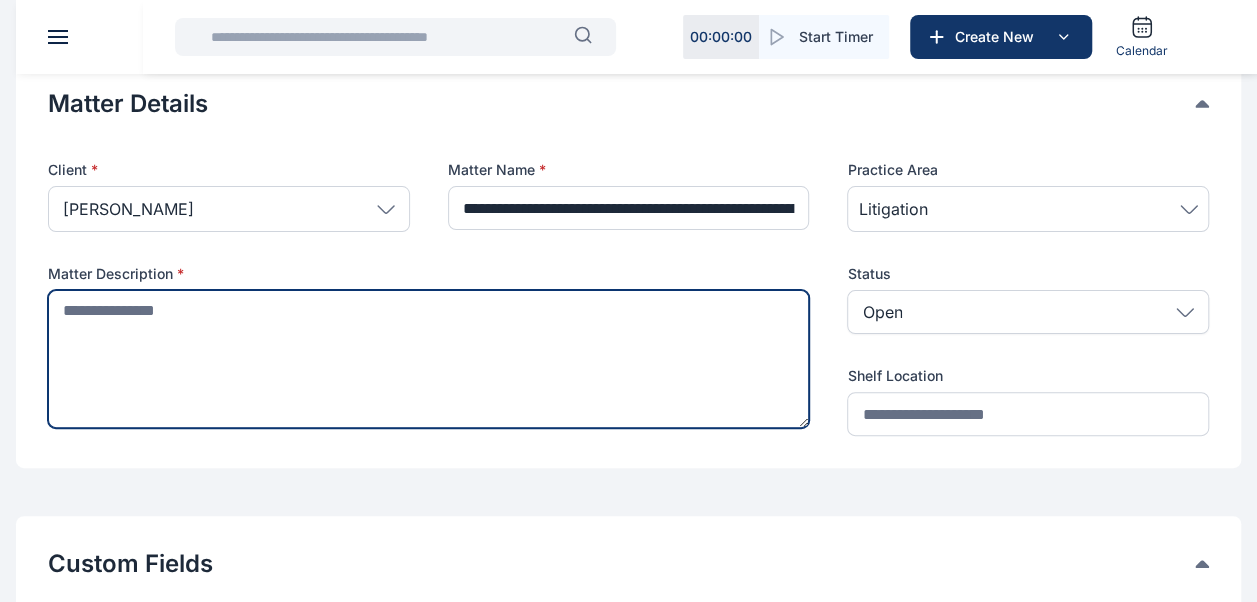 click at bounding box center (428, 359) 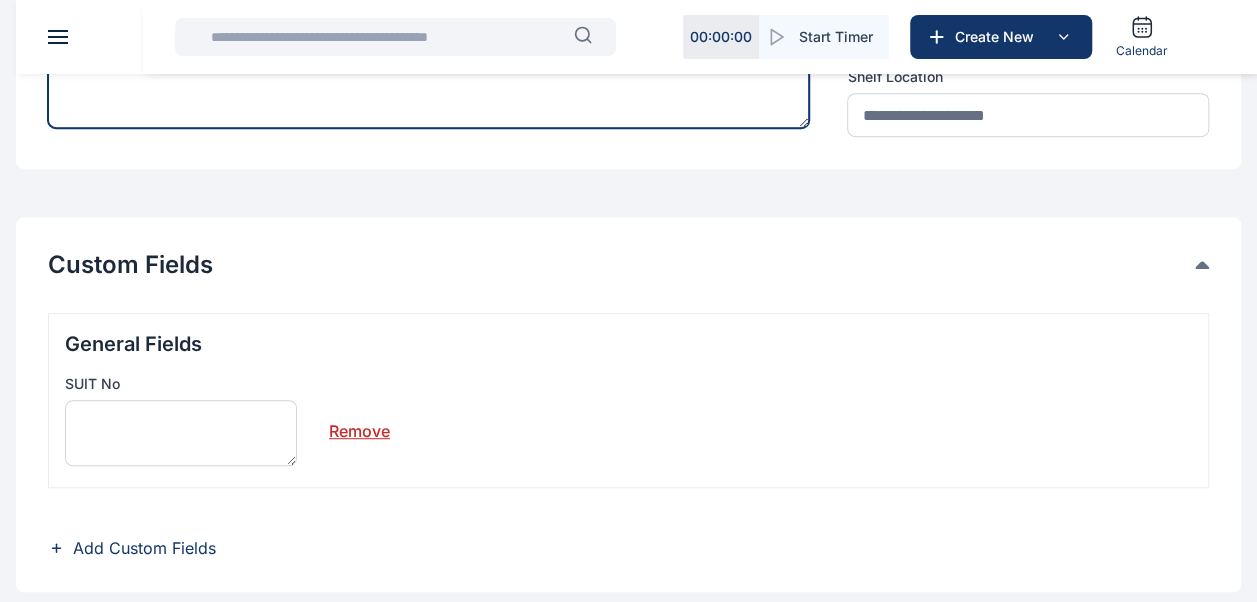scroll, scrollTop: 389, scrollLeft: 0, axis: vertical 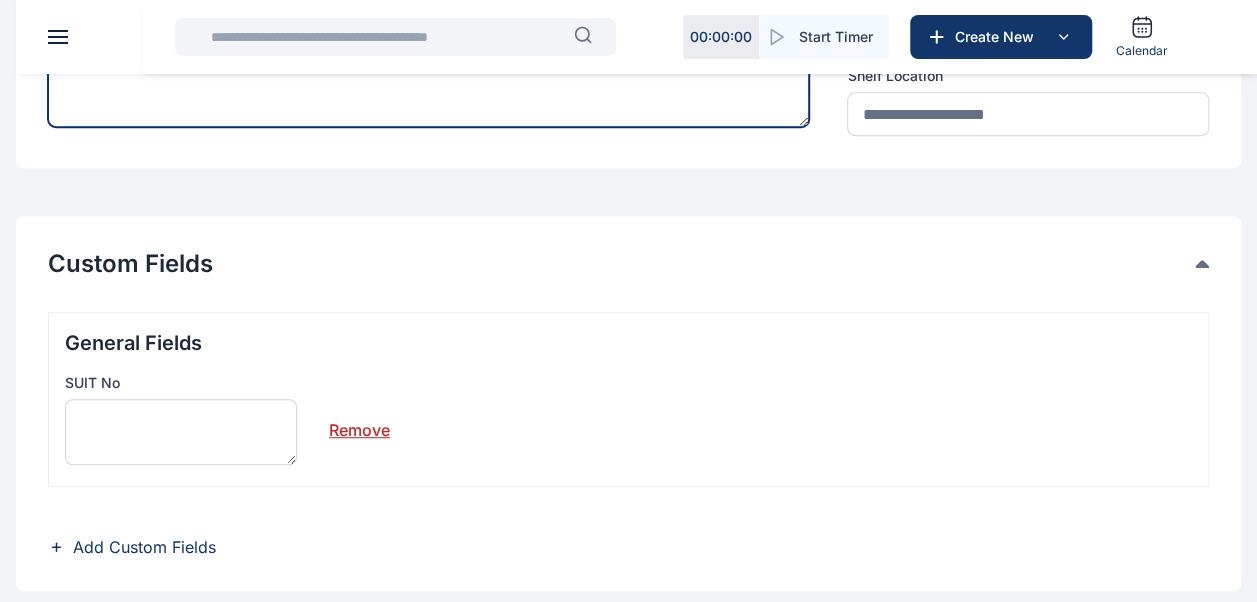 type on "**********" 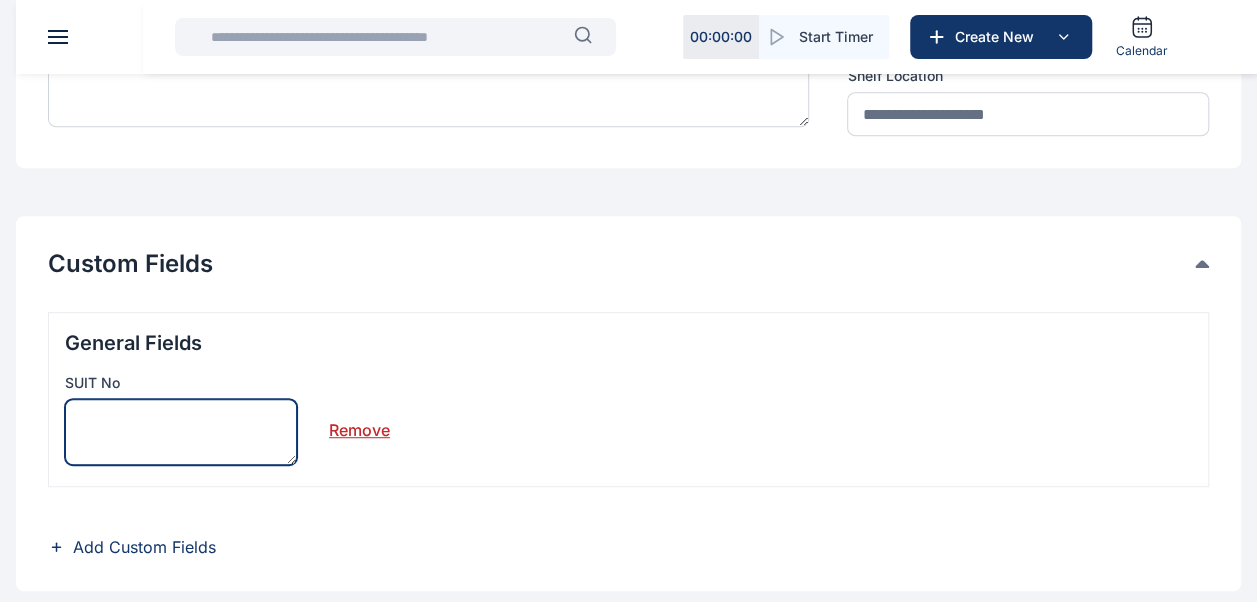 click at bounding box center (181, 432) 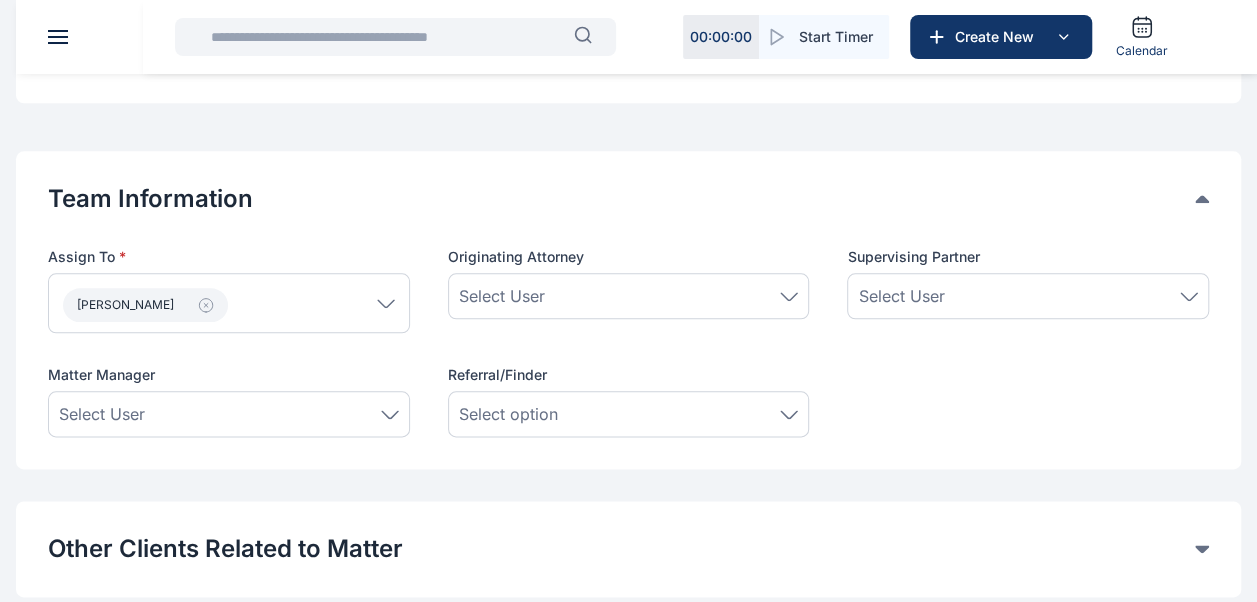 scroll, scrollTop: 1007, scrollLeft: 0, axis: vertical 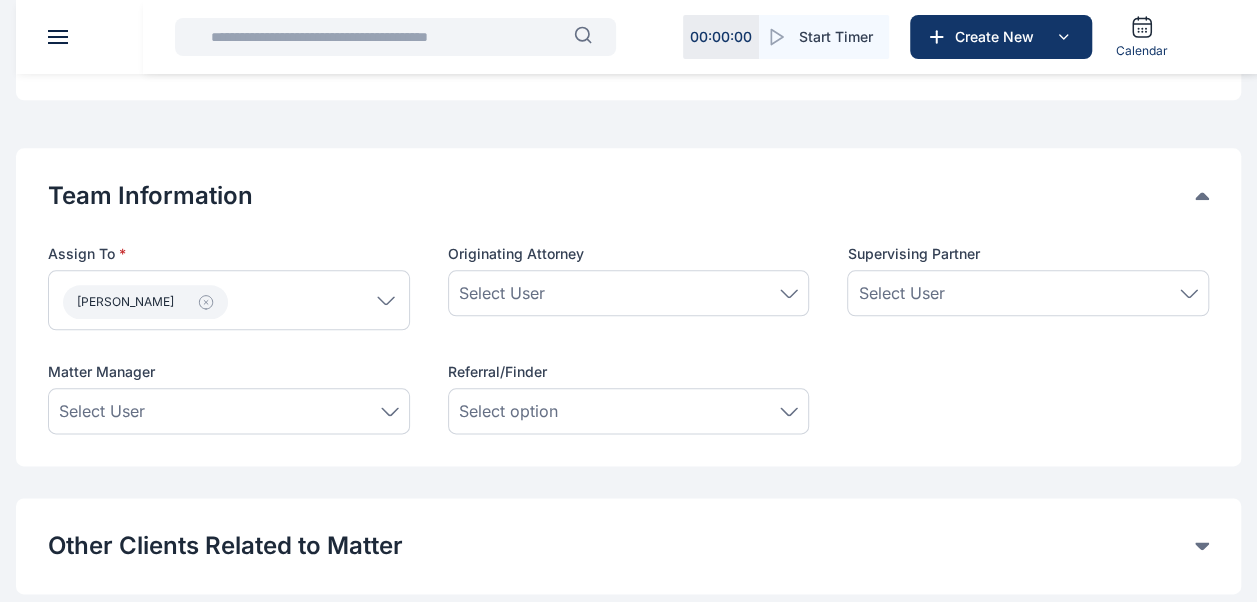 type on "*********" 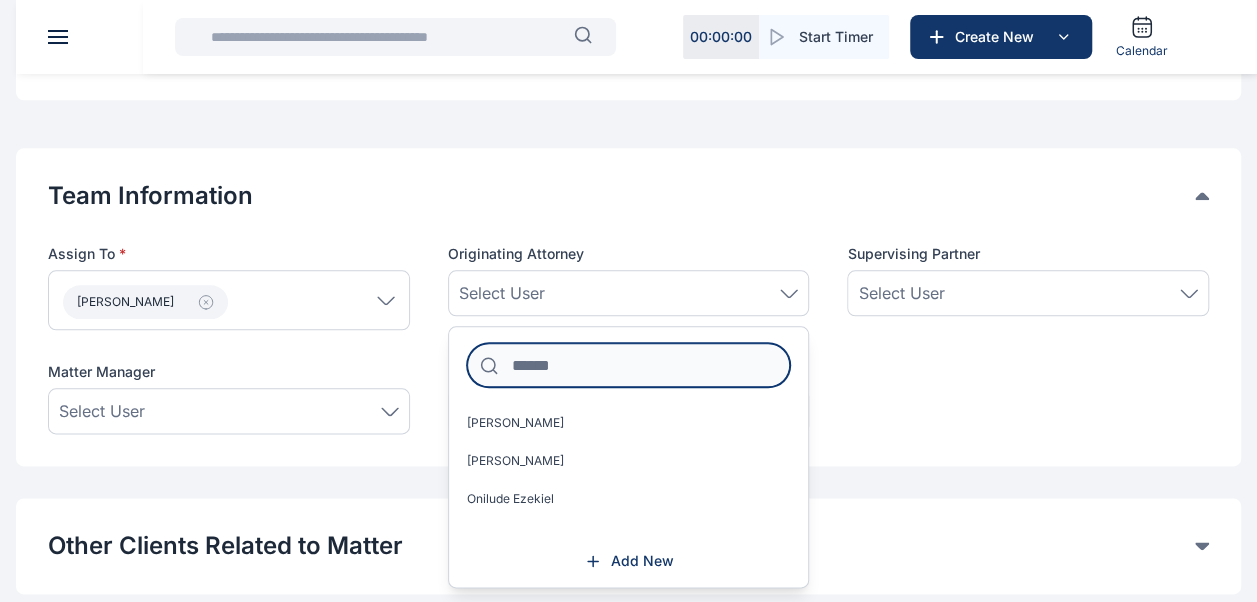 click at bounding box center (629, 365) 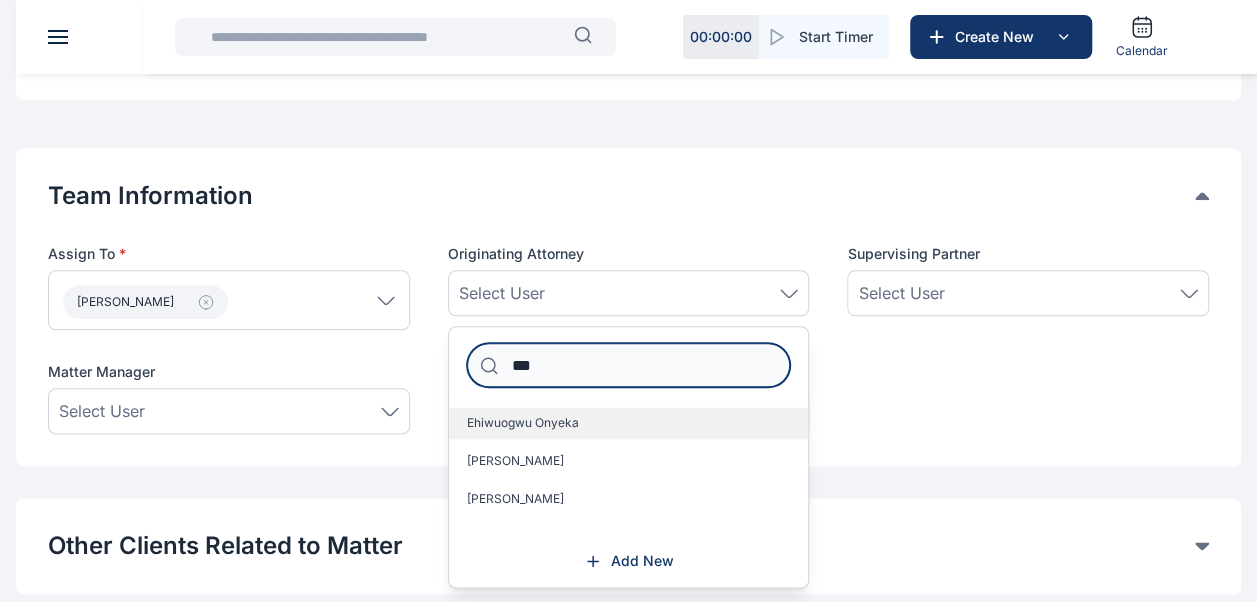 type on "***" 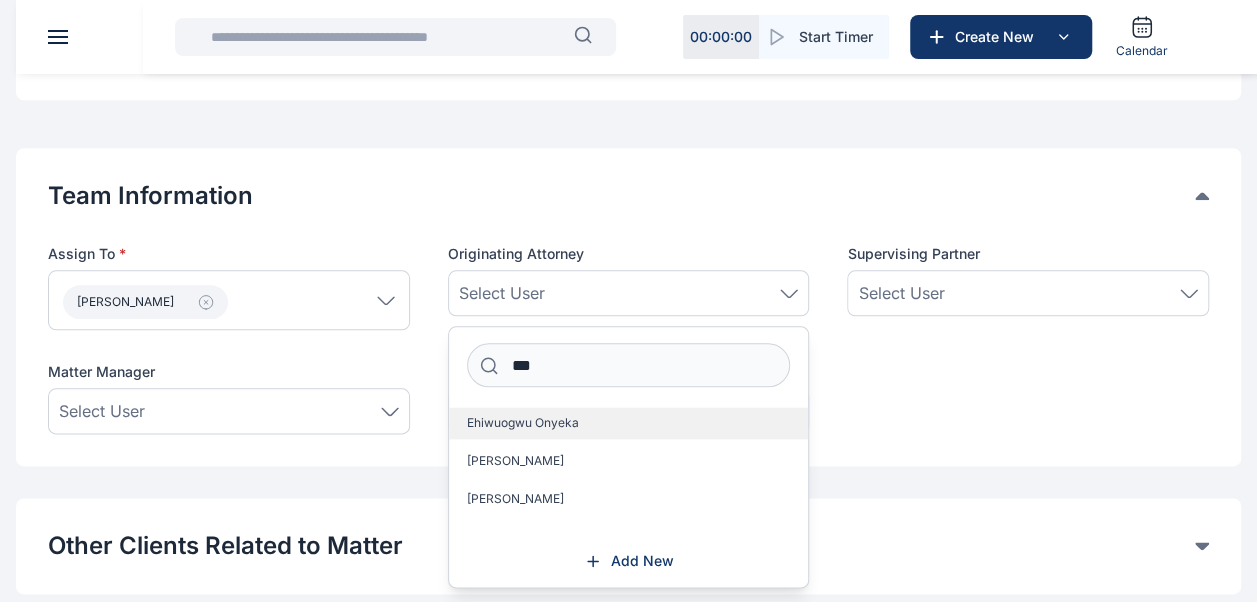 click on "Ehiwuogwu Onyeka" at bounding box center (523, 423) 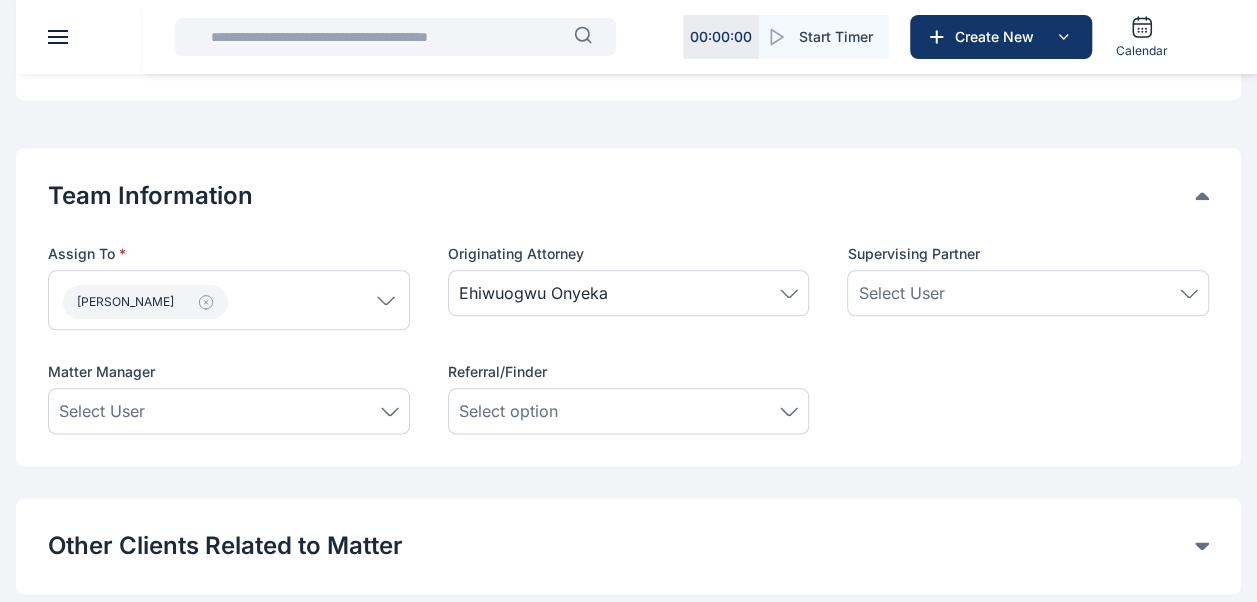 click on "Select User" at bounding box center [1028, 293] 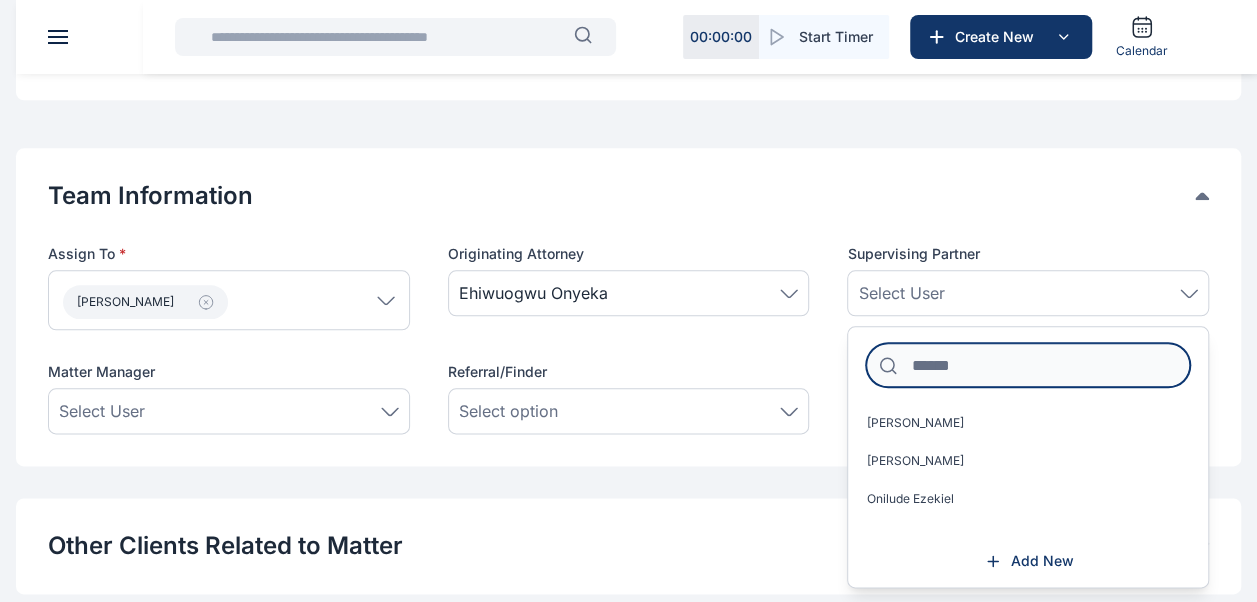 click at bounding box center (1028, 365) 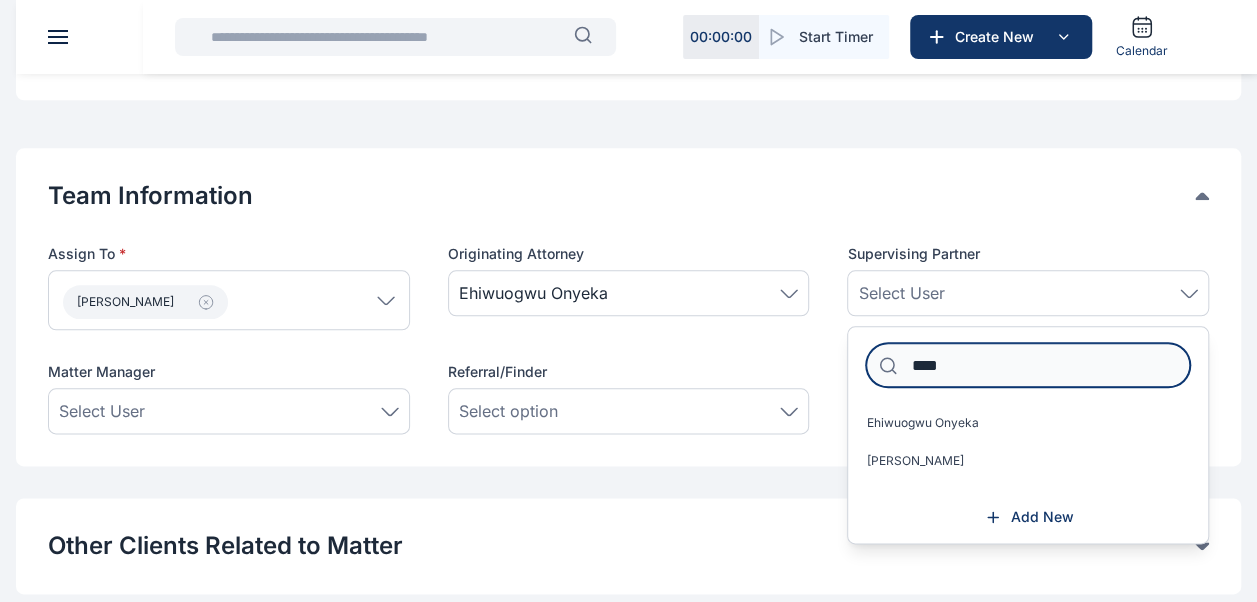 type on "****" 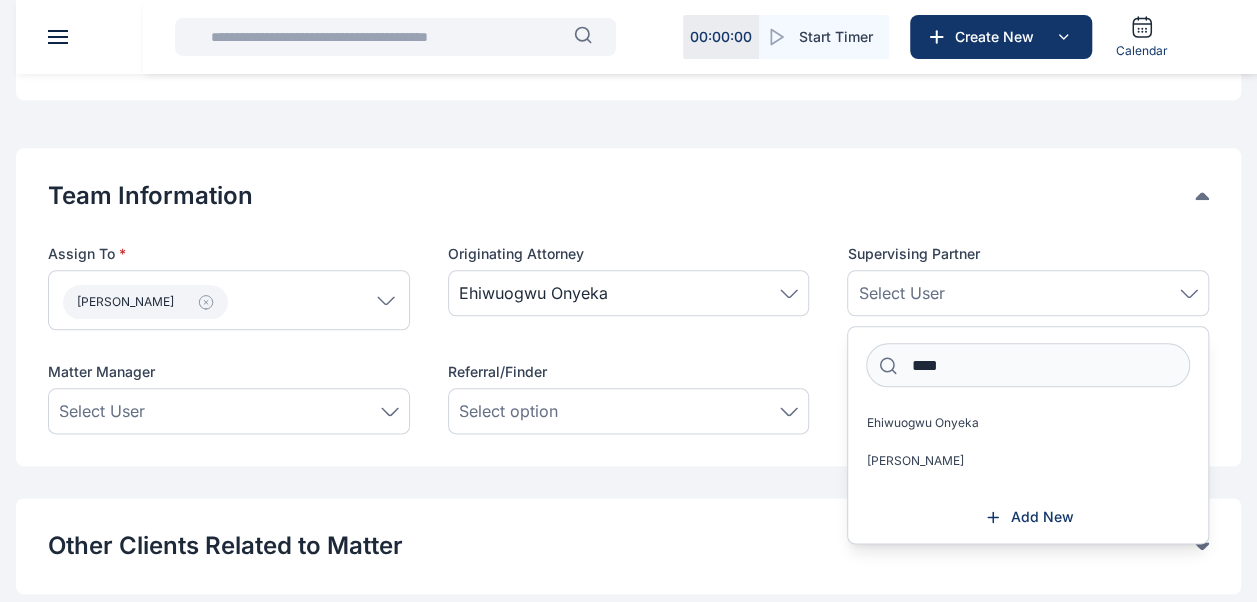 click on "**********" at bounding box center [628, -32] 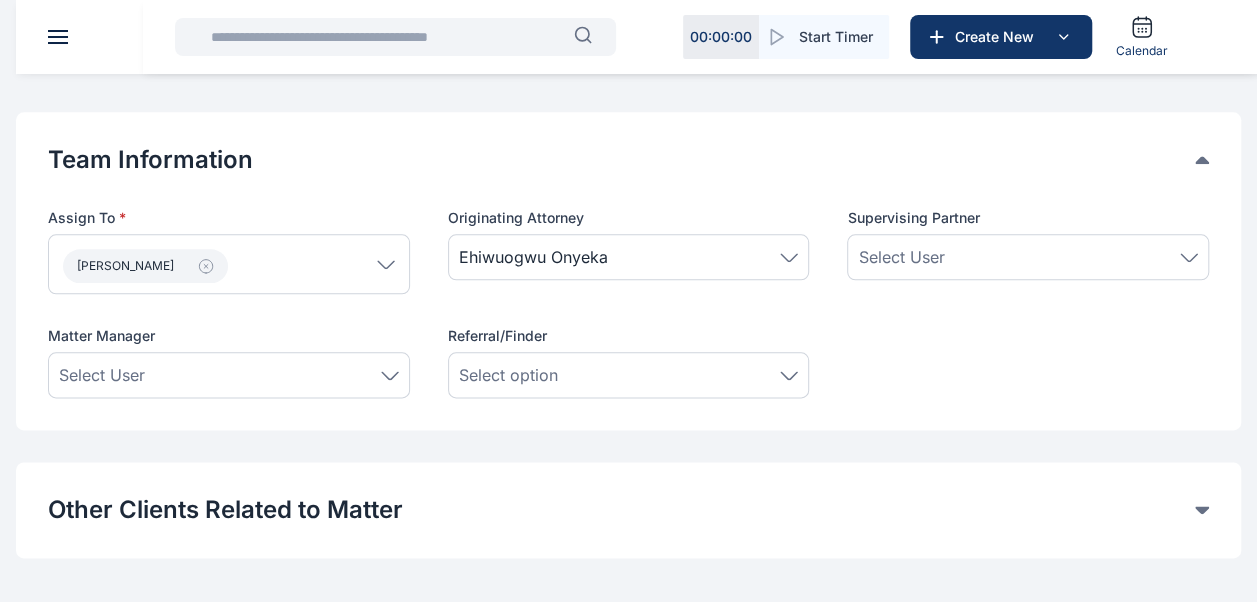 scroll, scrollTop: 1045, scrollLeft: 0, axis: vertical 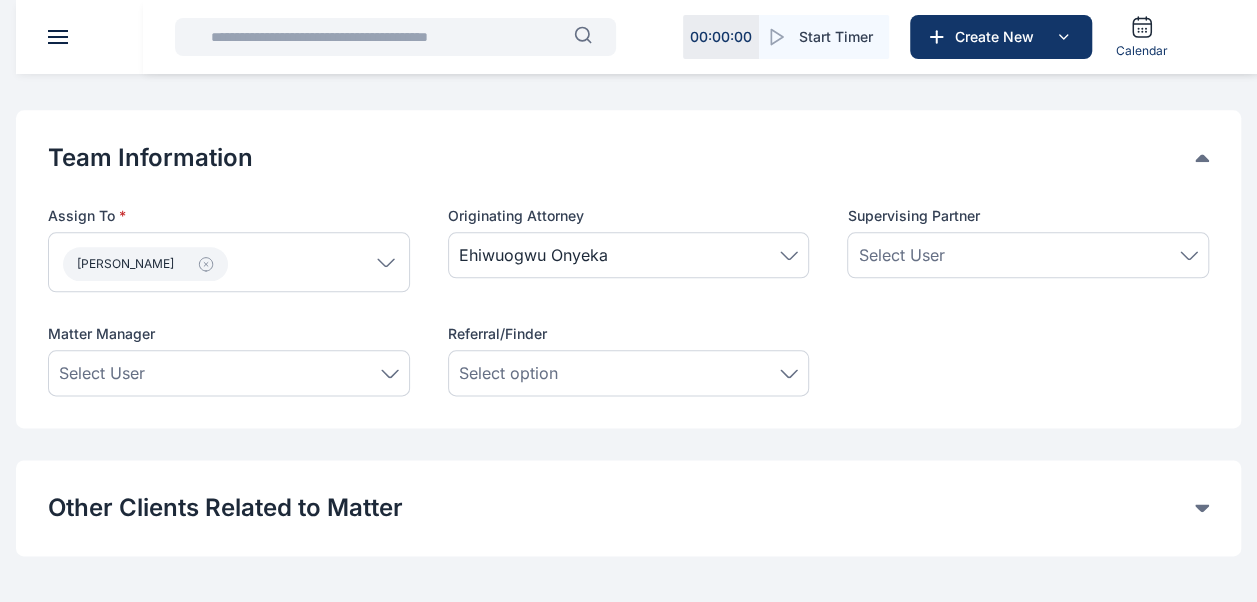 click on "Select option" at bounding box center [629, 373] 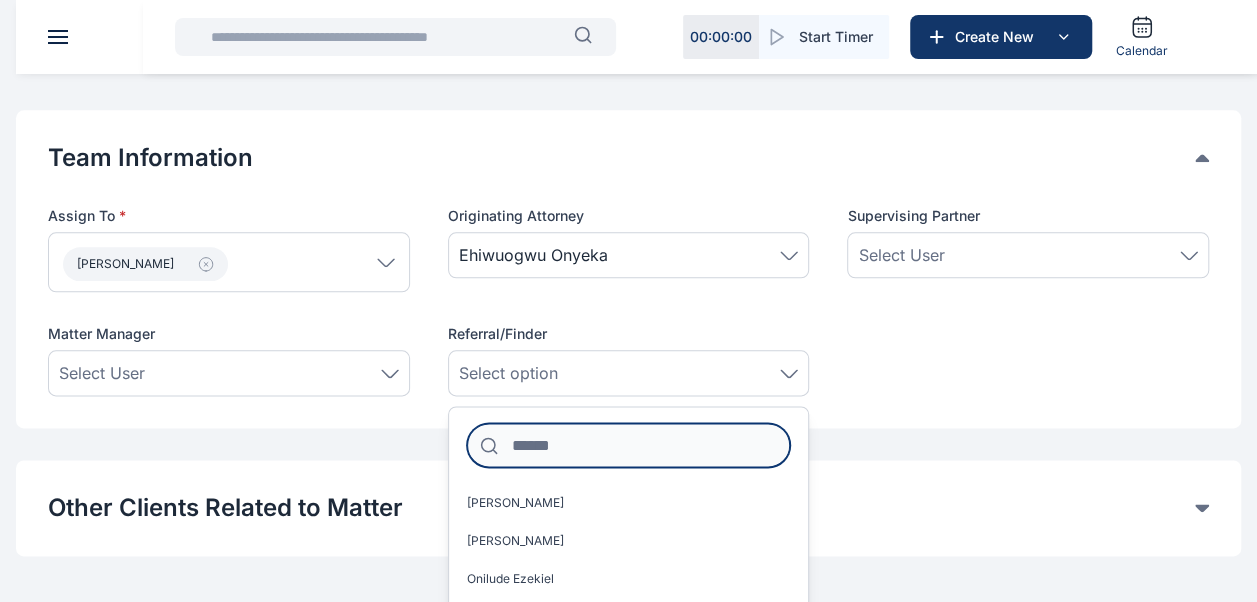 click at bounding box center [629, 445] 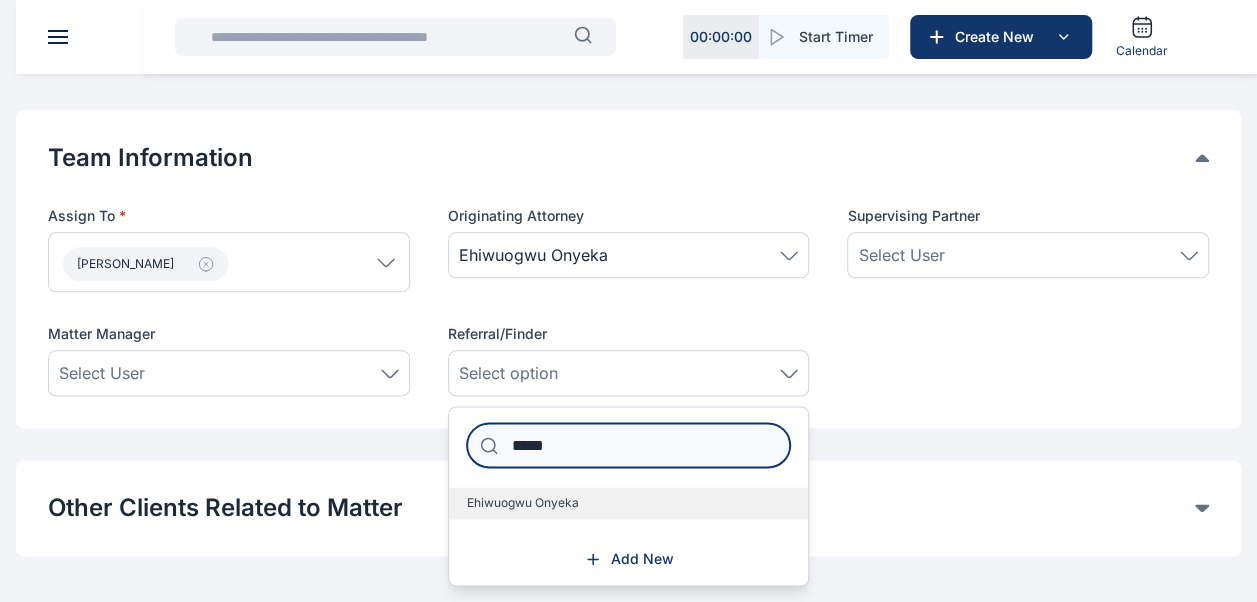type on "*****" 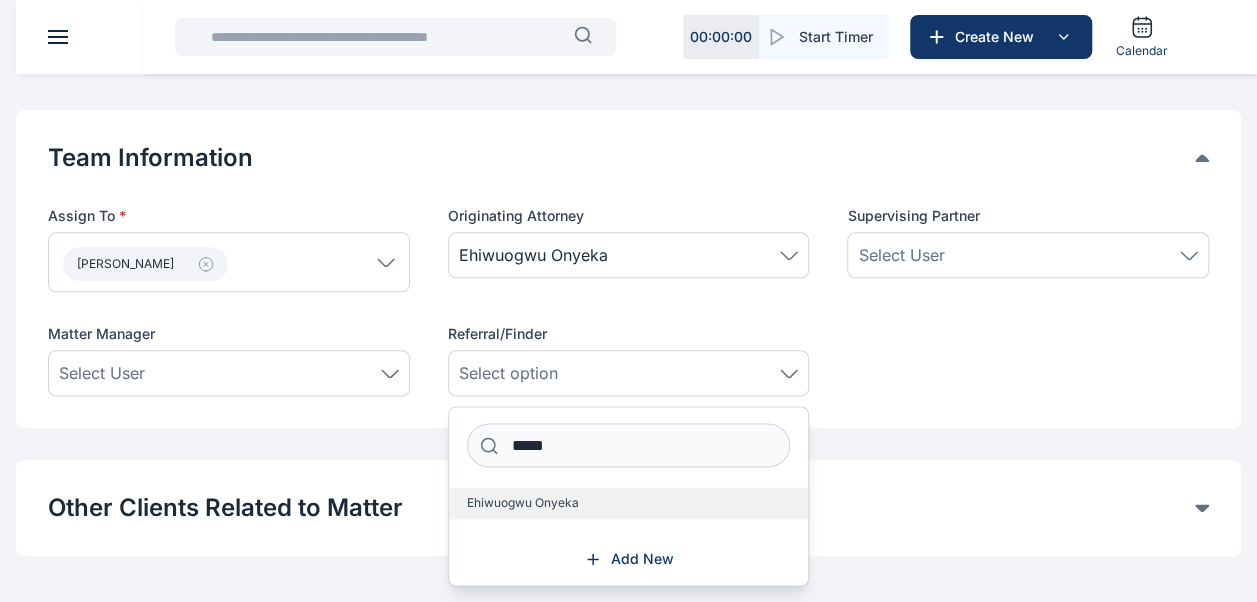 click on "Ehiwuogwu Onyeka" at bounding box center [523, 503] 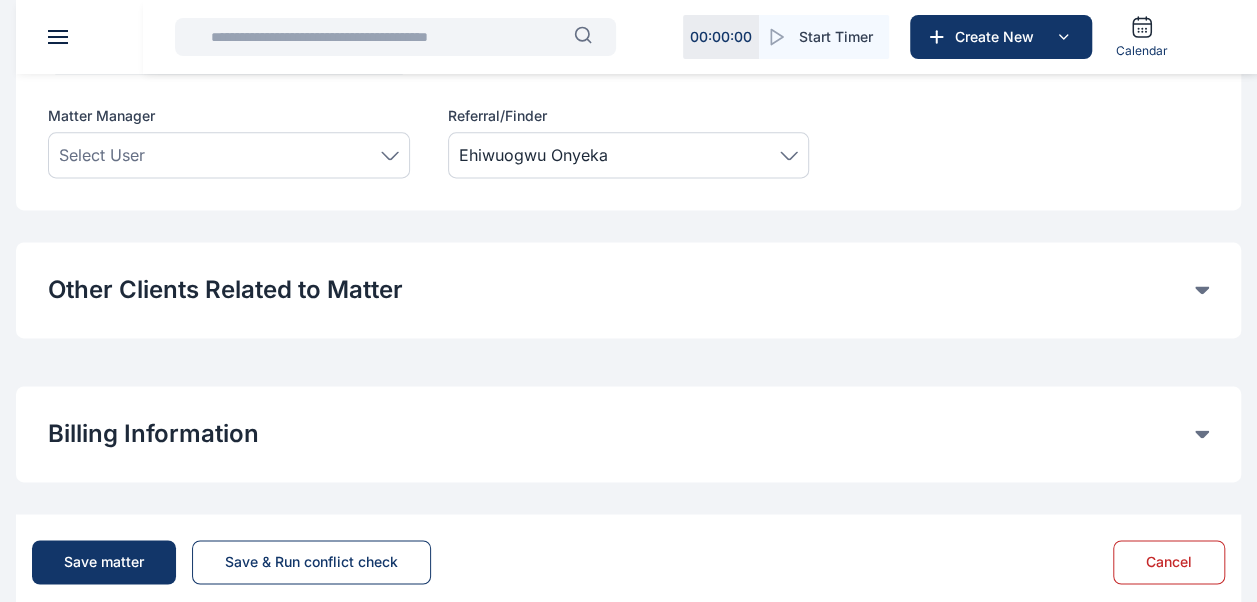scroll, scrollTop: 1301, scrollLeft: 0, axis: vertical 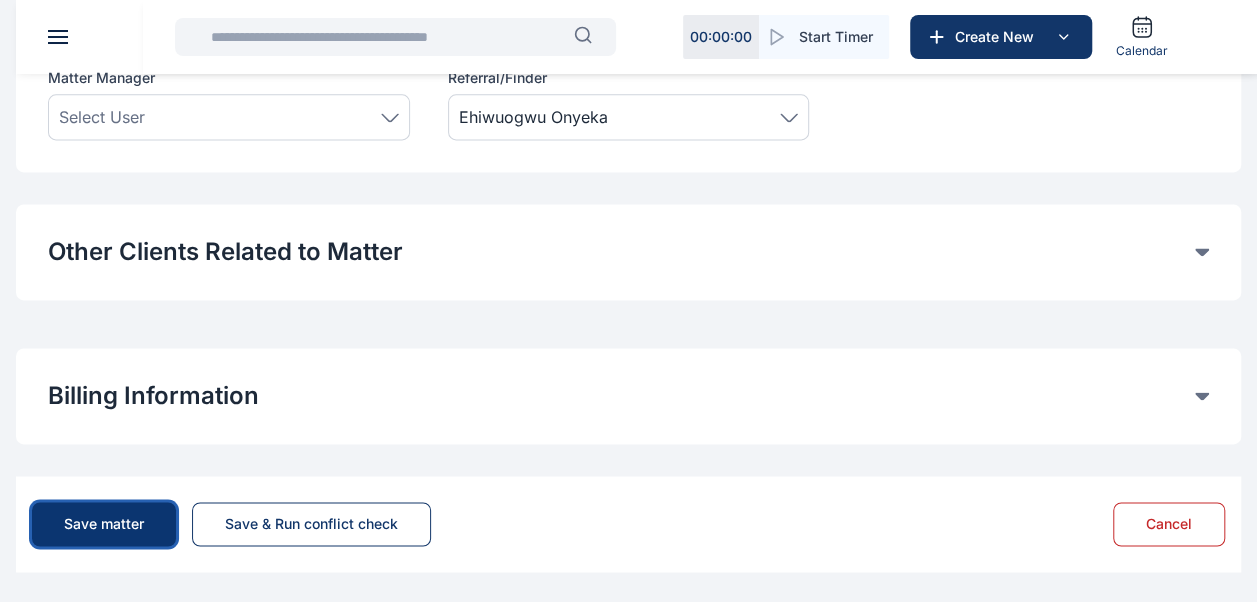 click on "Save matter" at bounding box center [104, 524] 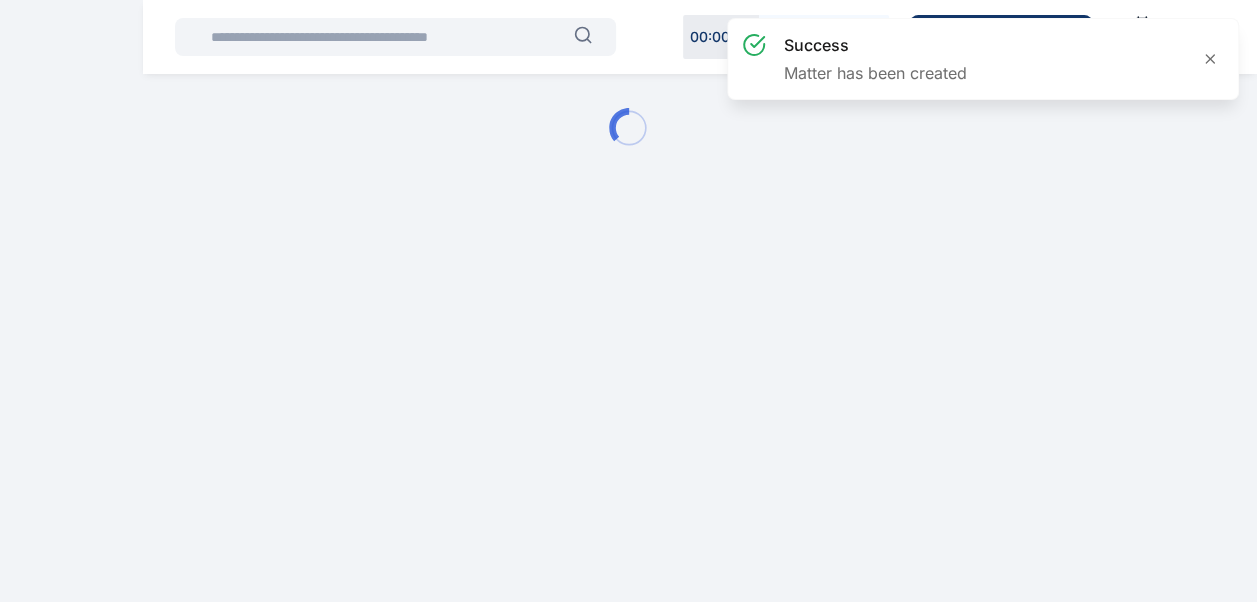 scroll, scrollTop: 0, scrollLeft: 0, axis: both 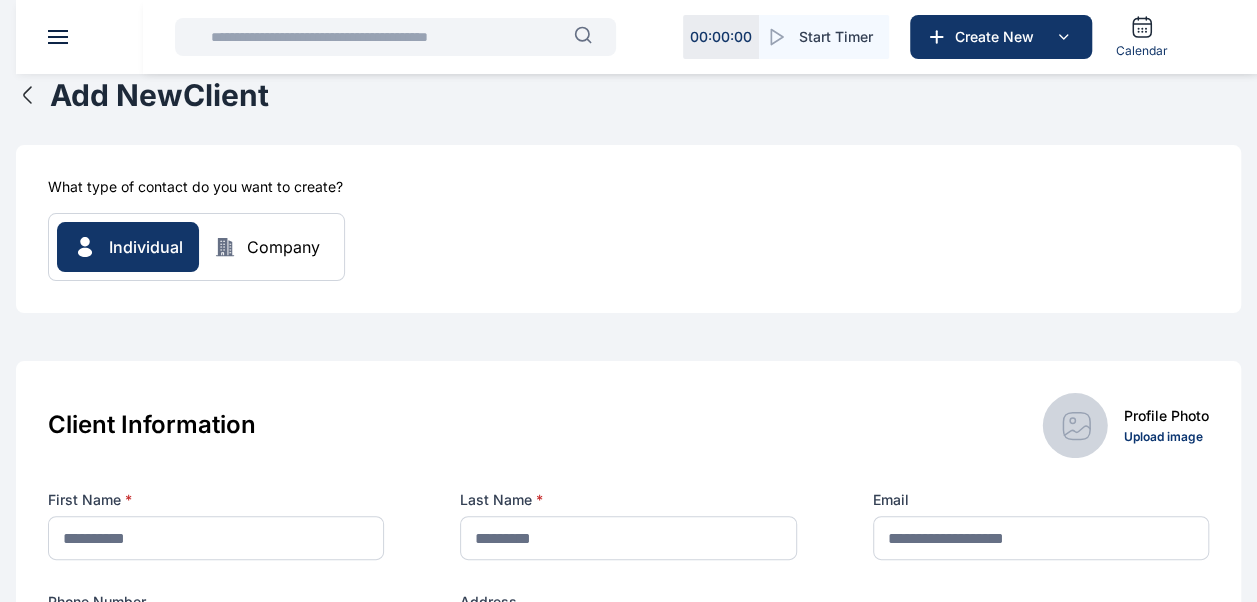 click 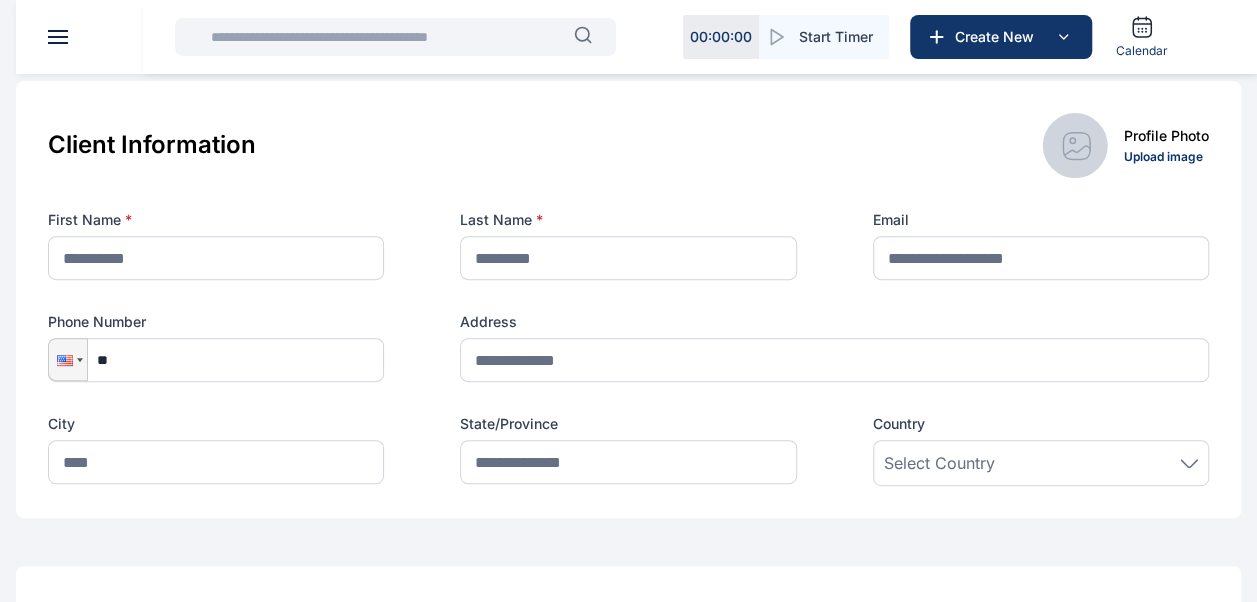 scroll, scrollTop: 0, scrollLeft: 0, axis: both 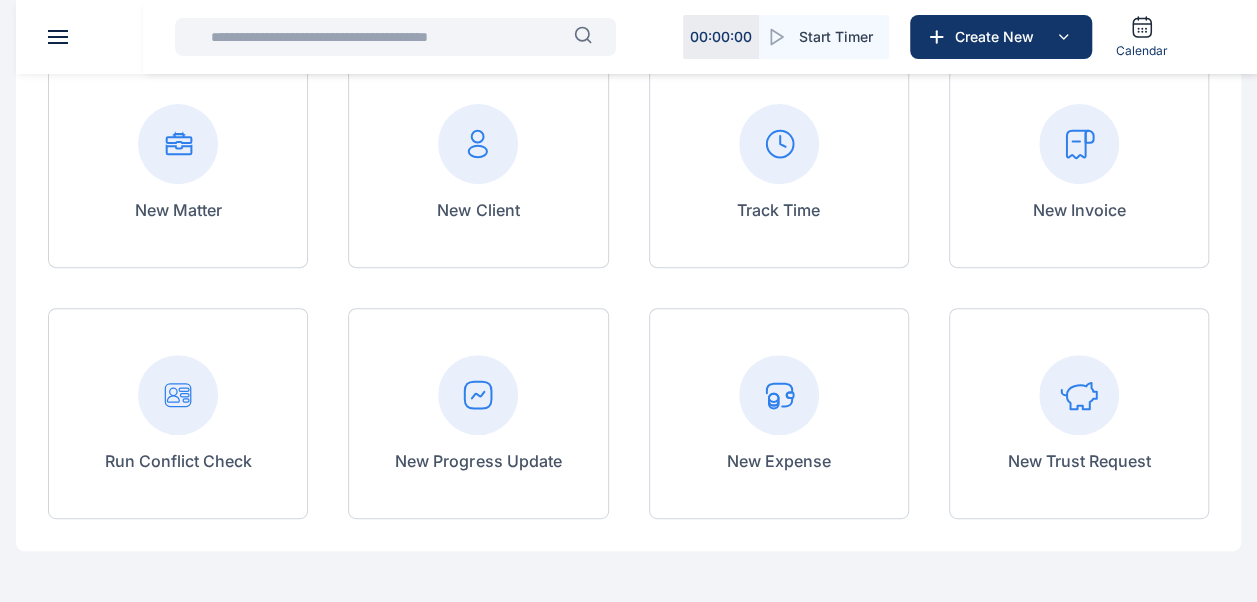 click 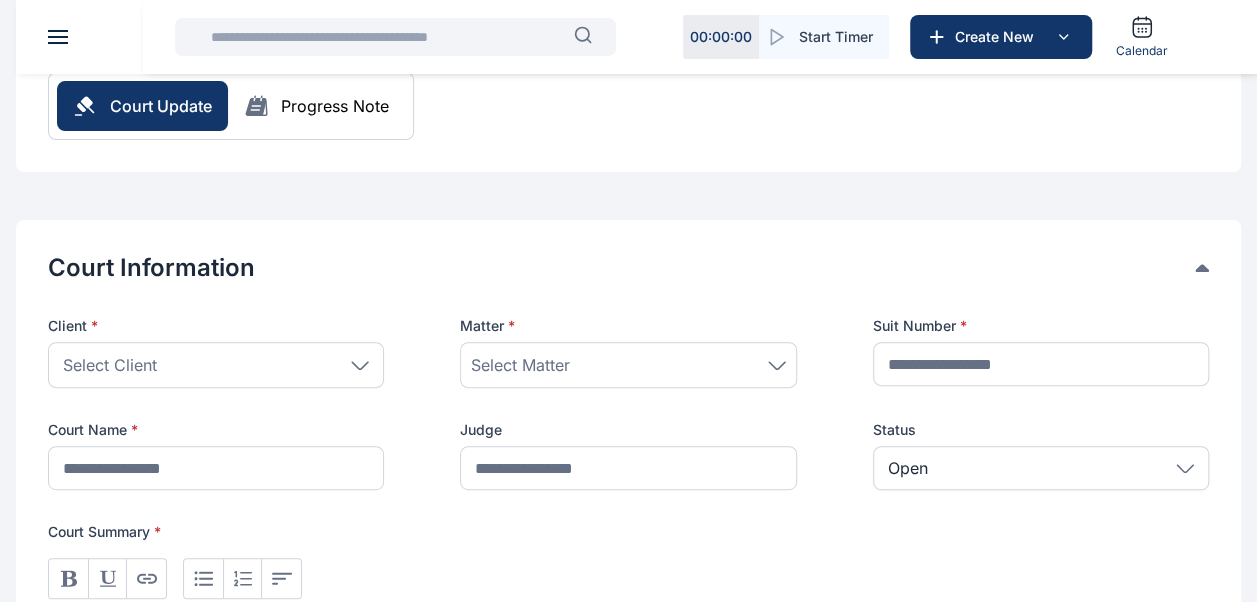 scroll, scrollTop: 238, scrollLeft: 0, axis: vertical 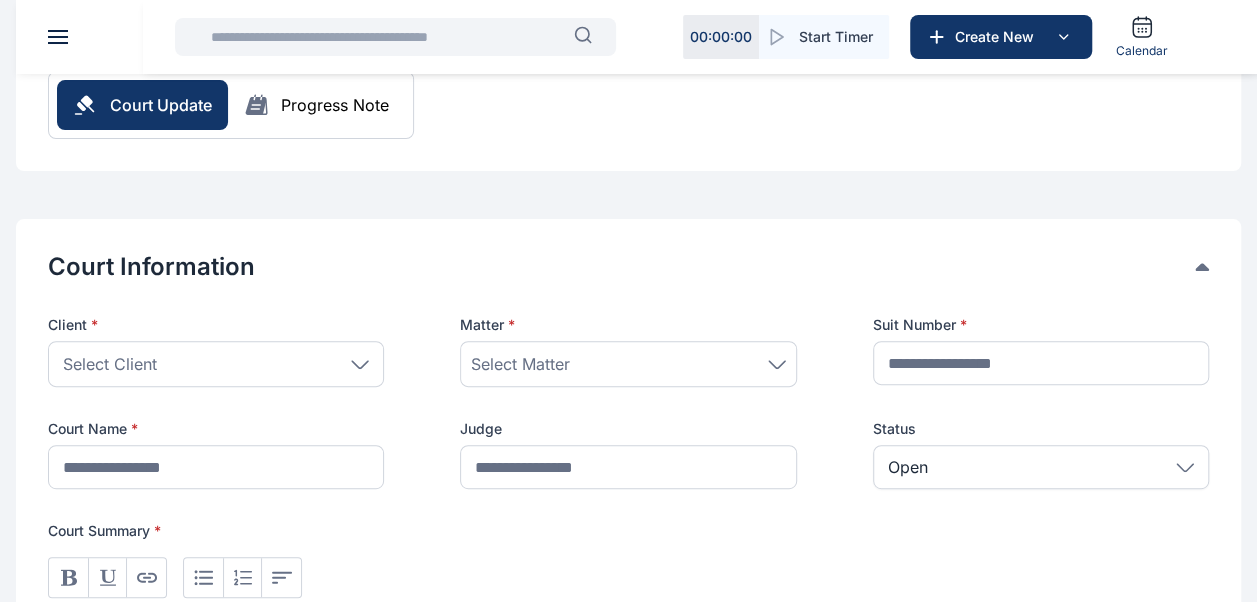 click on "Select Client" at bounding box center (216, 364) 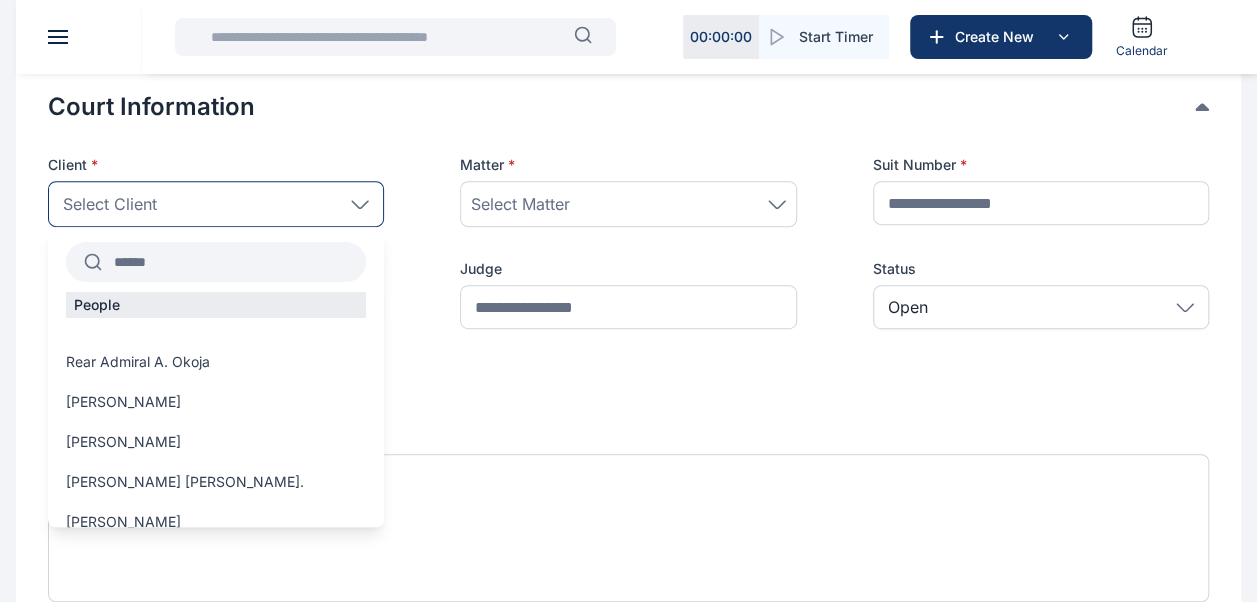 scroll, scrollTop: 399, scrollLeft: 0, axis: vertical 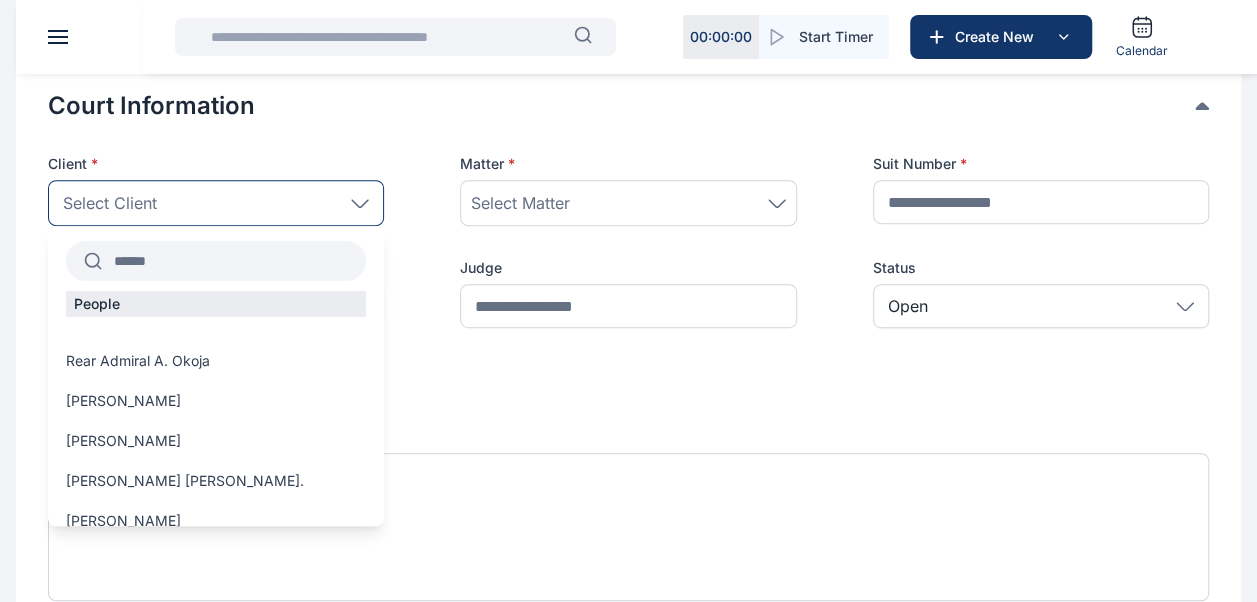 click at bounding box center (234, 261) 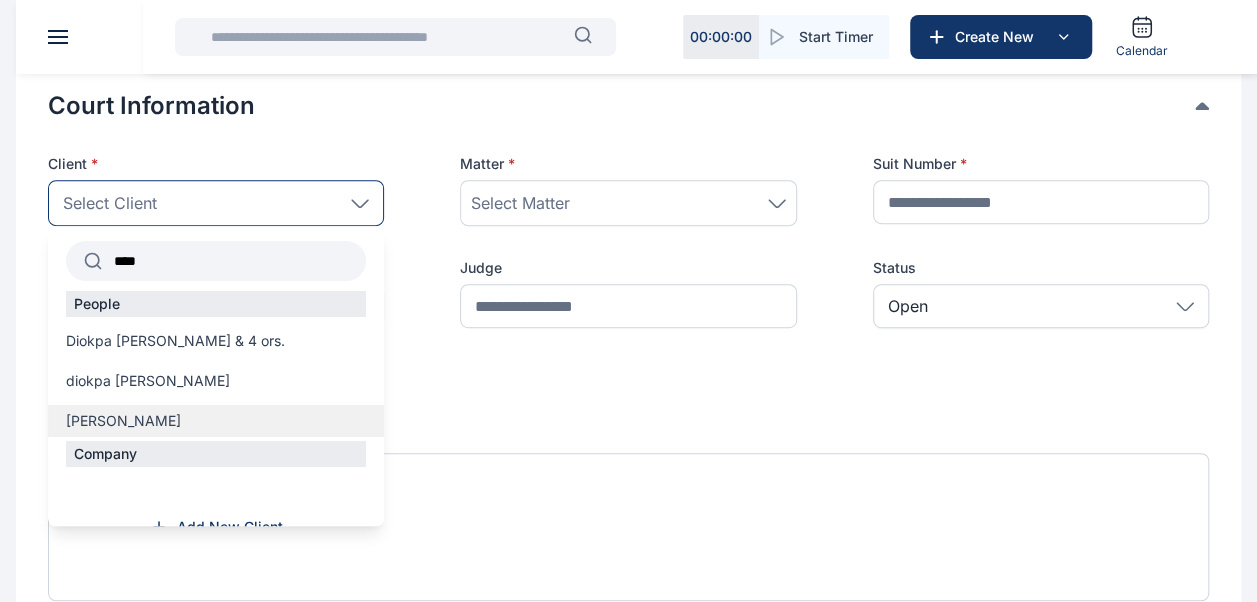 type on "****" 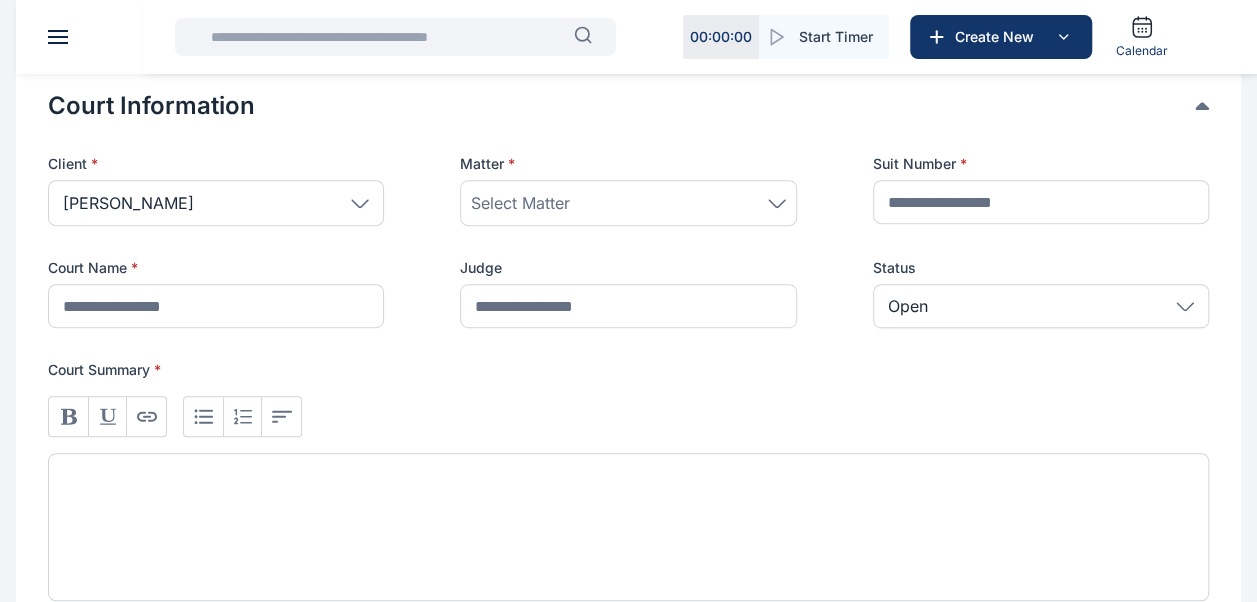 click on "Select Matter" at bounding box center [628, 203] 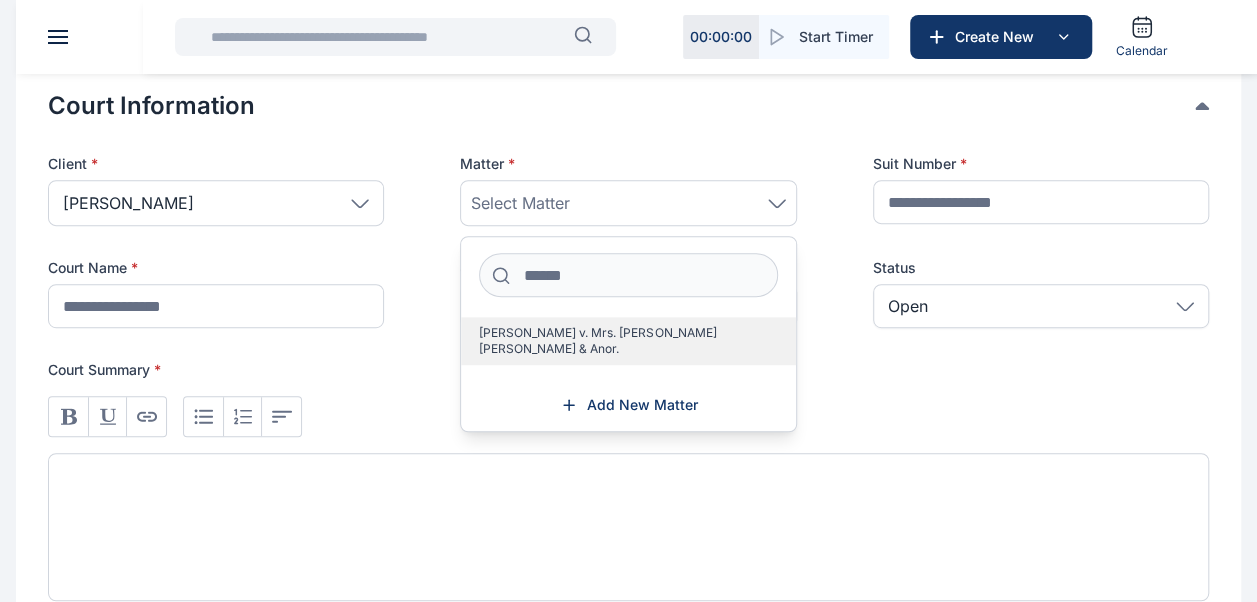 click on "[PERSON_NAME] v. Mrs. [PERSON_NAME] [PERSON_NAME] & Anor." at bounding box center (620, 341) 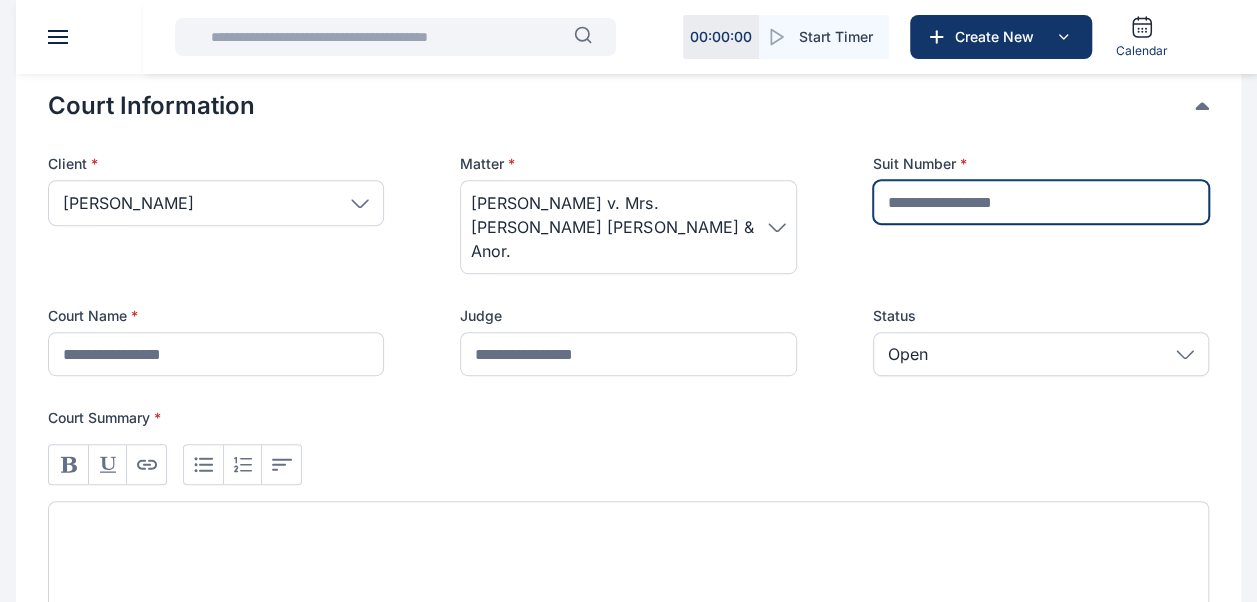 click at bounding box center (1041, 202) 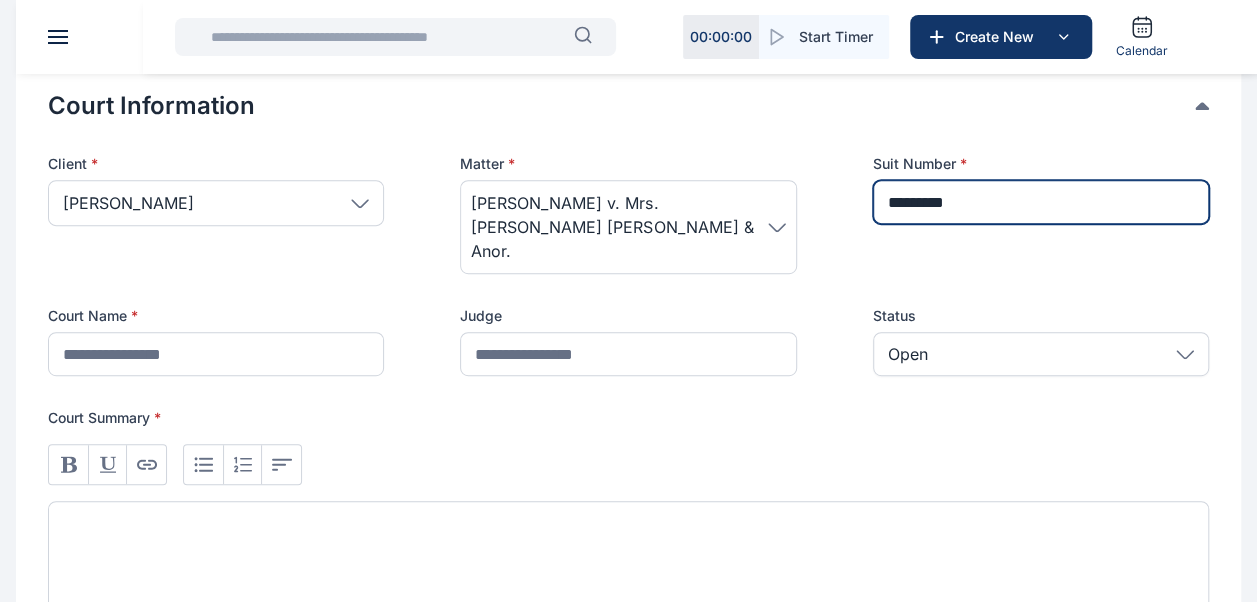 type on "*********" 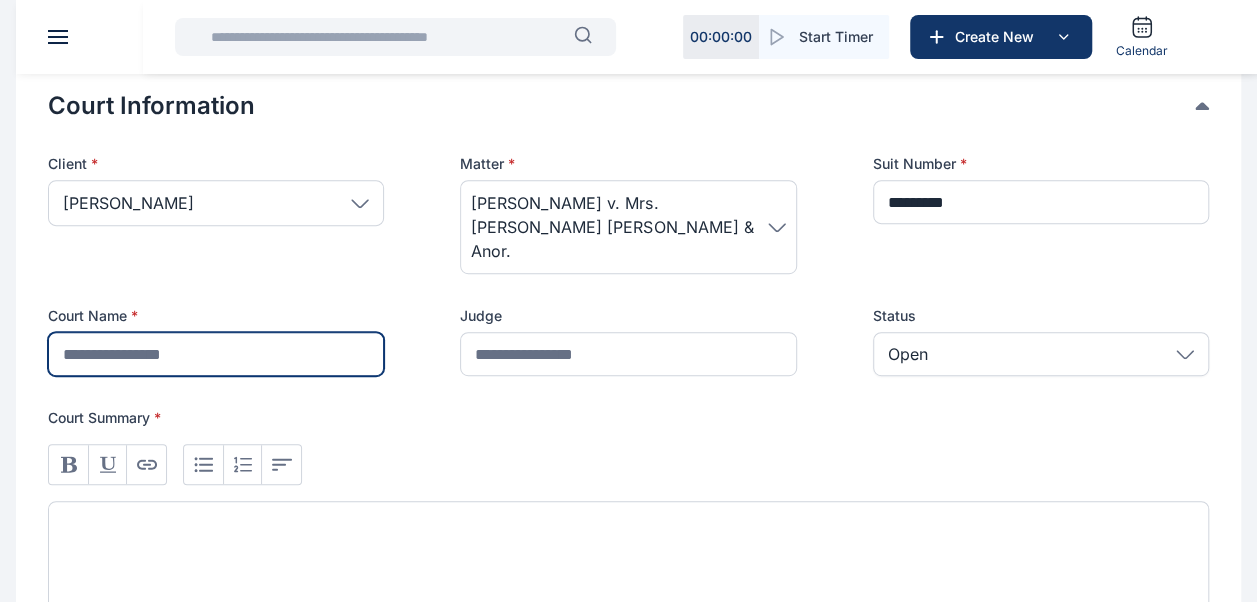 click at bounding box center [216, 354] 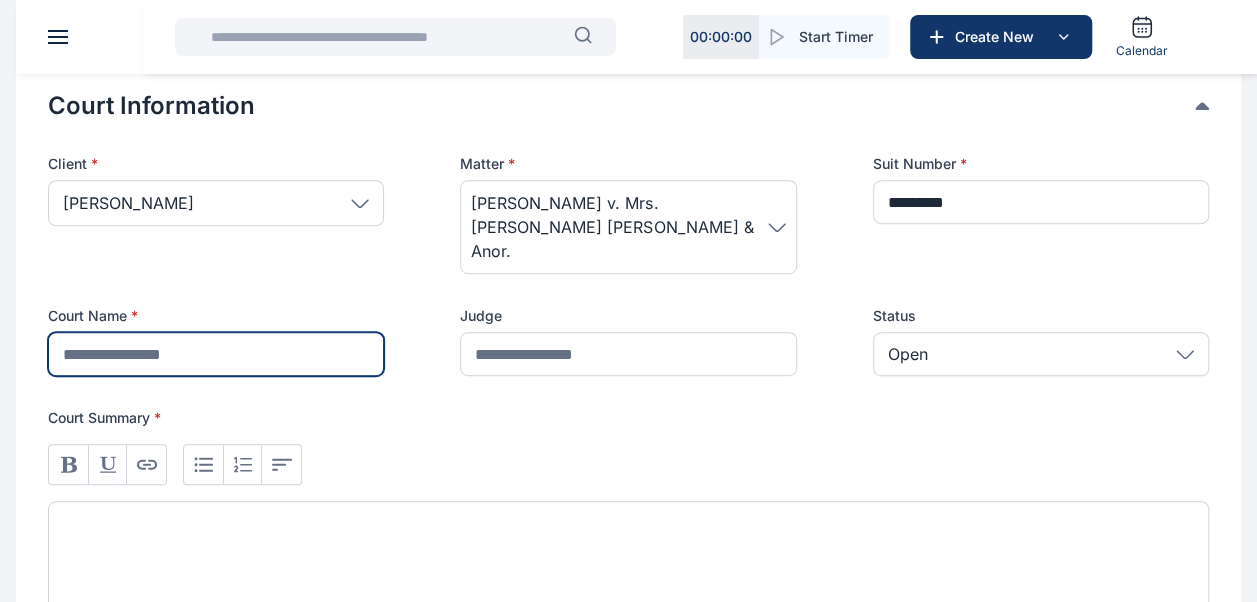 type on "**********" 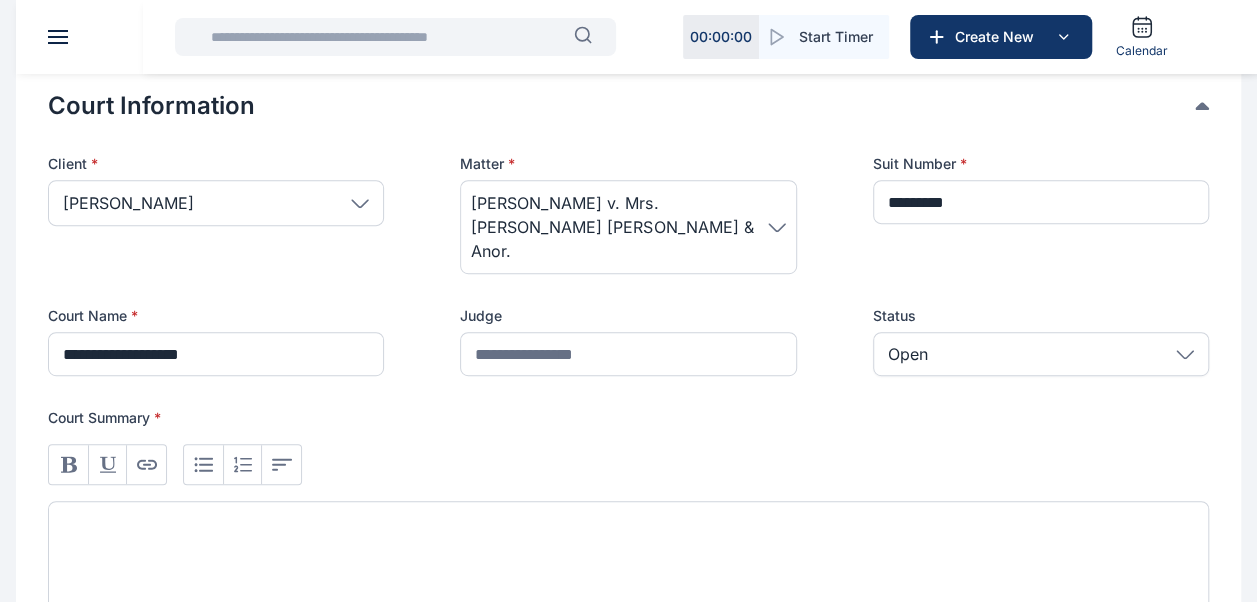 click at bounding box center (628, 575) 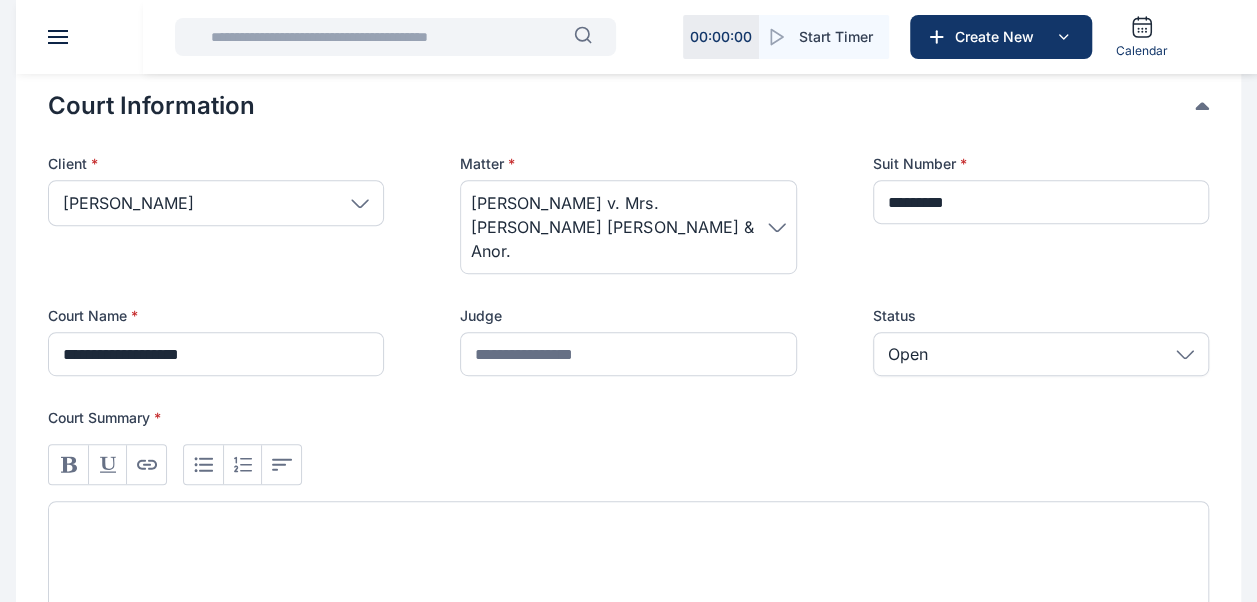 type 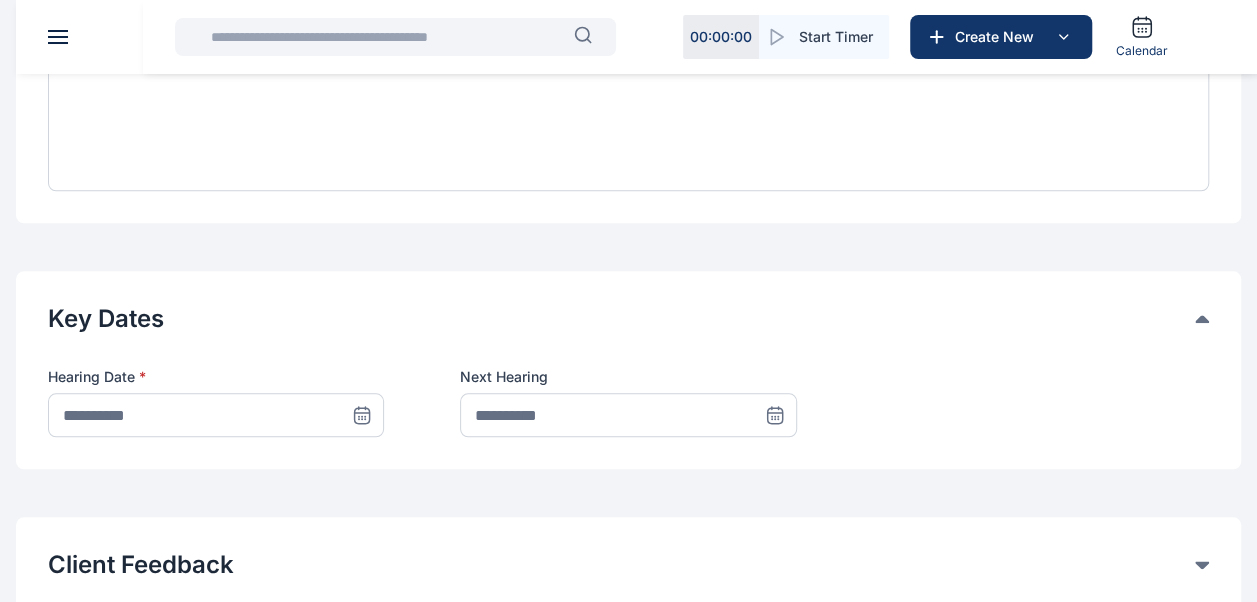 scroll, scrollTop: 858, scrollLeft: 0, axis: vertical 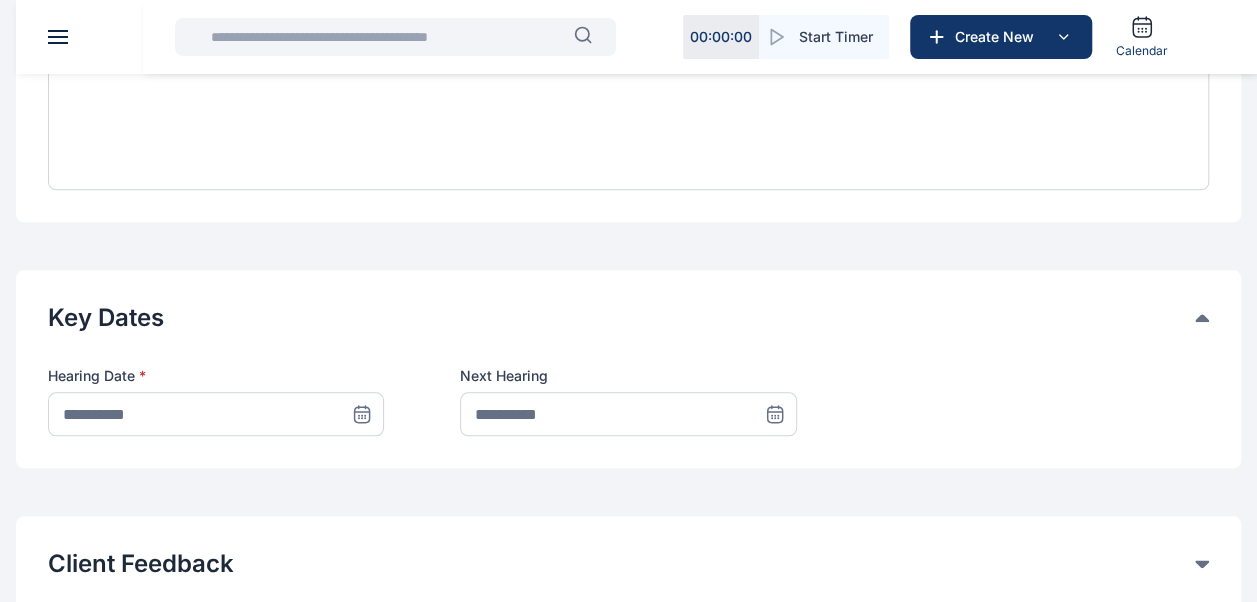 click 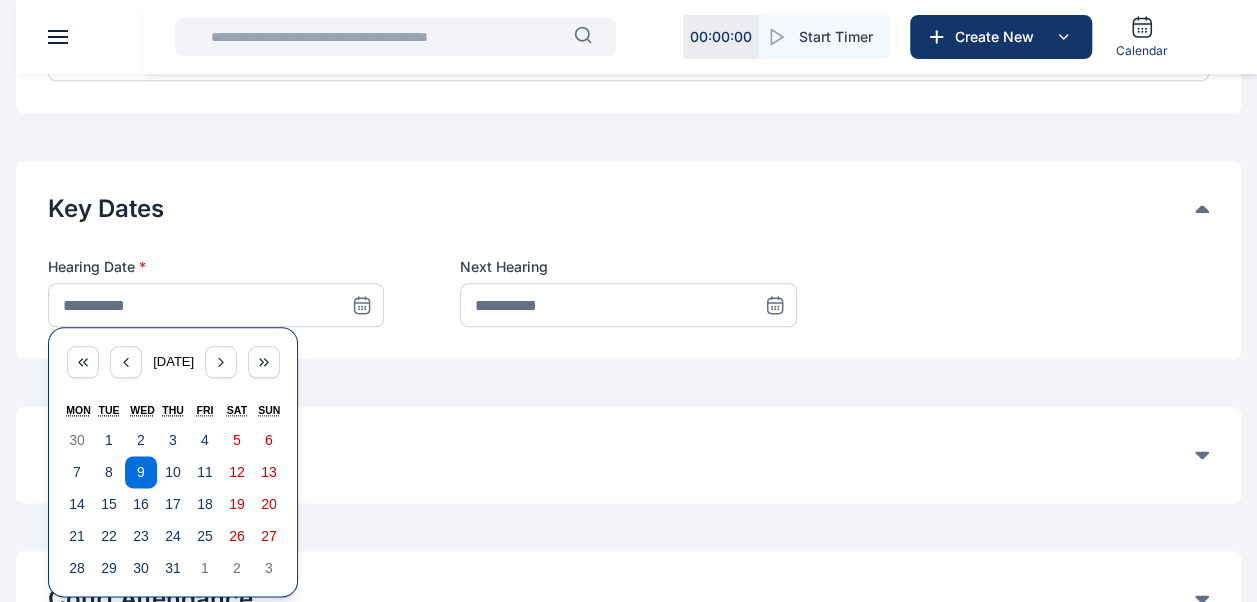 scroll, scrollTop: 968, scrollLeft: 0, axis: vertical 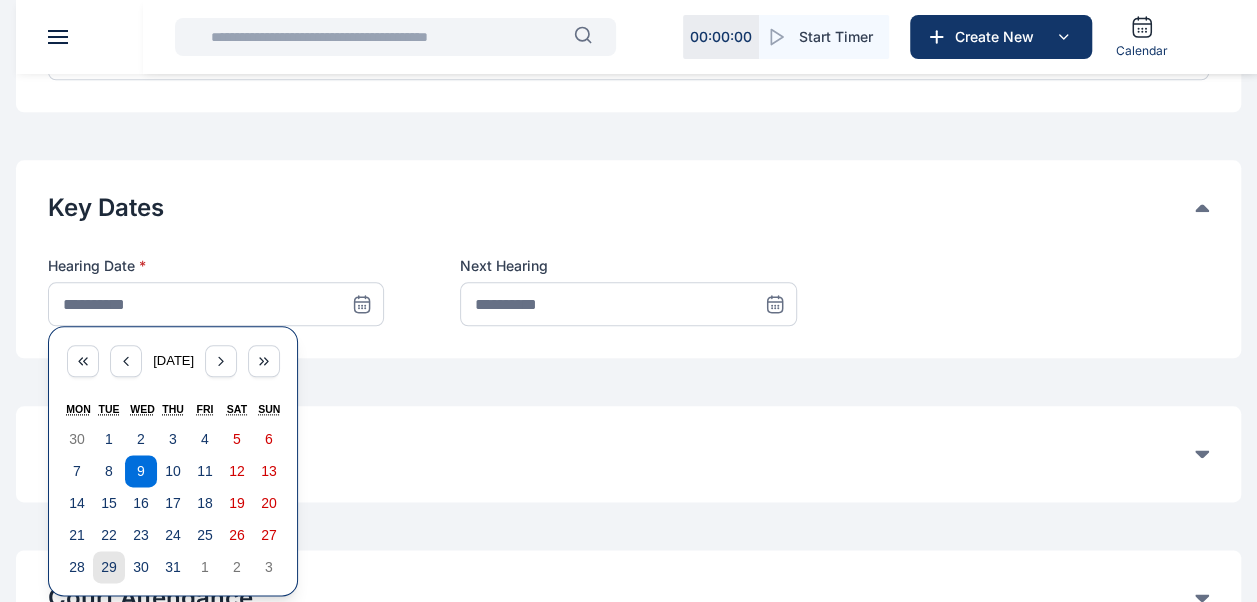 click on "29" at bounding box center (109, 567) 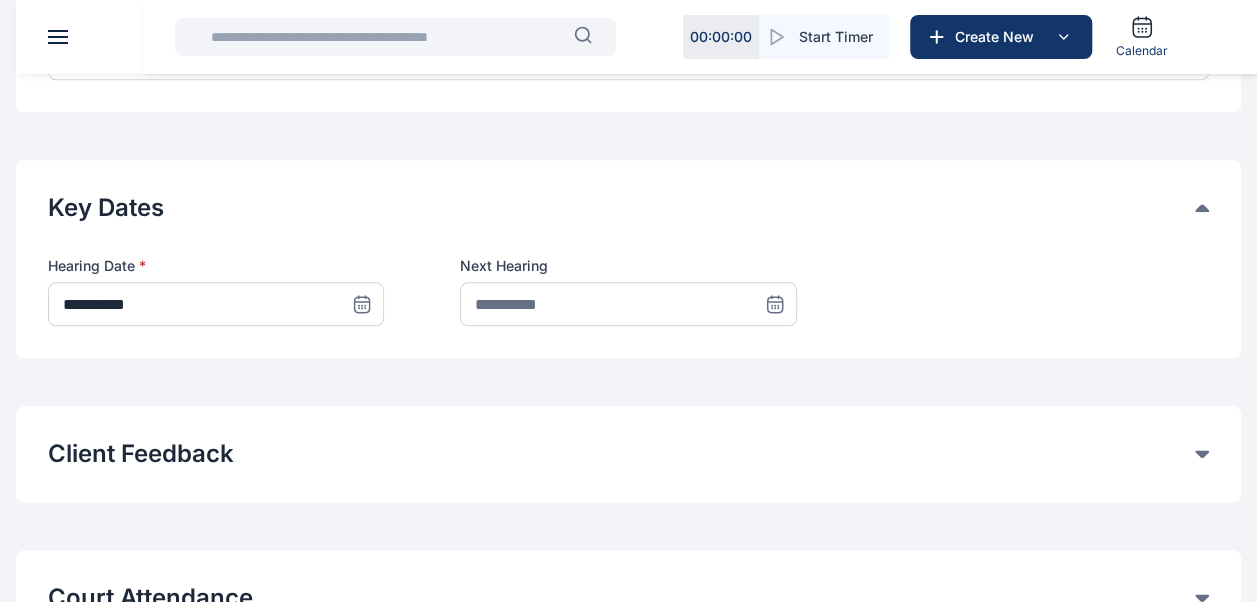 click 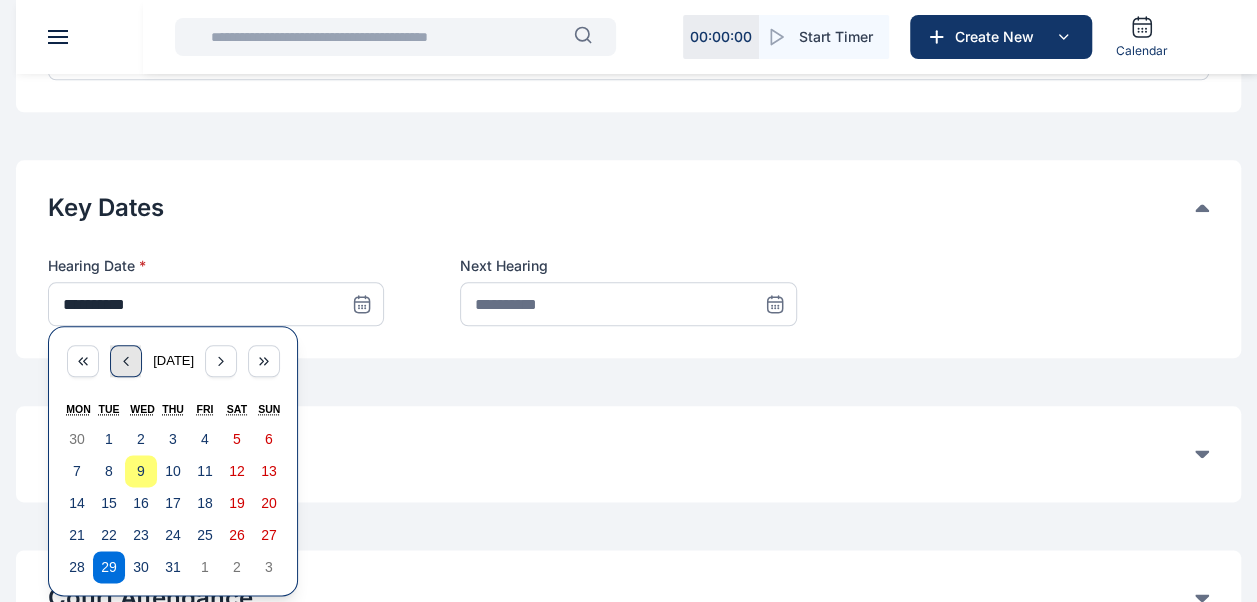 click 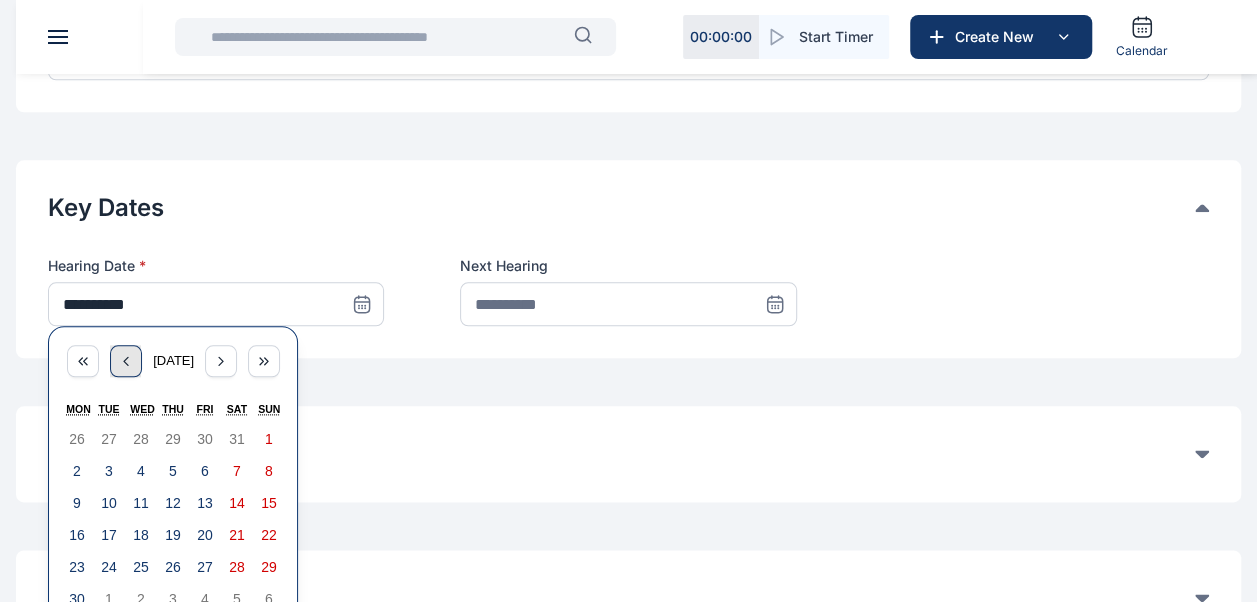 click 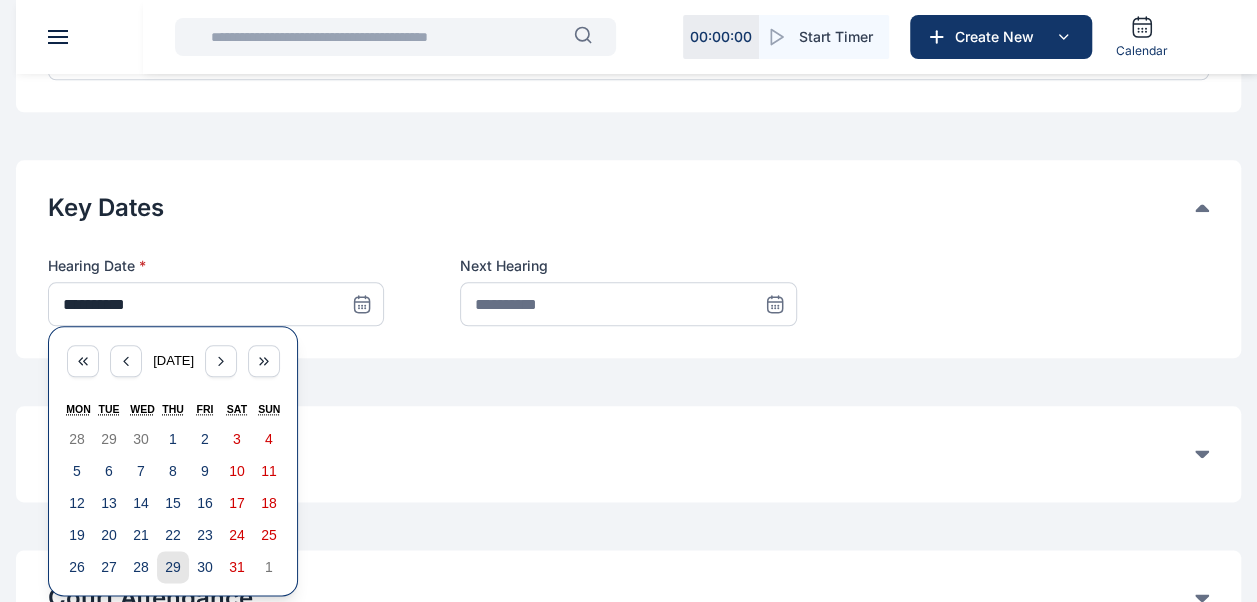 click on "29" at bounding box center [173, 567] 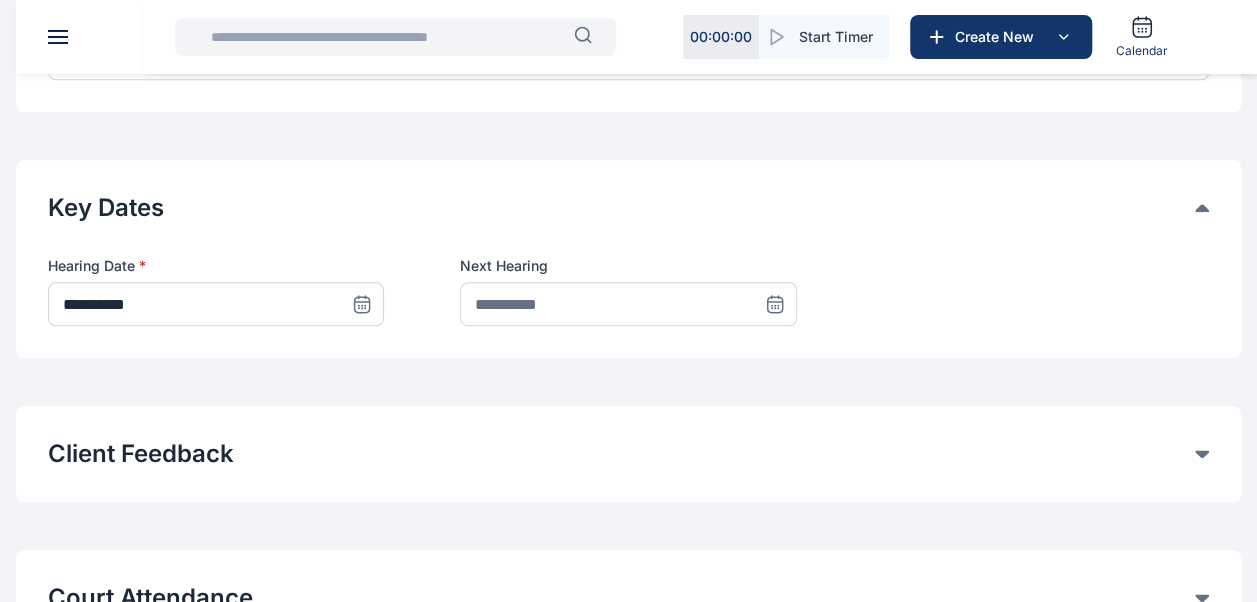 click 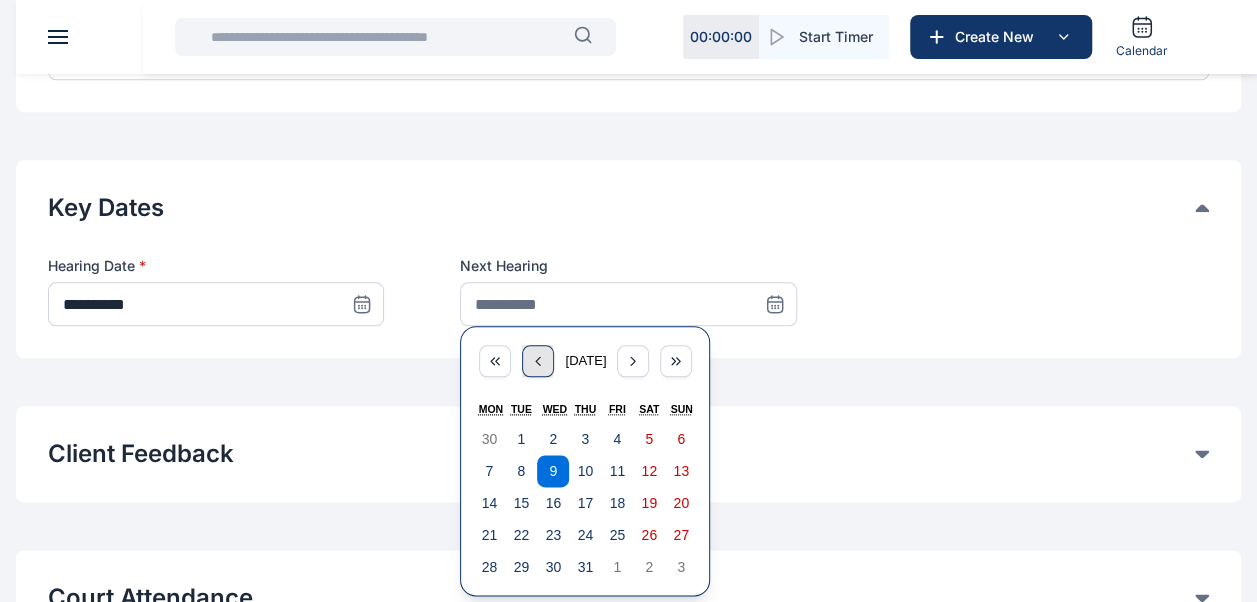 click 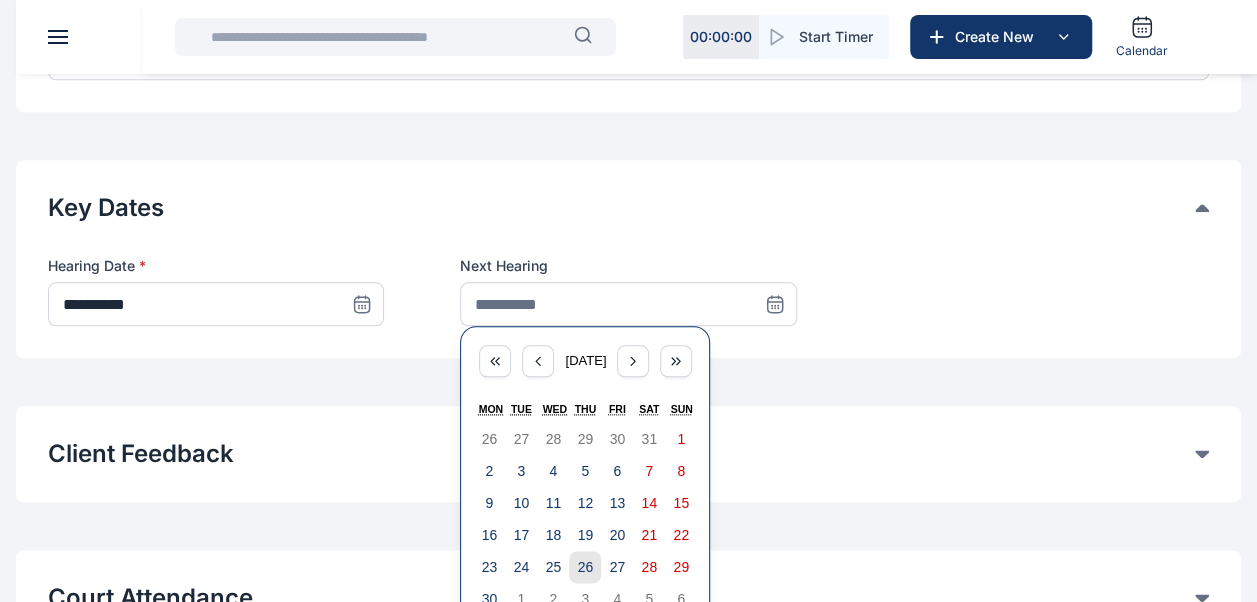 click on "26" at bounding box center [585, 567] 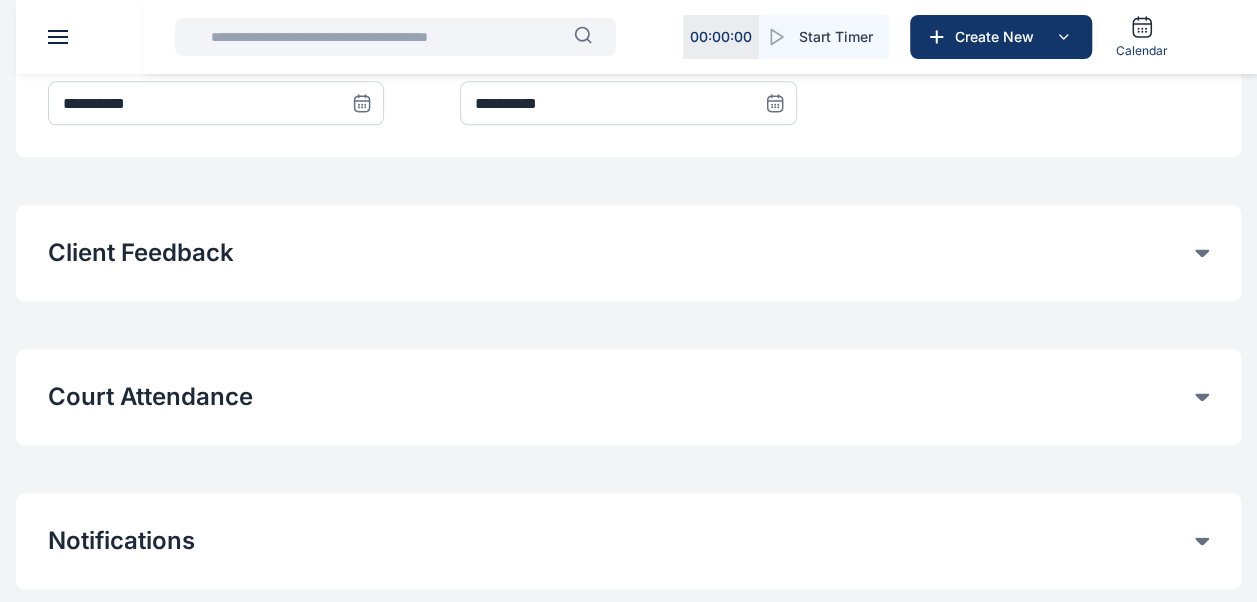 scroll, scrollTop: 1170, scrollLeft: 0, axis: vertical 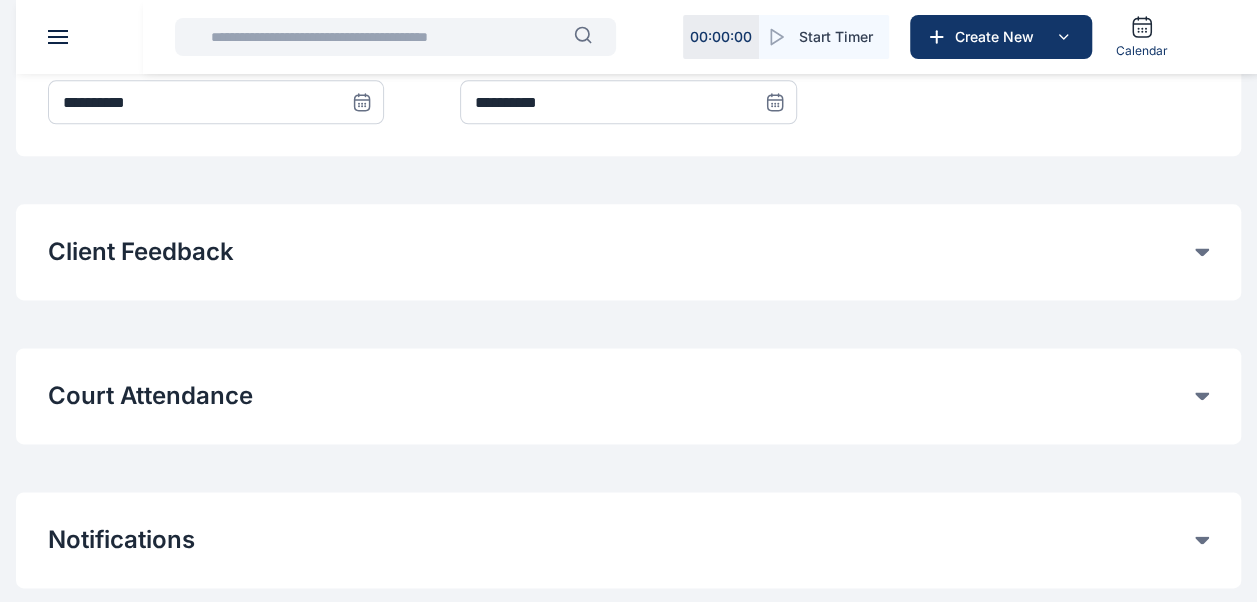 click on "Court Attendance   Time entries will be automatically logged for Court attendance entries Counsel   Select User Duration in Court       Add Counsel Counsel Name Hours Mins No Entries Found" at bounding box center [628, 396] 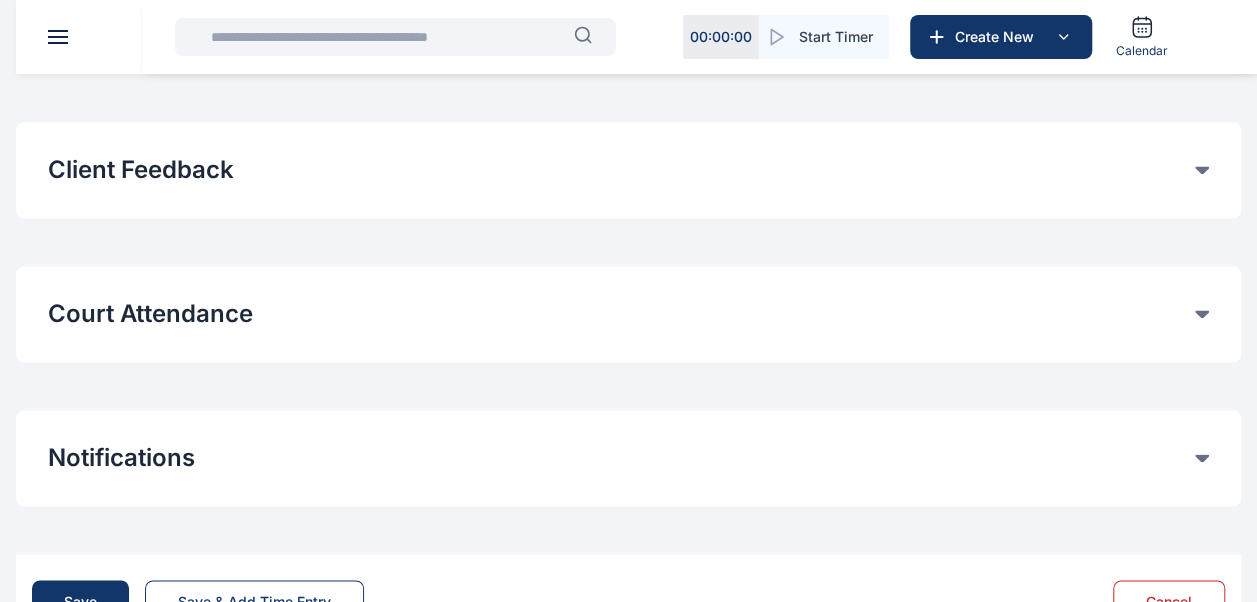 scroll, scrollTop: 1255, scrollLeft: 0, axis: vertical 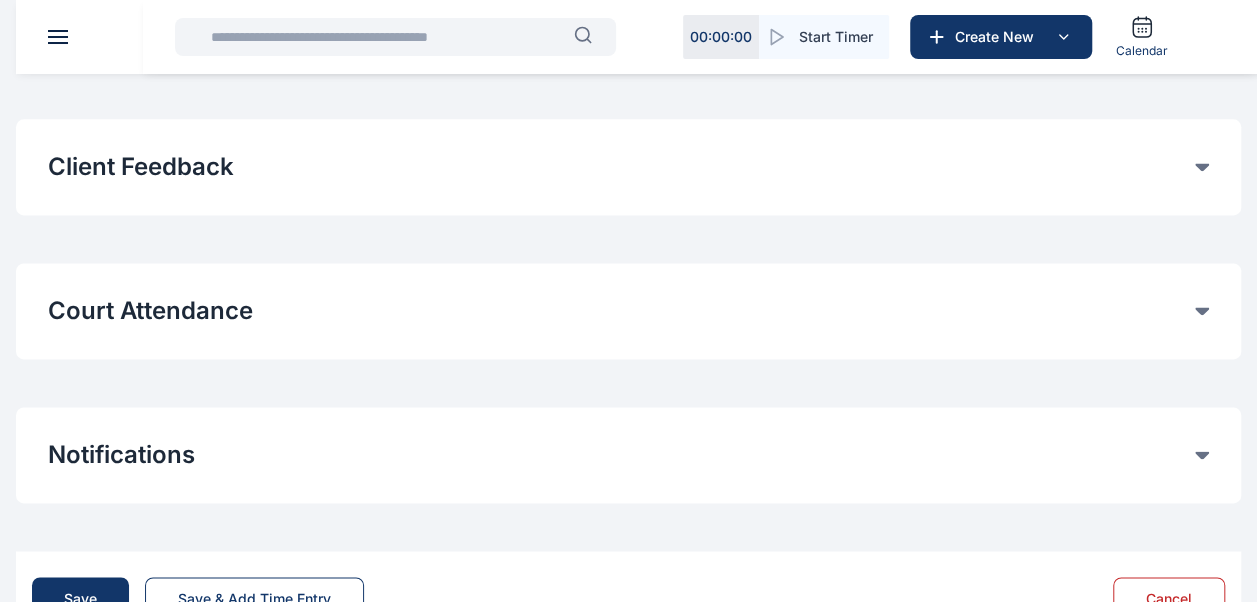 click on "Court Attendance   Time entries will be automatically logged for Court attendance entries Counsel   Select User Duration in Court       Add Counsel Counsel Name Hours Mins No Entries Found" at bounding box center (628, 311) 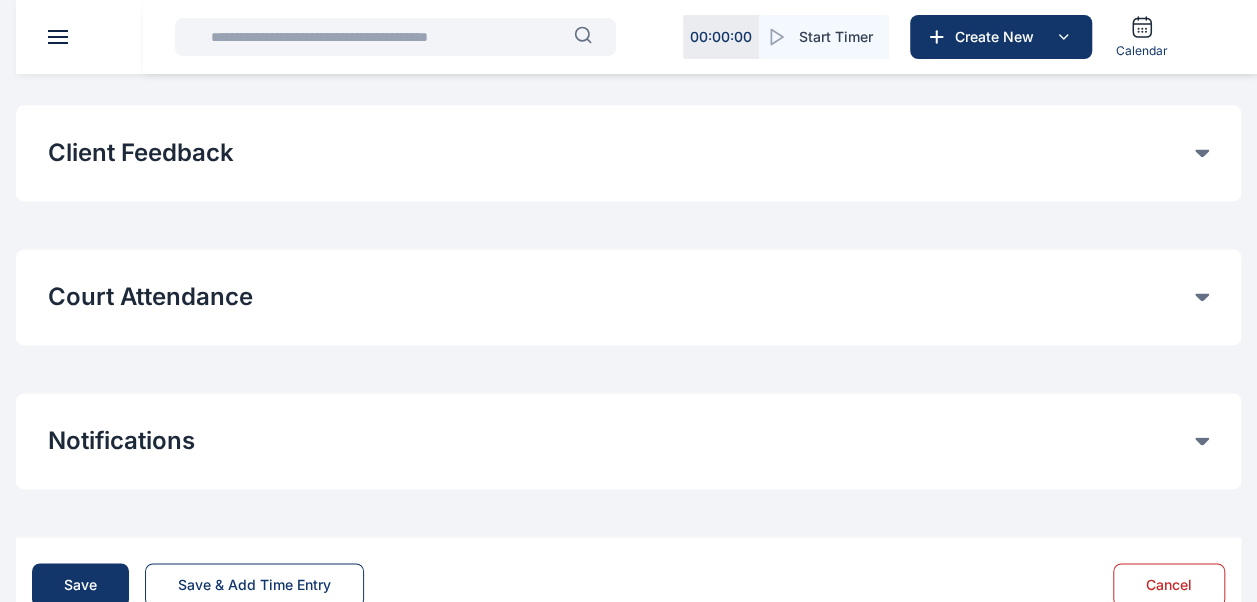 click on "Court Attendance" at bounding box center [628, -764] 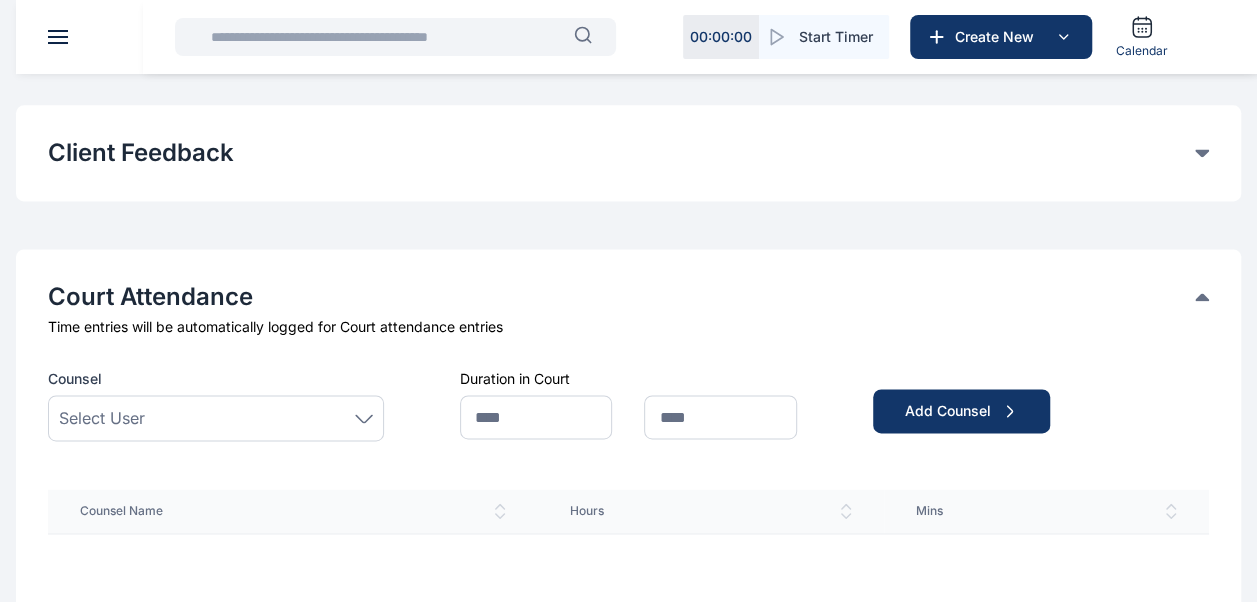 click on "Select User" at bounding box center (216, 418) 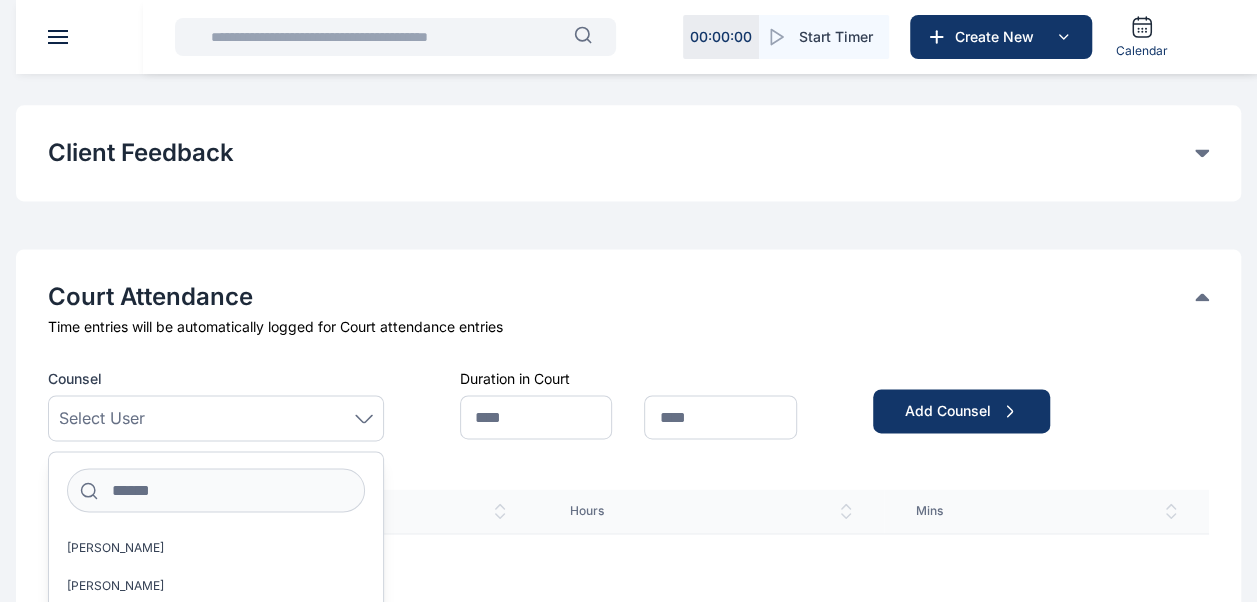 click on "Select User" at bounding box center [216, 418] 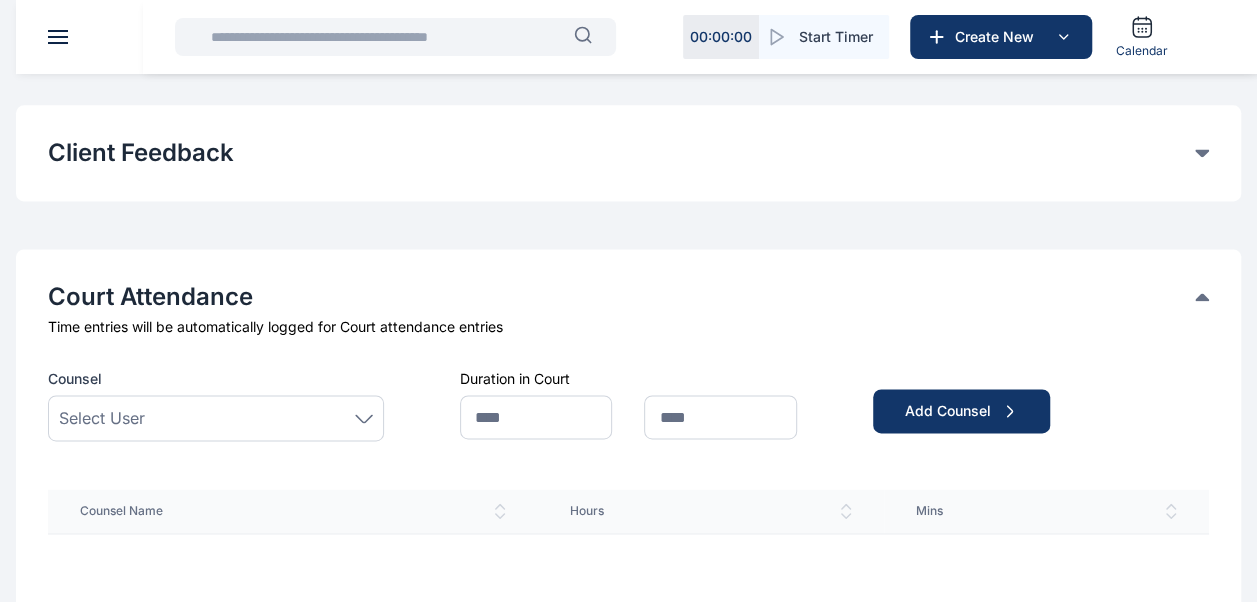 click on "Select User" at bounding box center [216, 418] 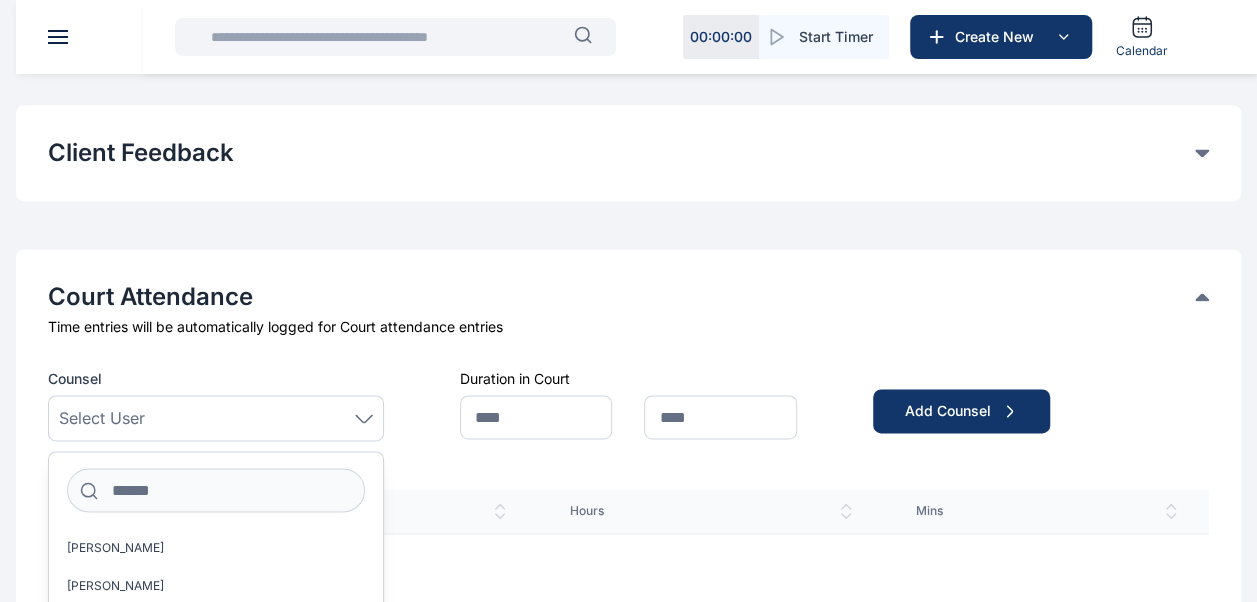 click on "Select User" at bounding box center [216, 418] 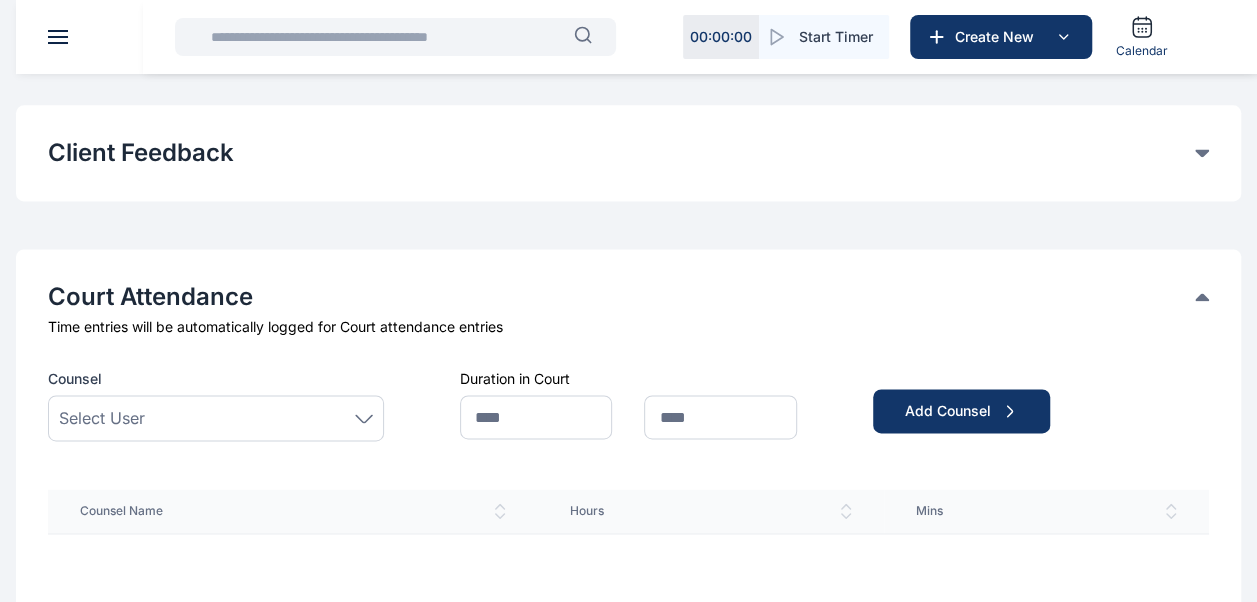 click on "Select User" at bounding box center (216, 418) 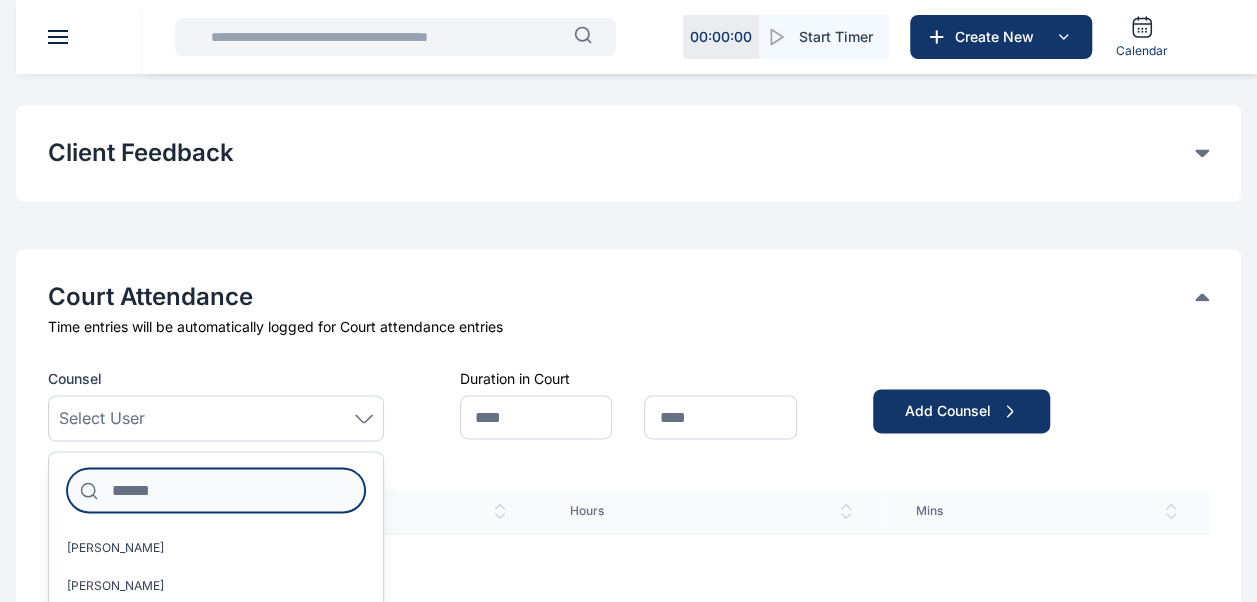 click at bounding box center (216, 490) 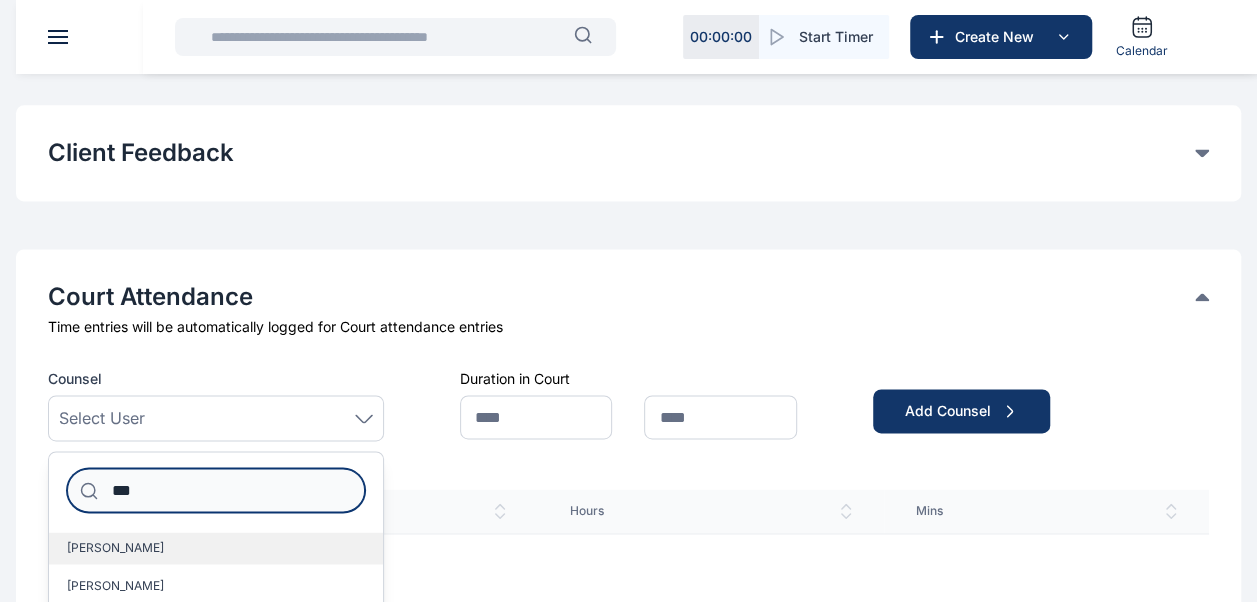 type on "***" 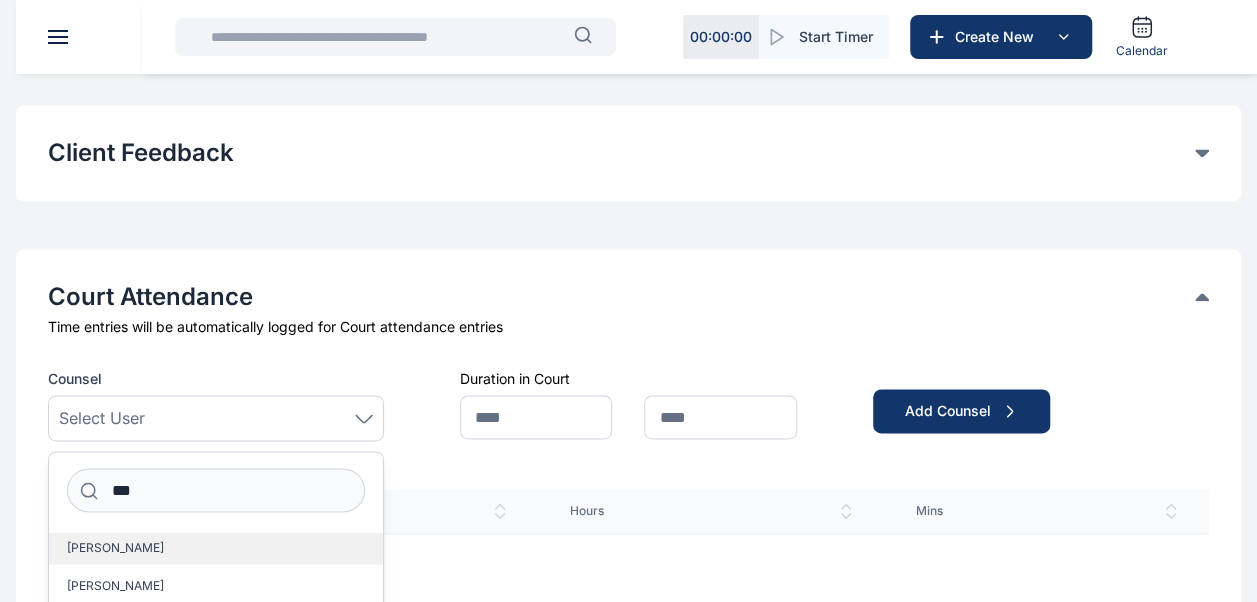 click on "[PERSON_NAME]" at bounding box center [115, 548] 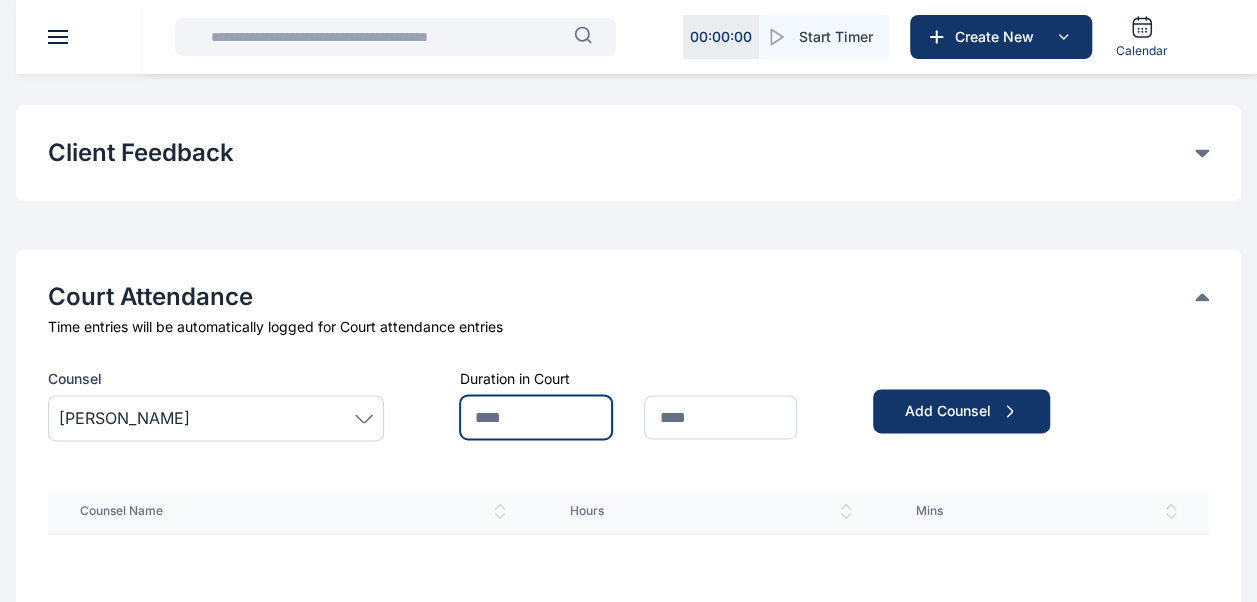 click at bounding box center [536, 417] 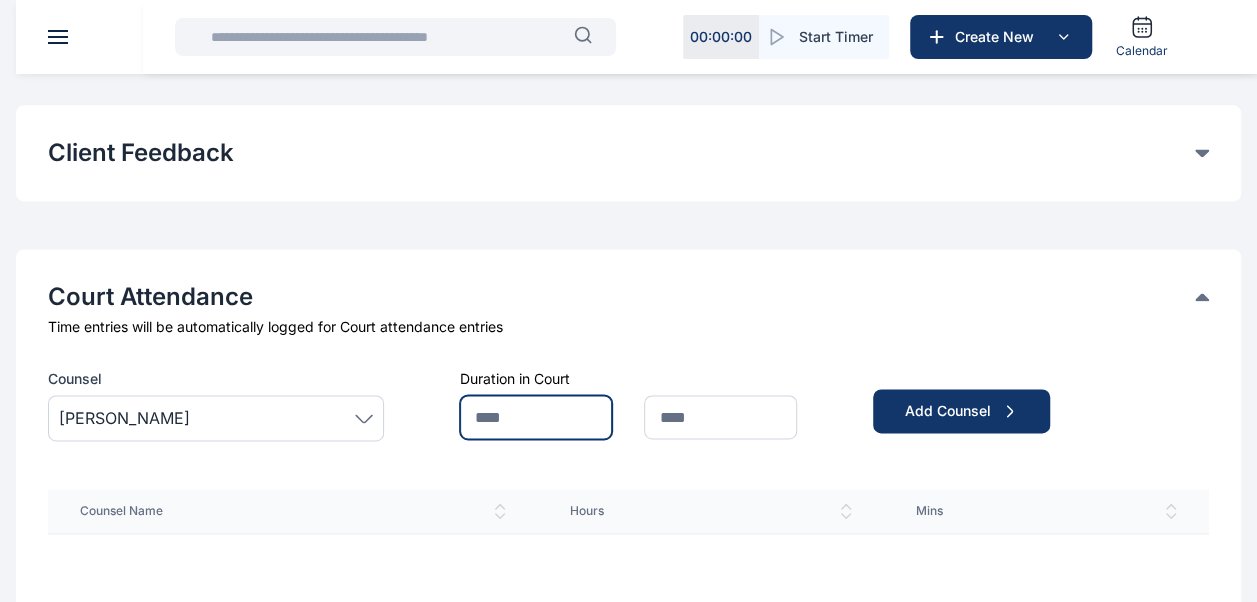 type on "*" 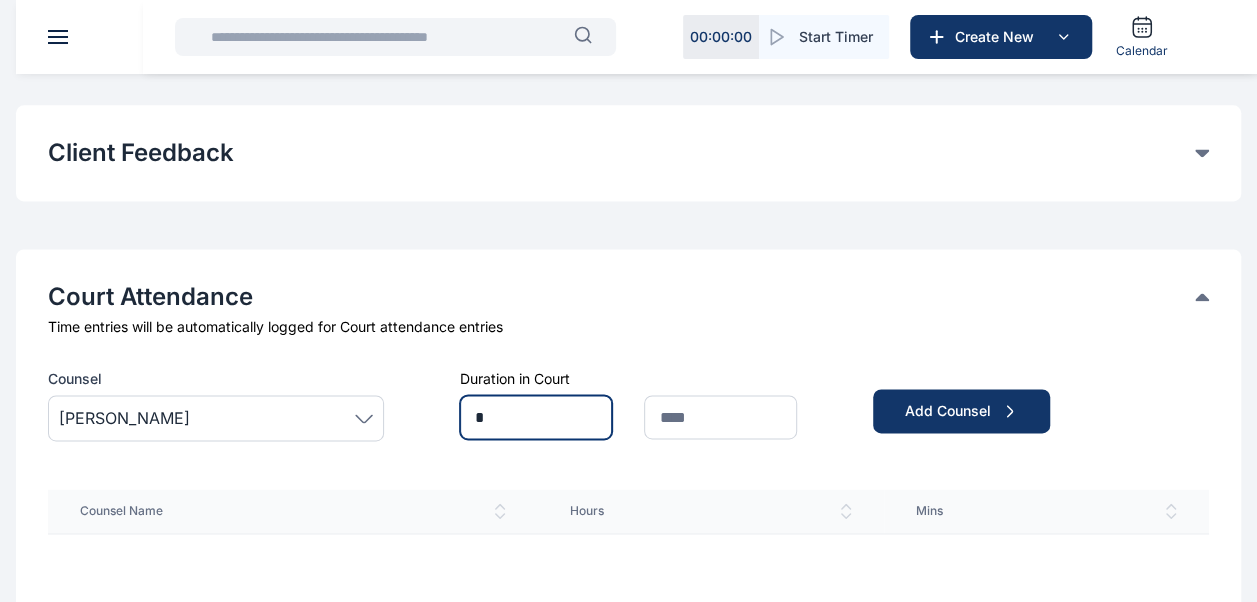 type on "*" 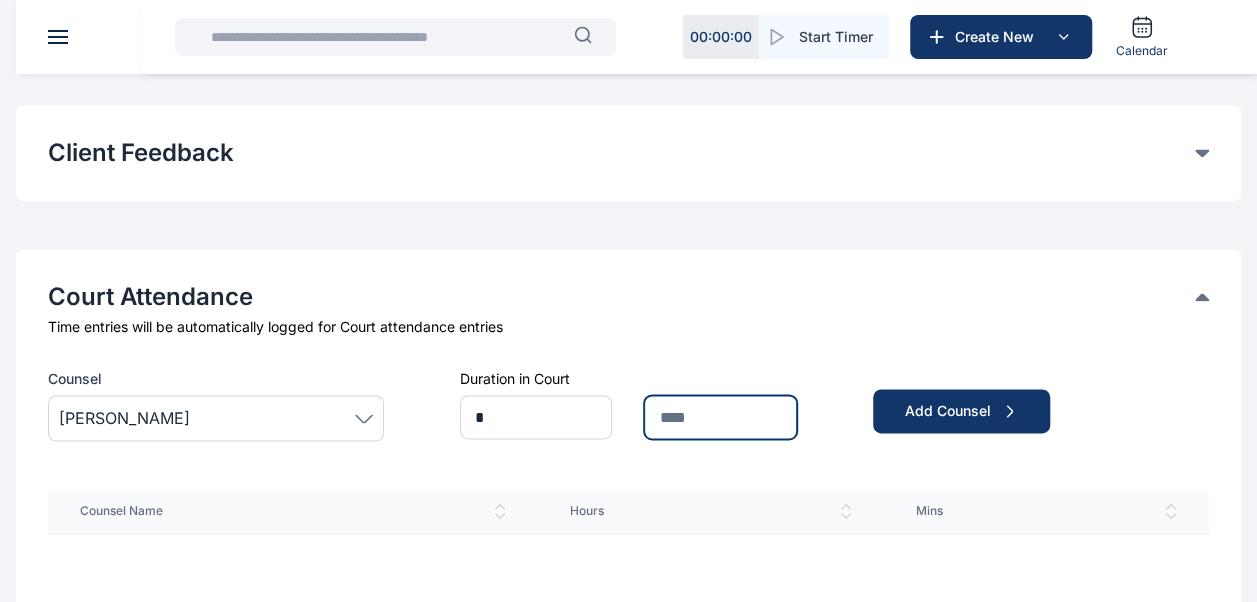 click at bounding box center [720, 417] 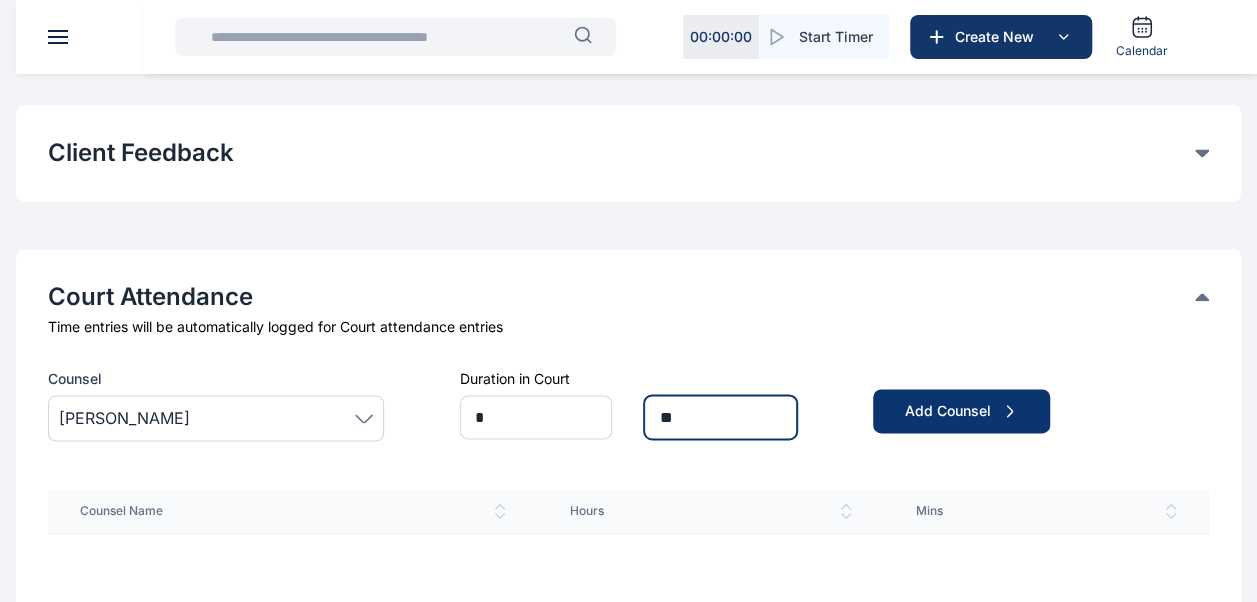 type on "**" 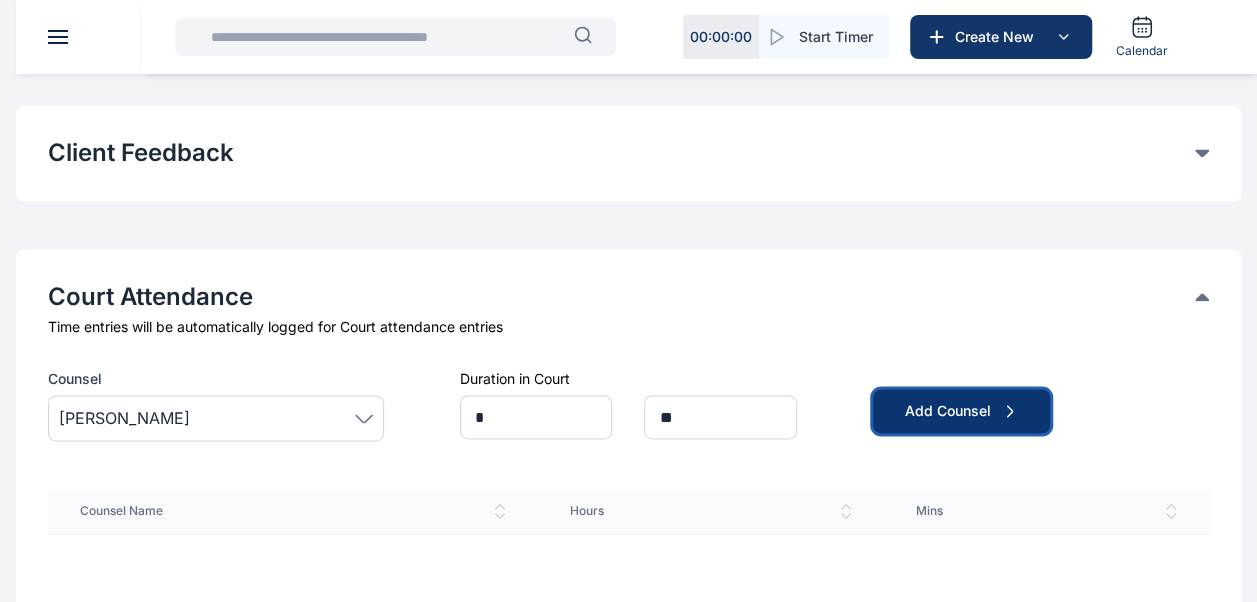 click on "Add Counsel" at bounding box center [961, 411] 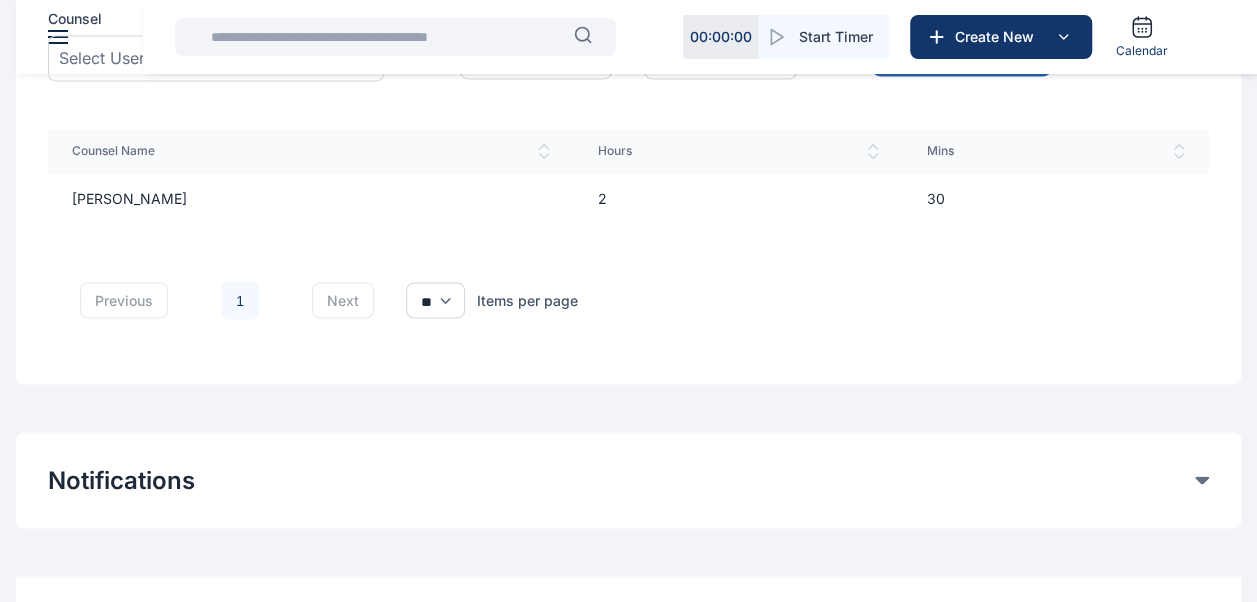 scroll, scrollTop: 1704, scrollLeft: 0, axis: vertical 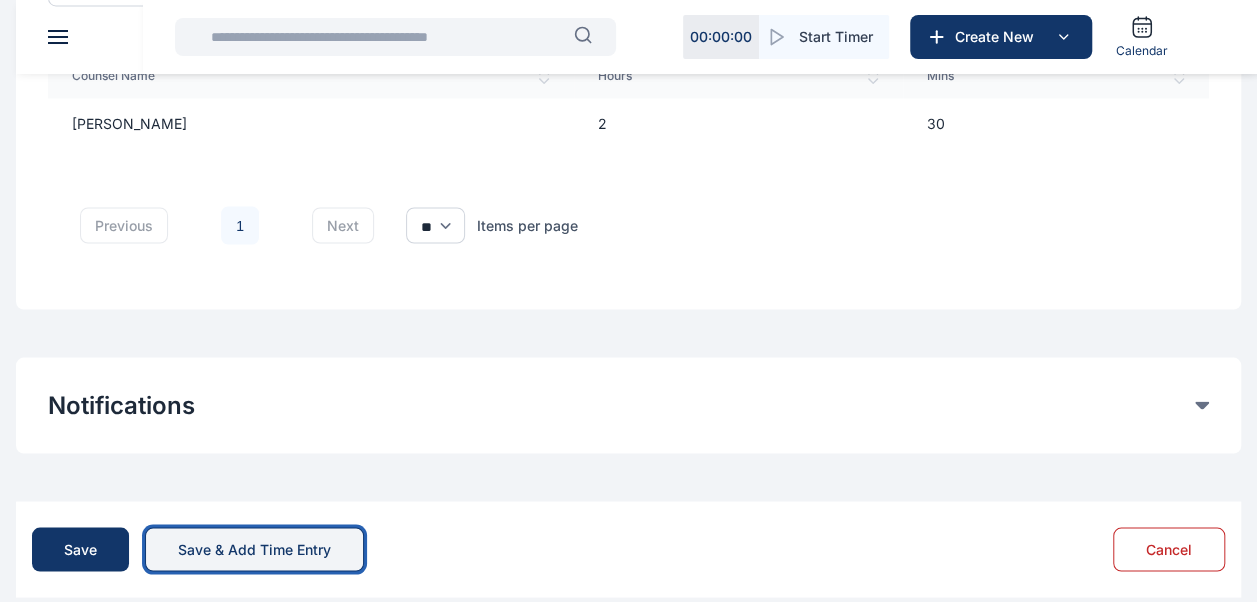 click on "Save & Add Time Entry" at bounding box center [254, 549] 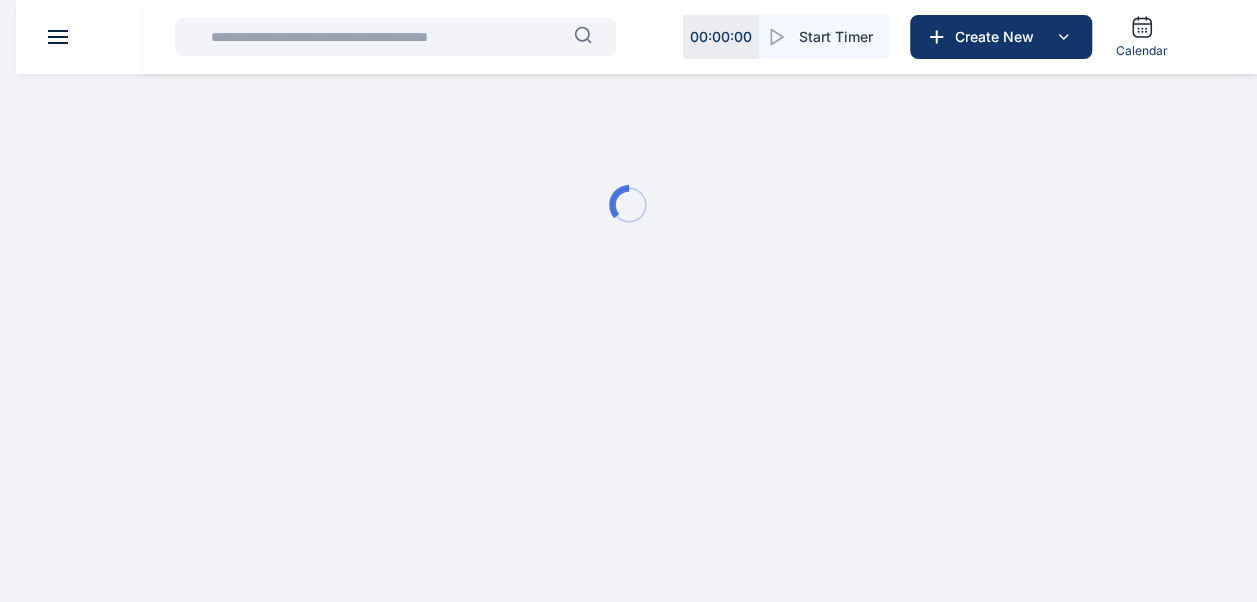 scroll, scrollTop: 0, scrollLeft: 0, axis: both 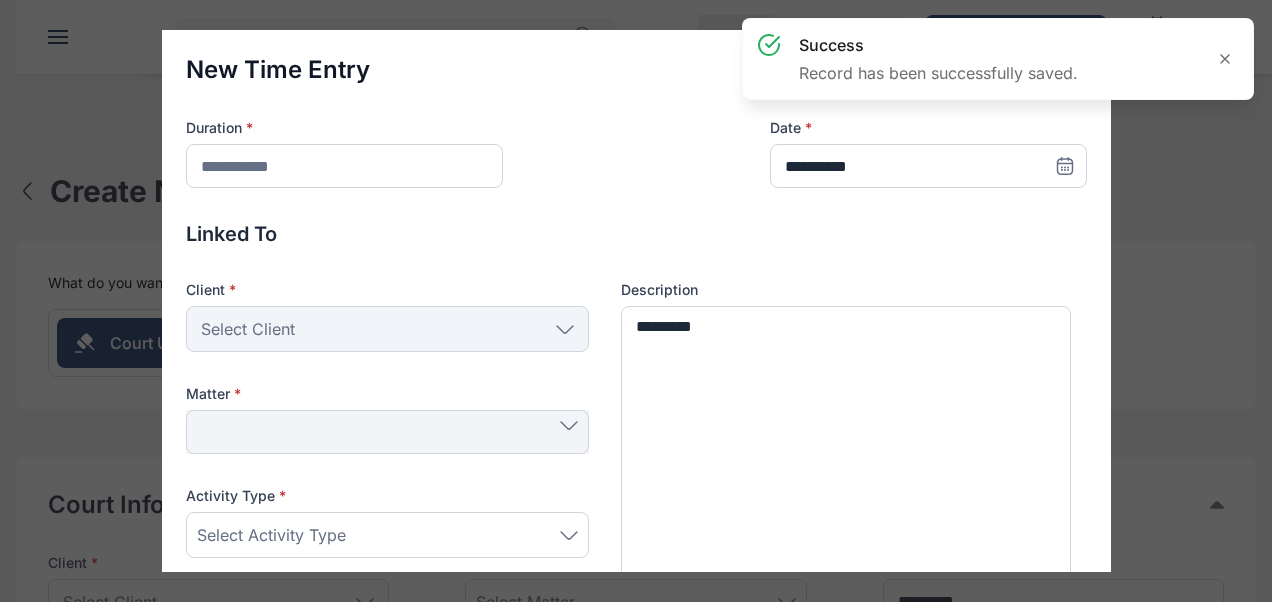 type 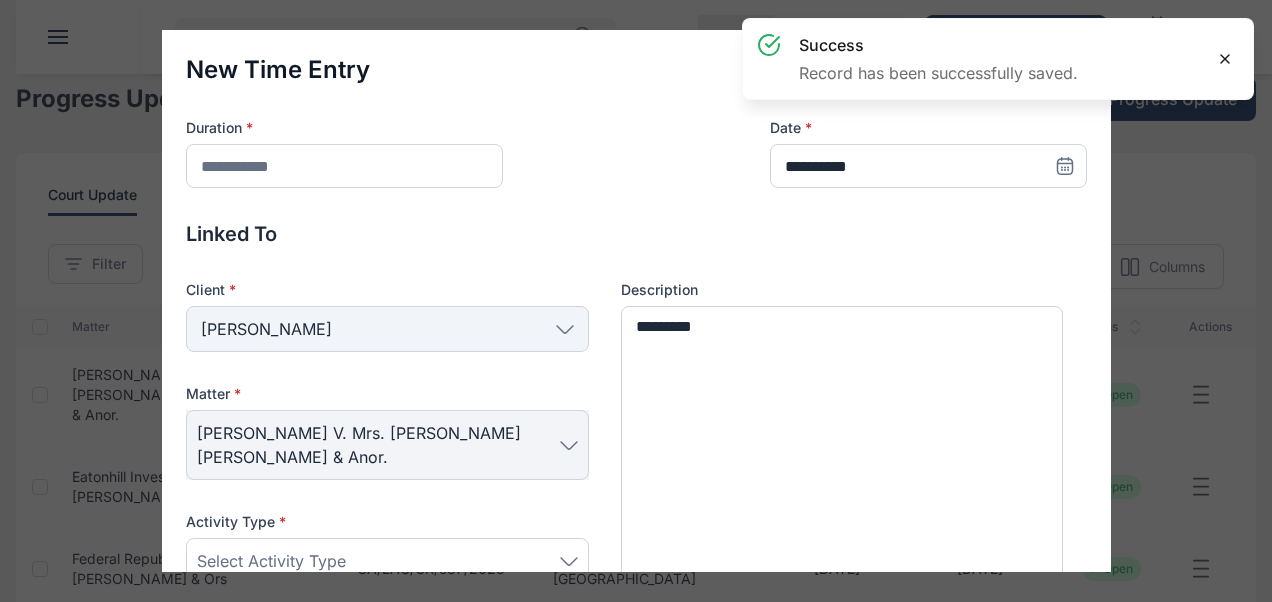 click 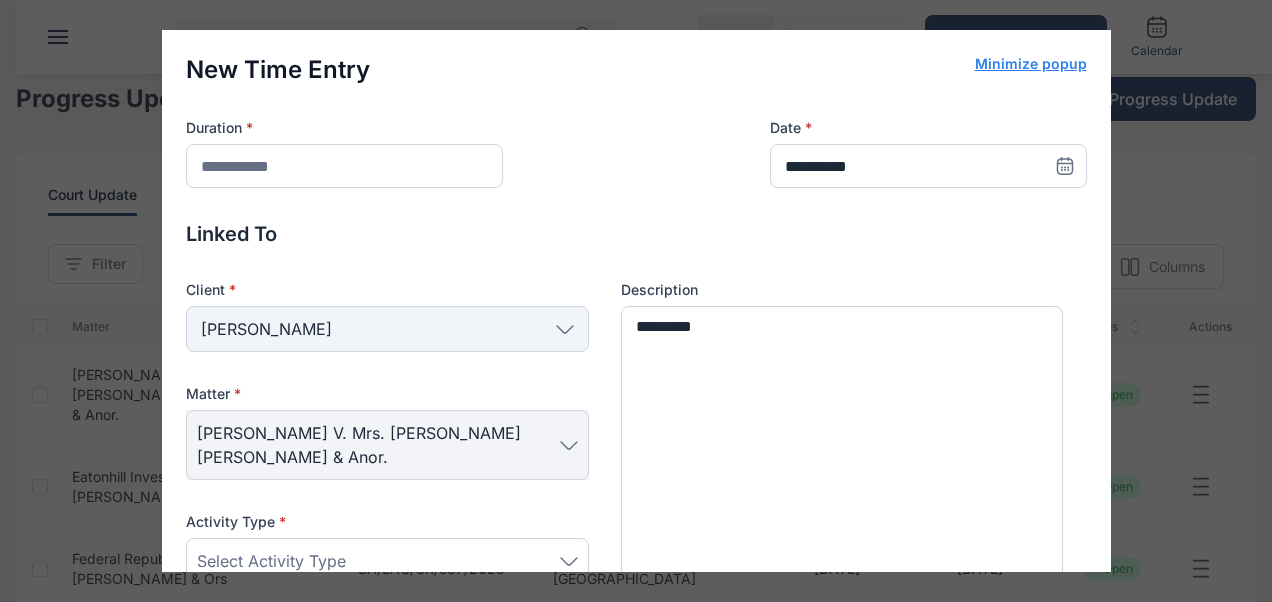 click on "Minimize popup" at bounding box center [1031, 64] 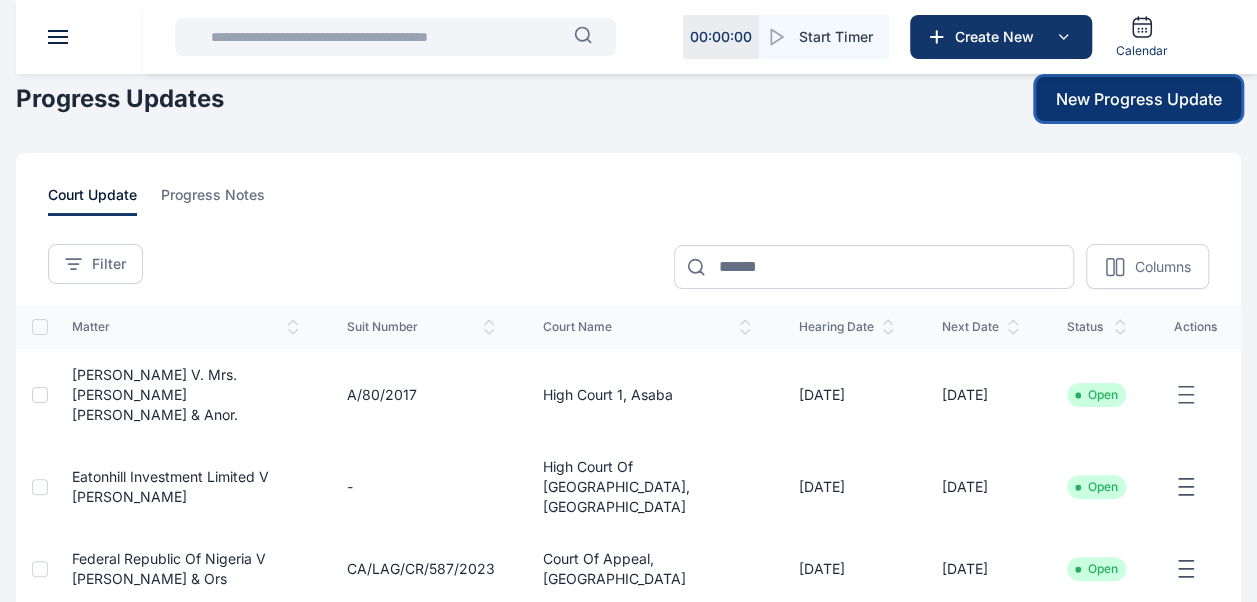 click on "New Progress Update" at bounding box center (1139, 99) 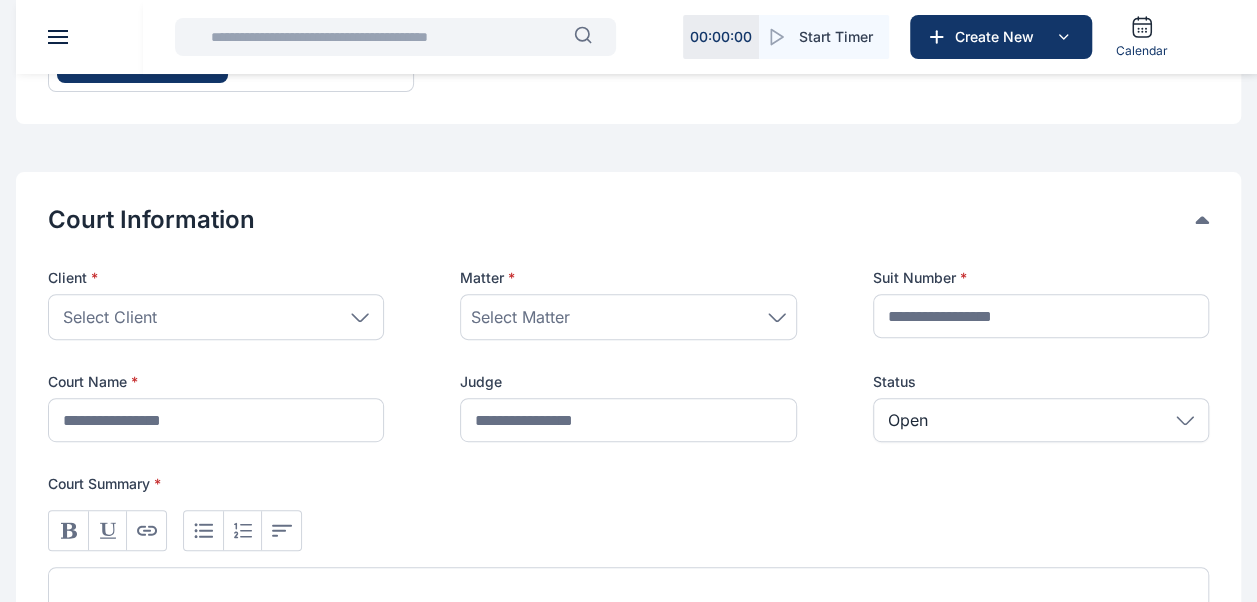 scroll, scrollTop: 293, scrollLeft: 0, axis: vertical 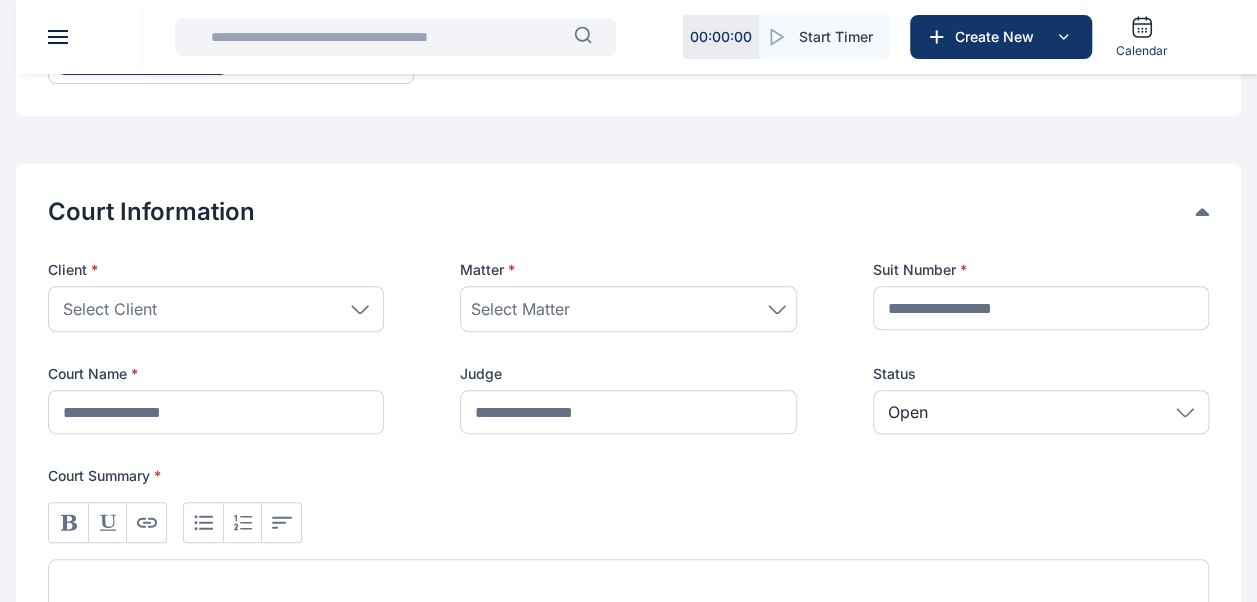 click 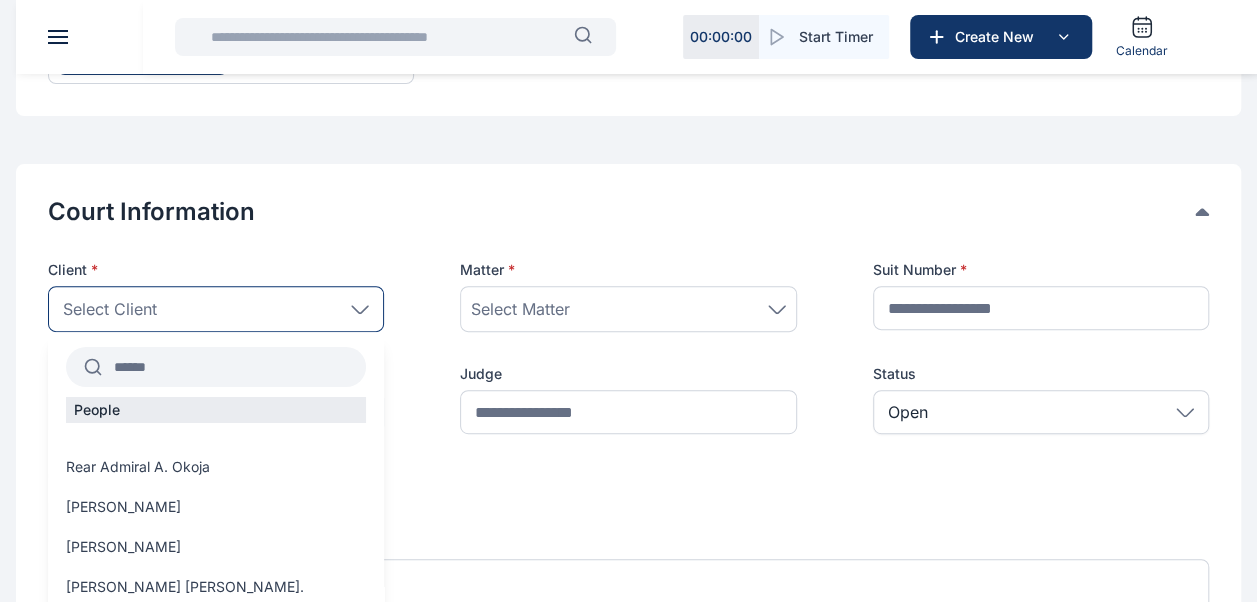 click at bounding box center (234, 367) 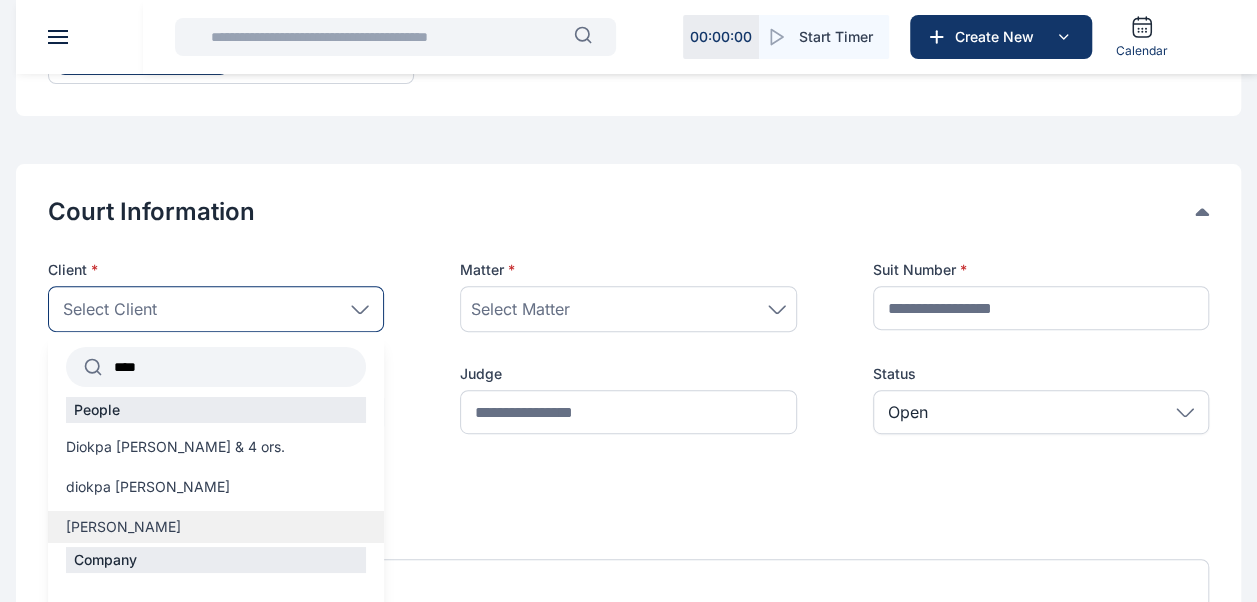 type on "****" 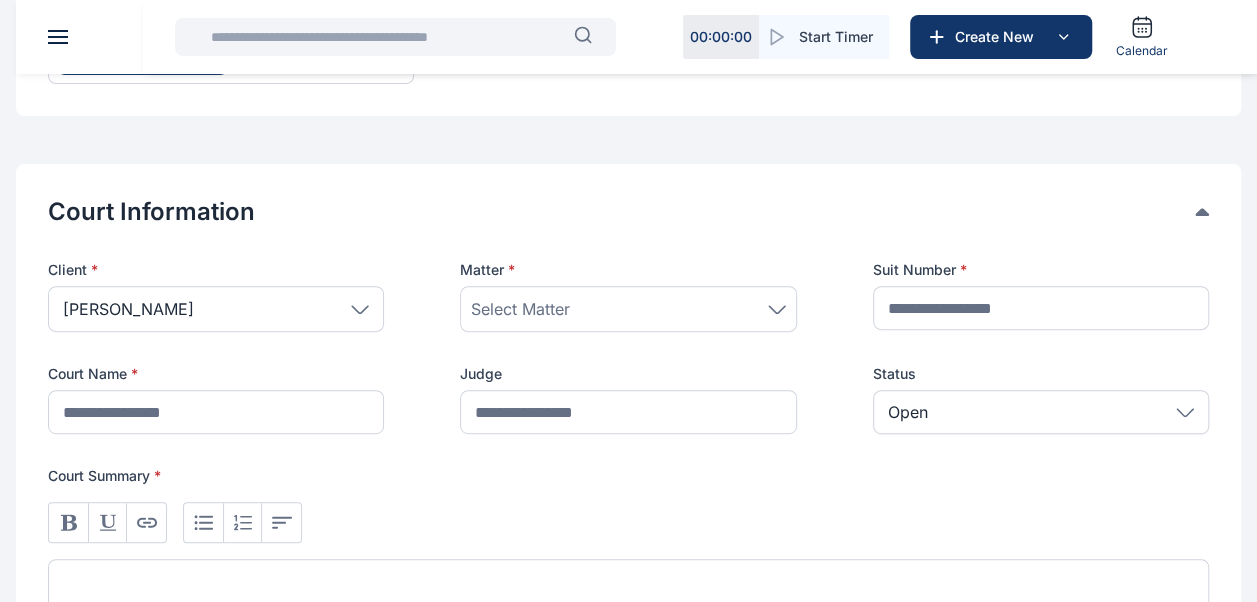 click on "Select Matter" at bounding box center (628, 309) 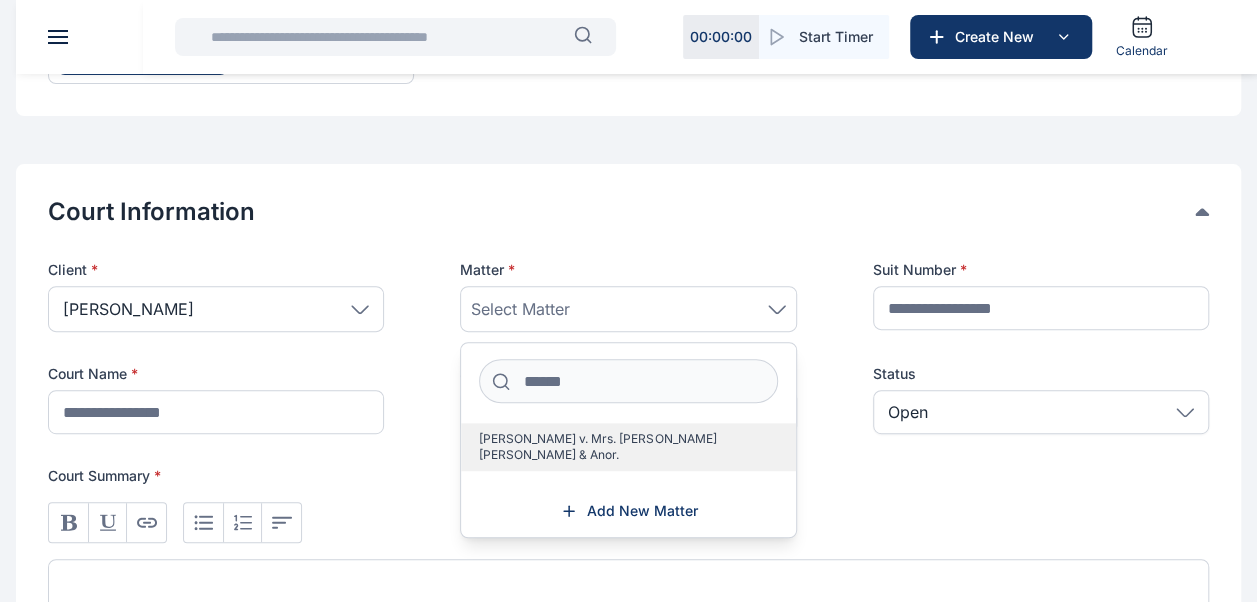 click on "[PERSON_NAME] v. Mrs. [PERSON_NAME] [PERSON_NAME] & Anor." at bounding box center [620, 447] 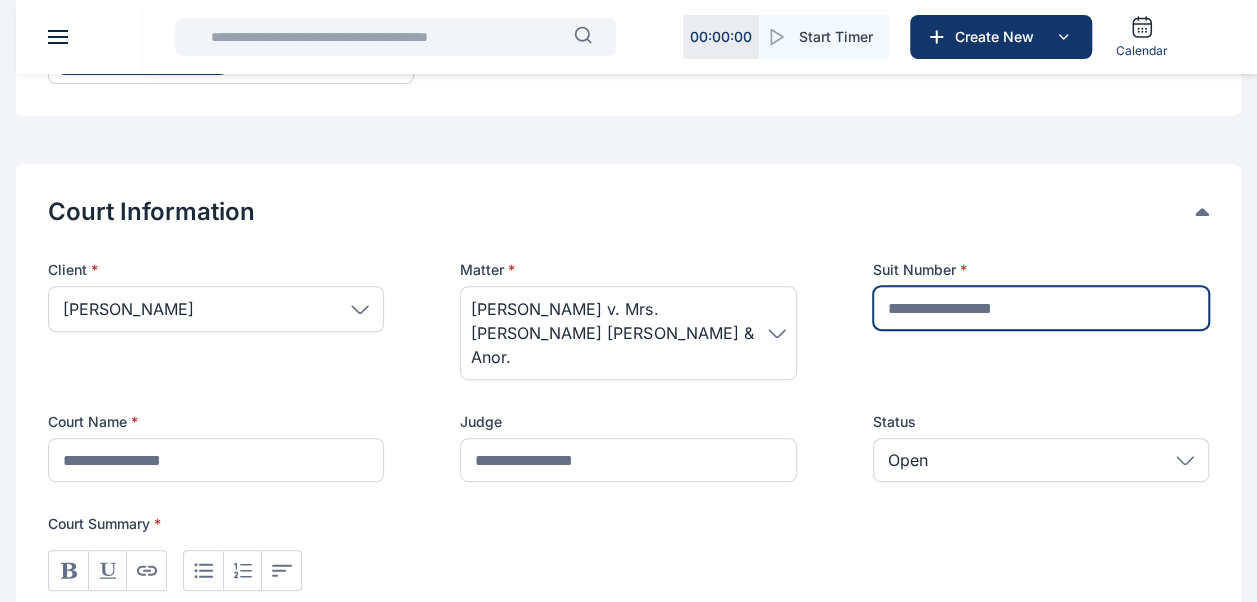 click at bounding box center (1041, 308) 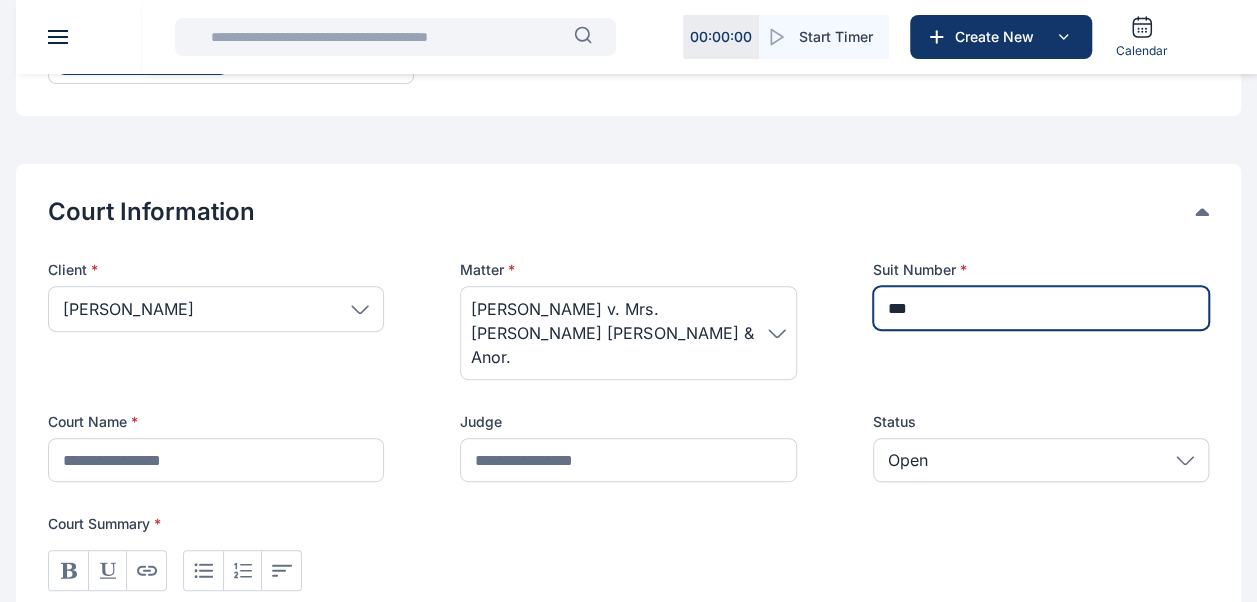 type on "*********" 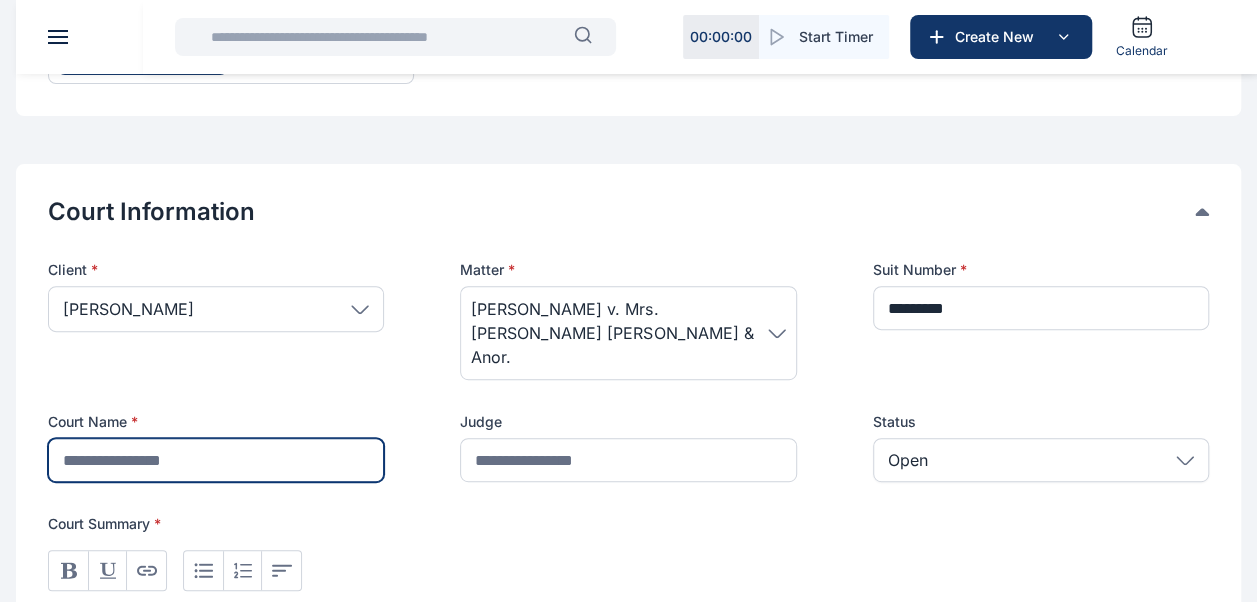 click at bounding box center (216, 460) 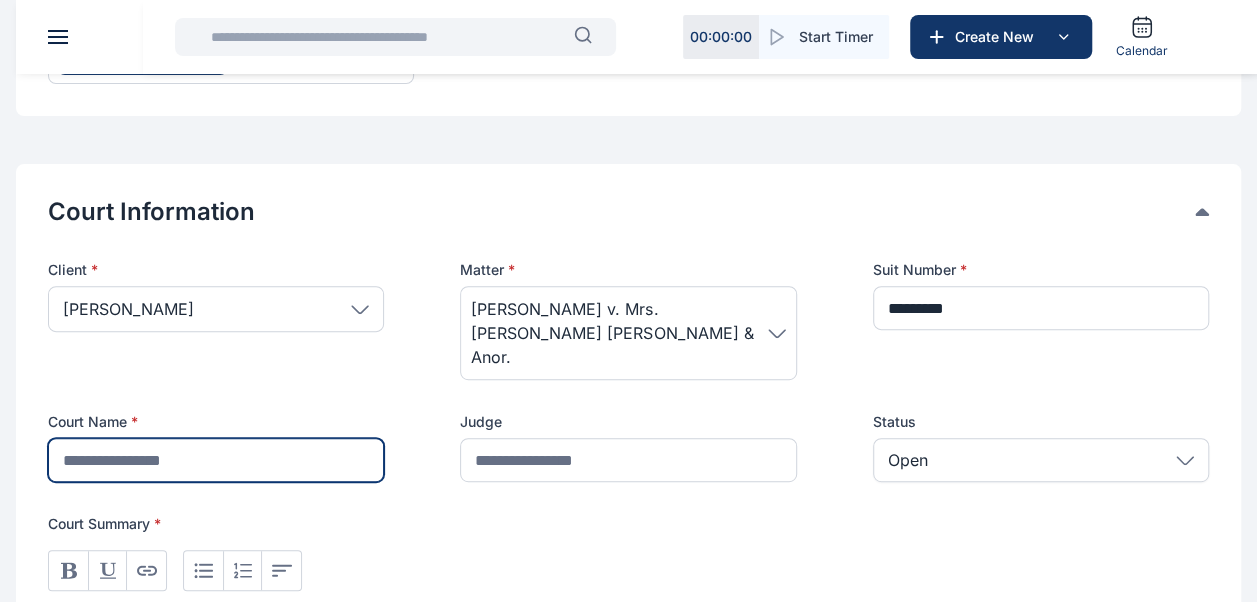 type on "**********" 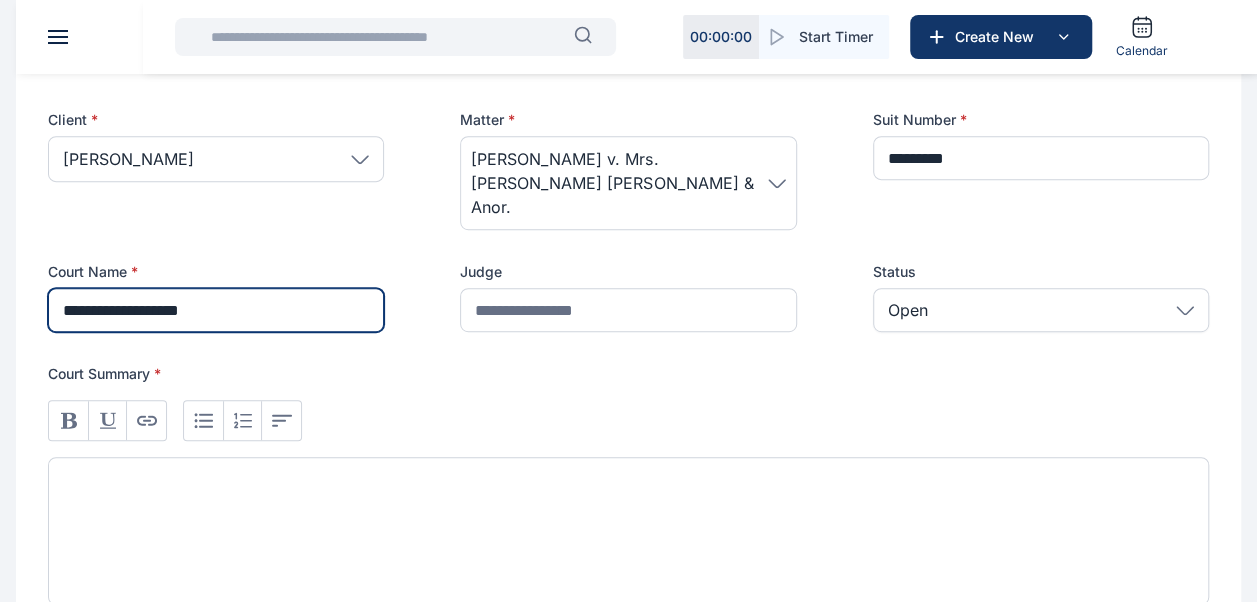scroll, scrollTop: 444, scrollLeft: 0, axis: vertical 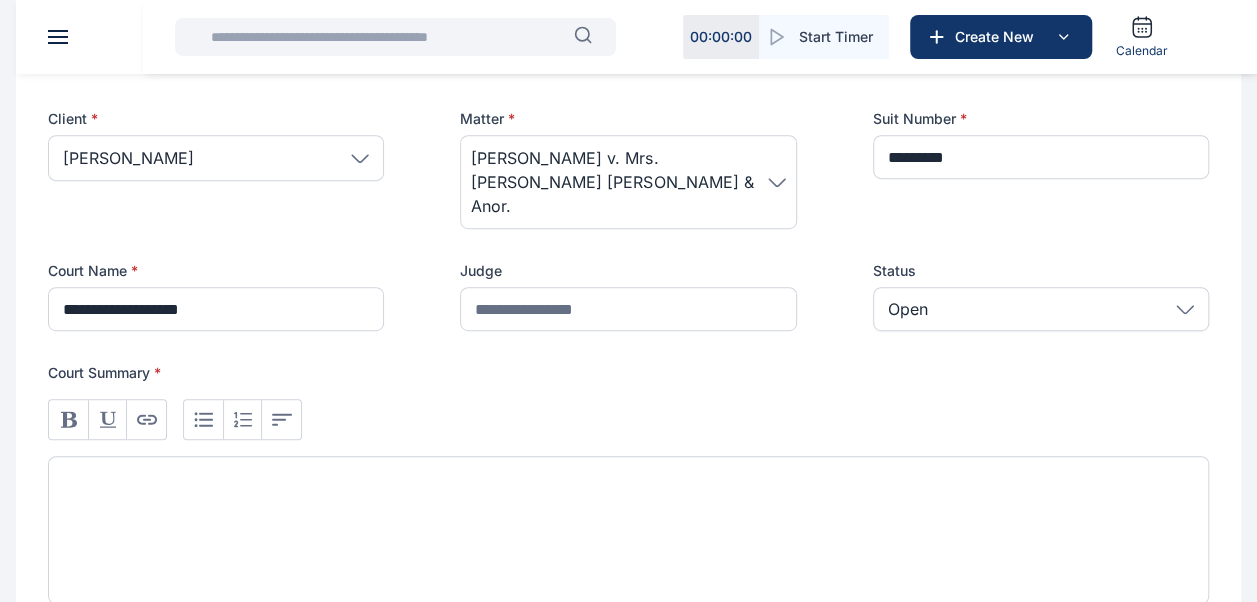 click at bounding box center (628, 530) 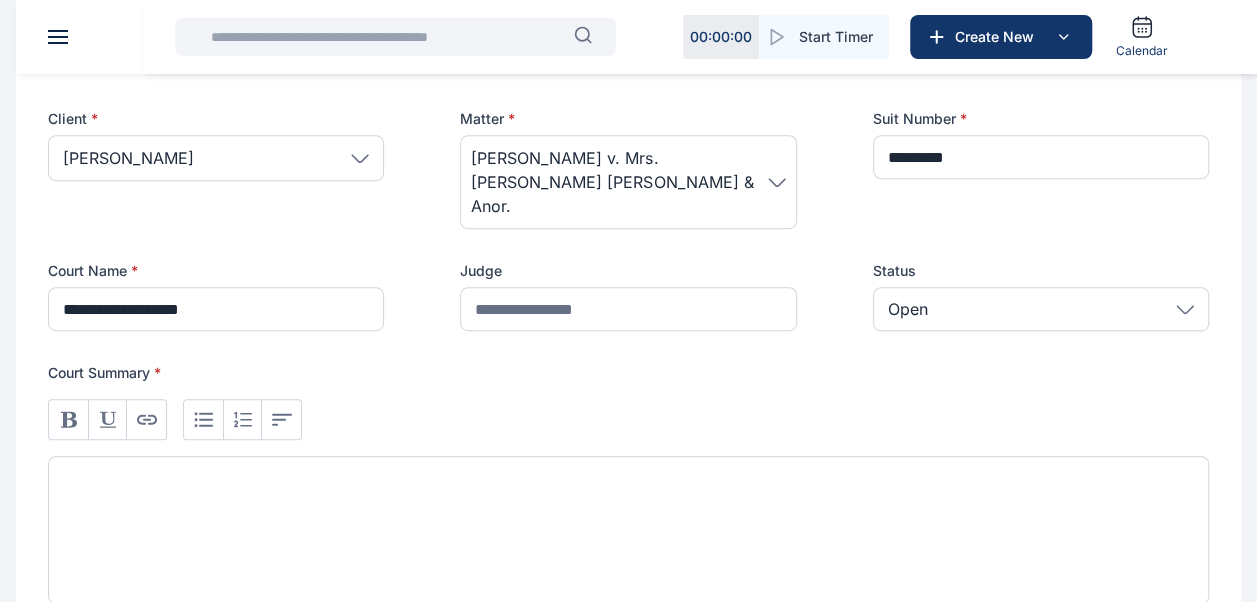 type 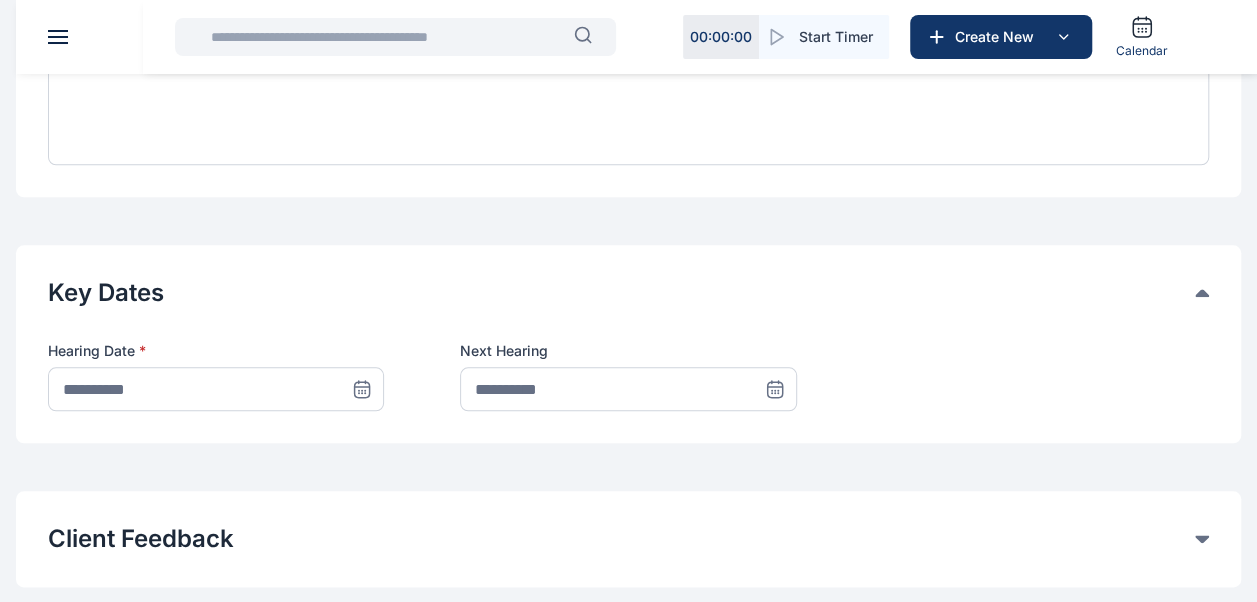scroll, scrollTop: 884, scrollLeft: 0, axis: vertical 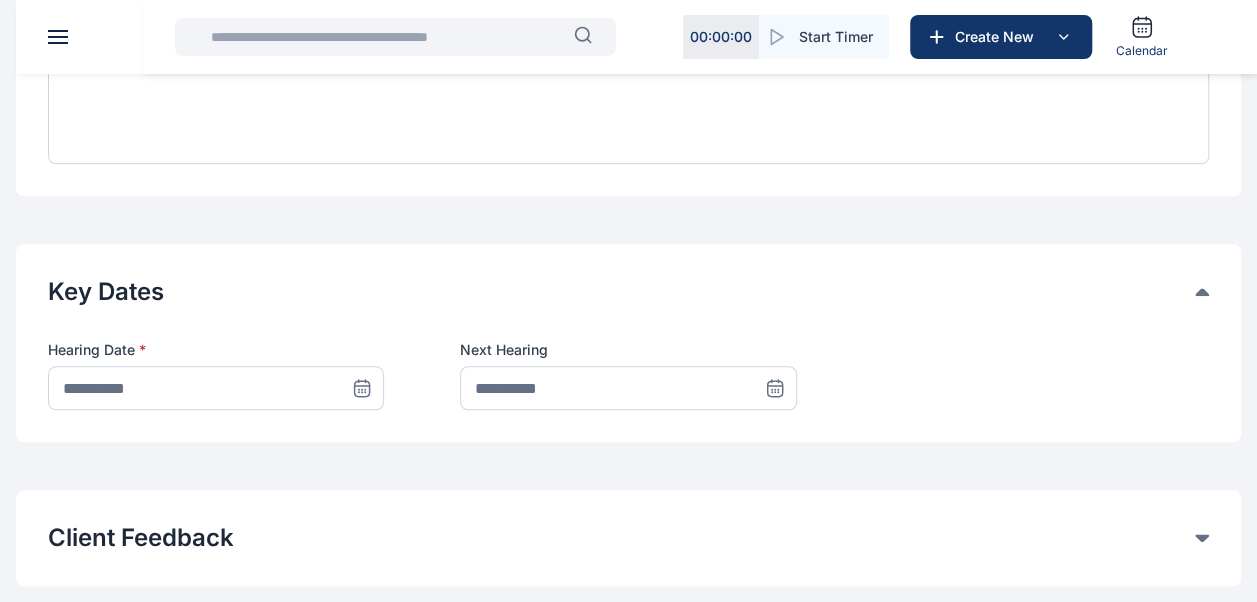 click 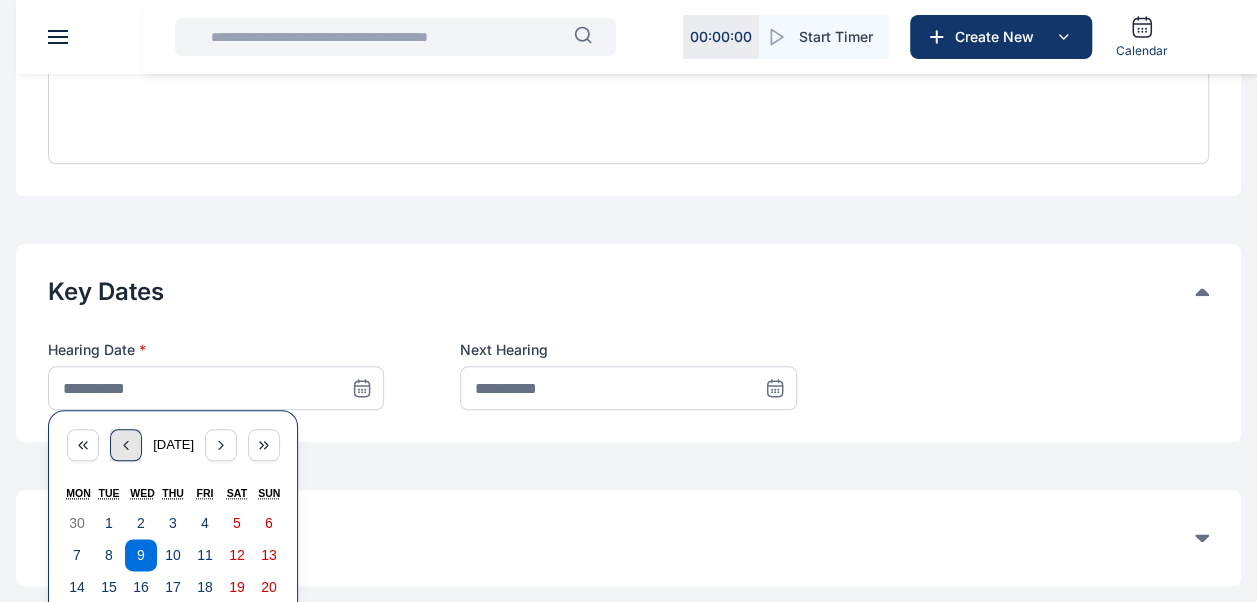 click at bounding box center (126, 445) 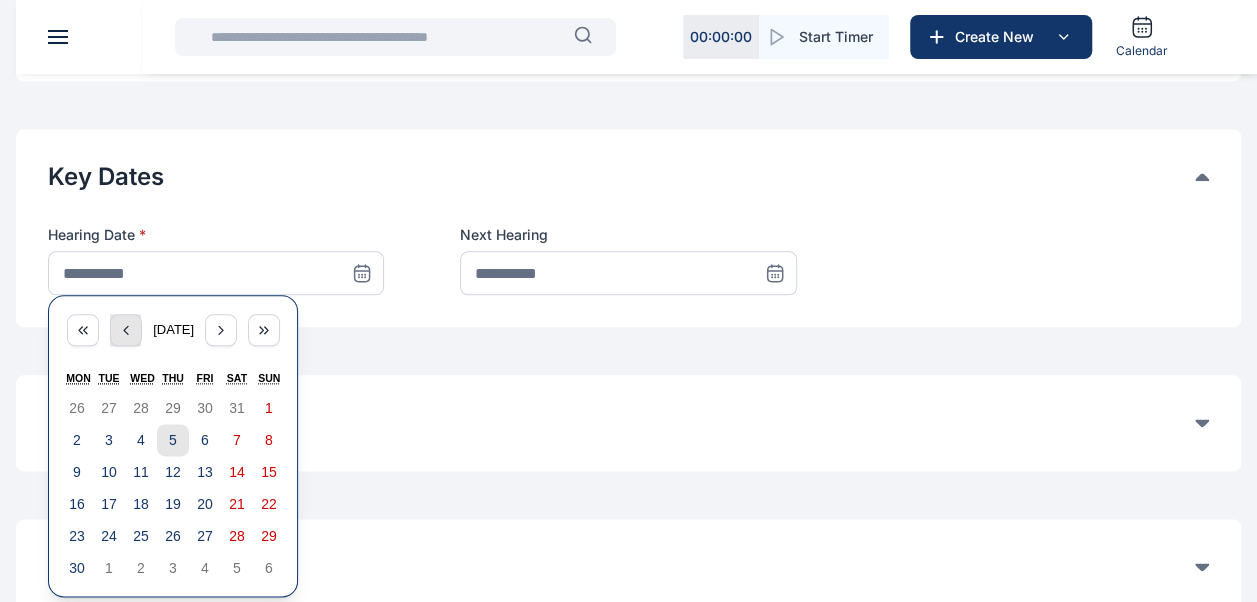 scroll, scrollTop: 1000, scrollLeft: 0, axis: vertical 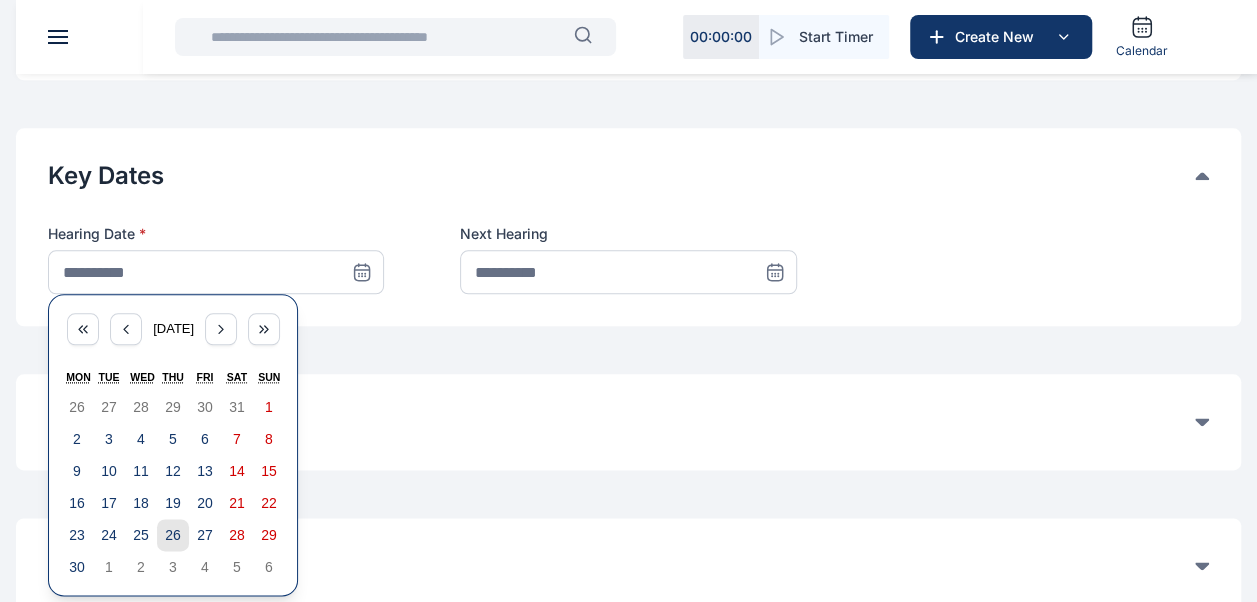 click on "26" at bounding box center [173, 535] 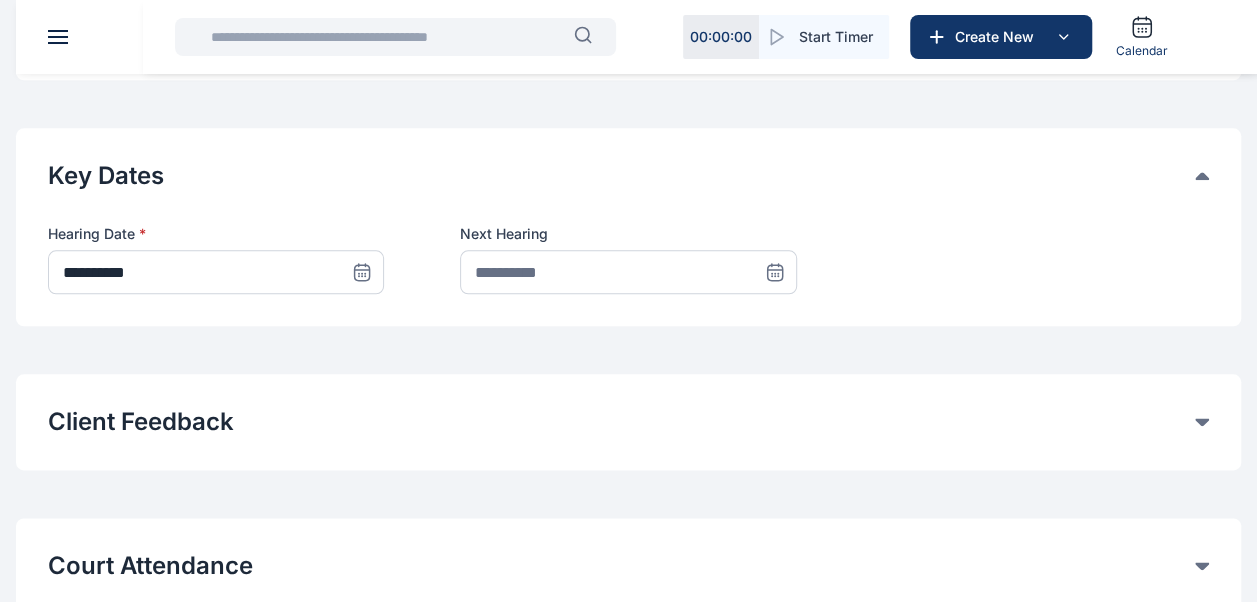 click 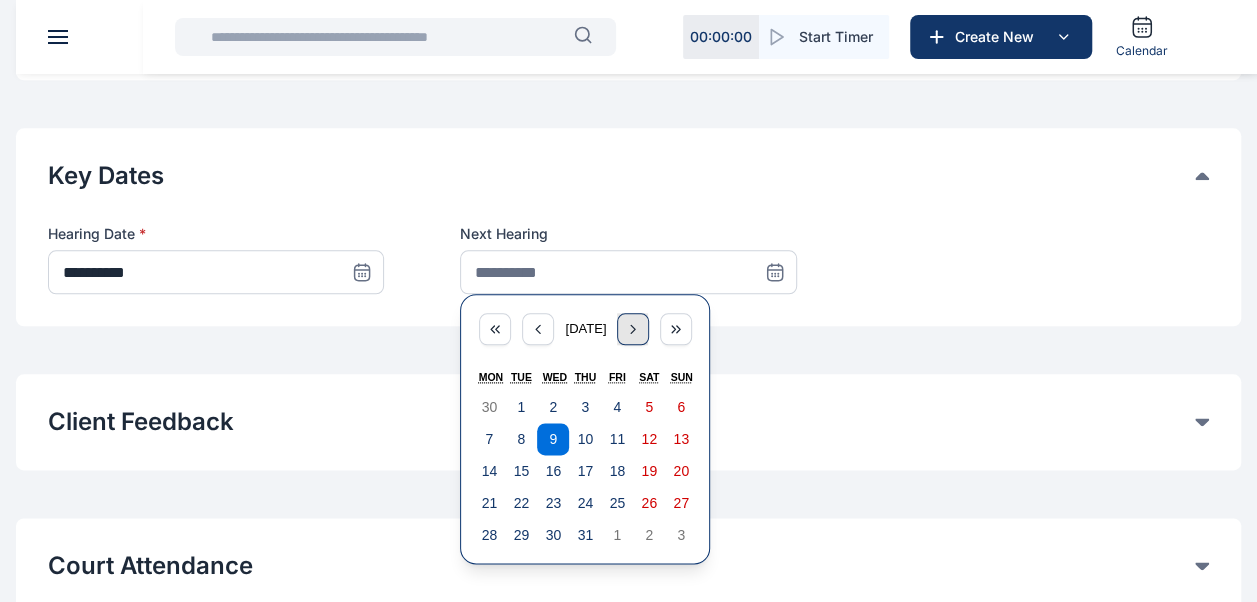 click on "July 2025" at bounding box center [585, 329] 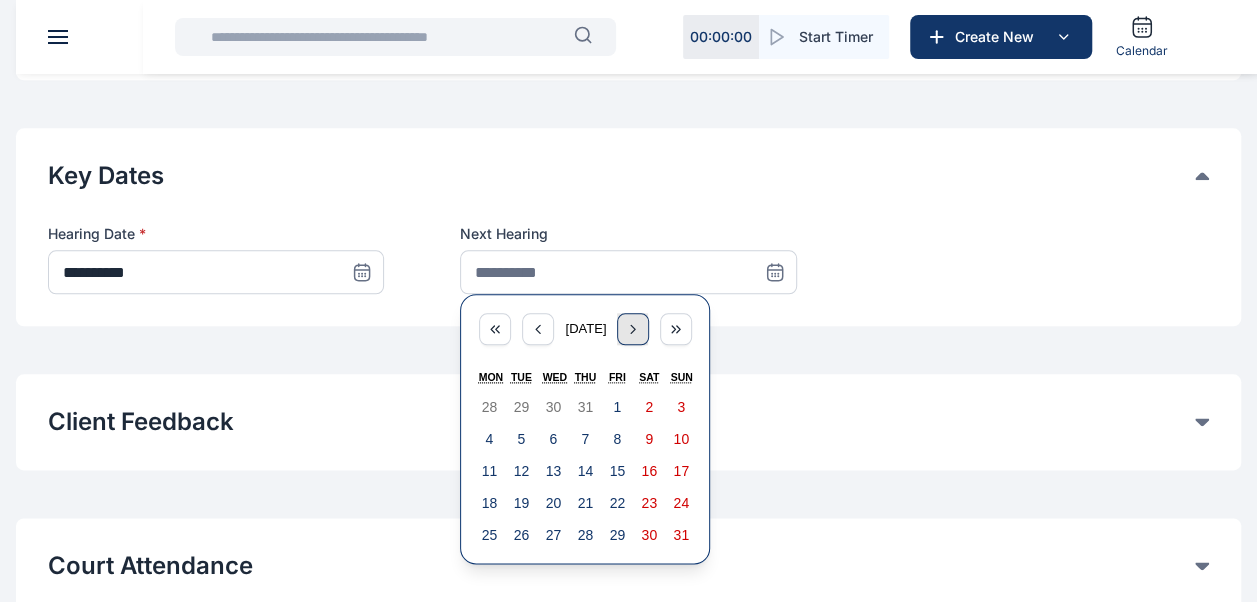 click 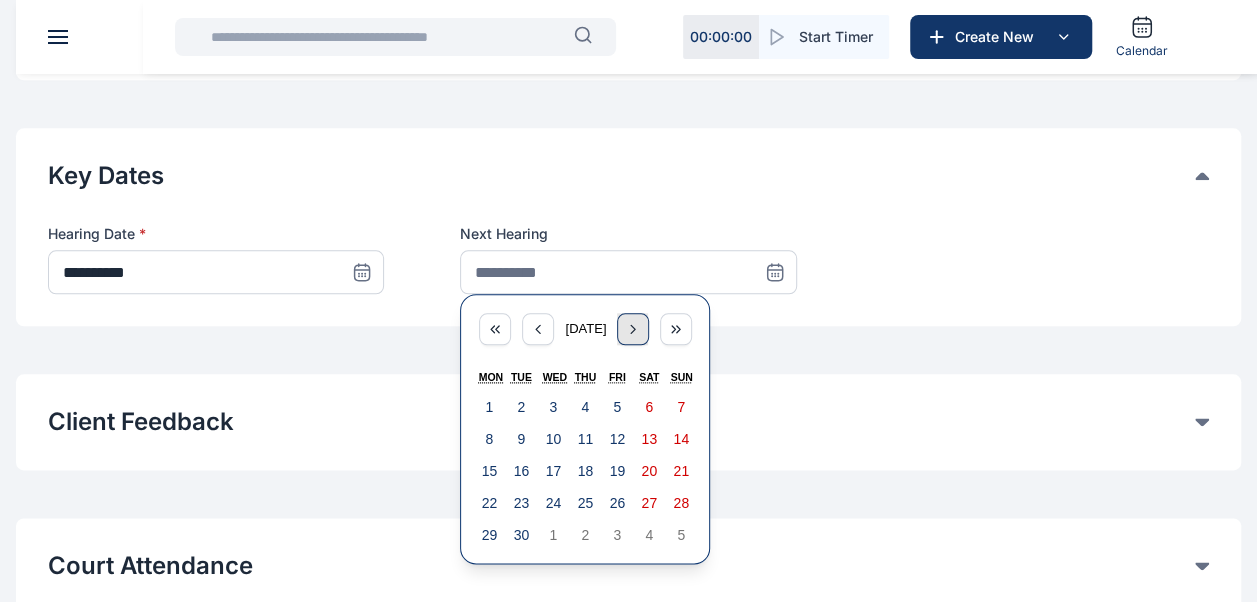 click 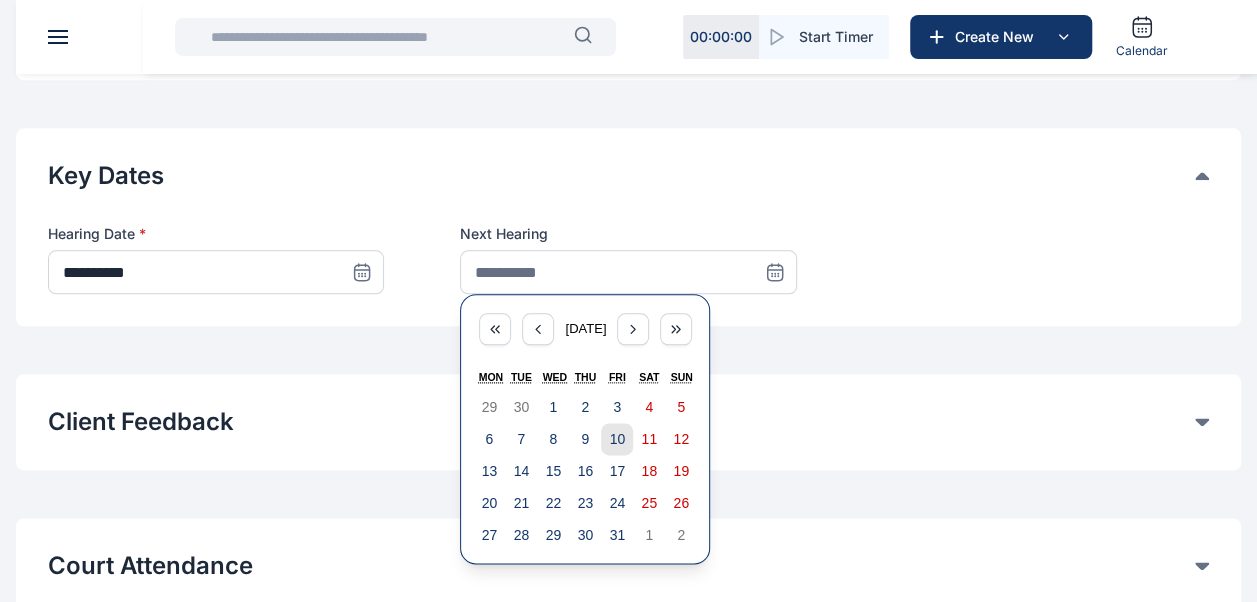 click on "10" at bounding box center [617, 439] 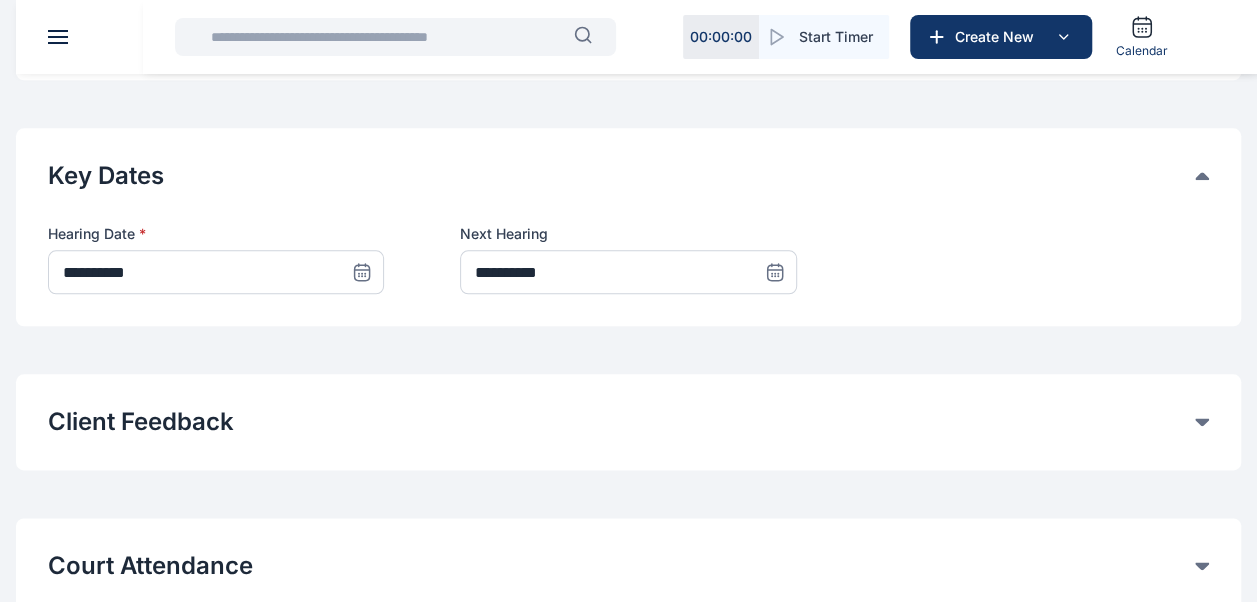 click at bounding box center (775, 272) 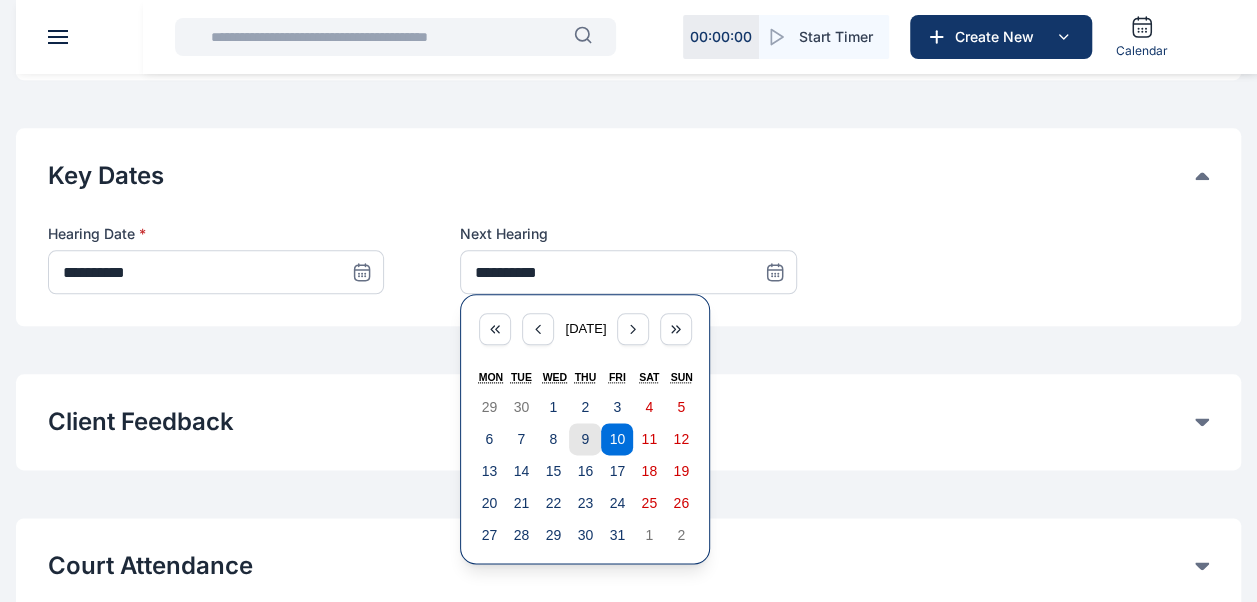 click on "9" at bounding box center (585, 439) 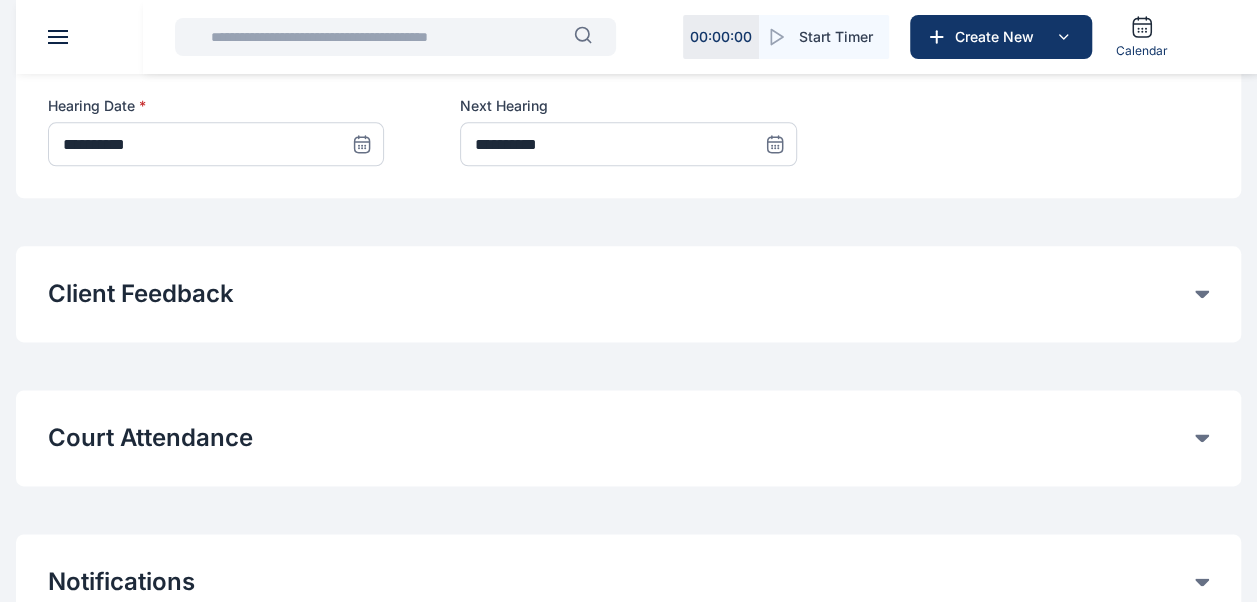 scroll, scrollTop: 1137, scrollLeft: 0, axis: vertical 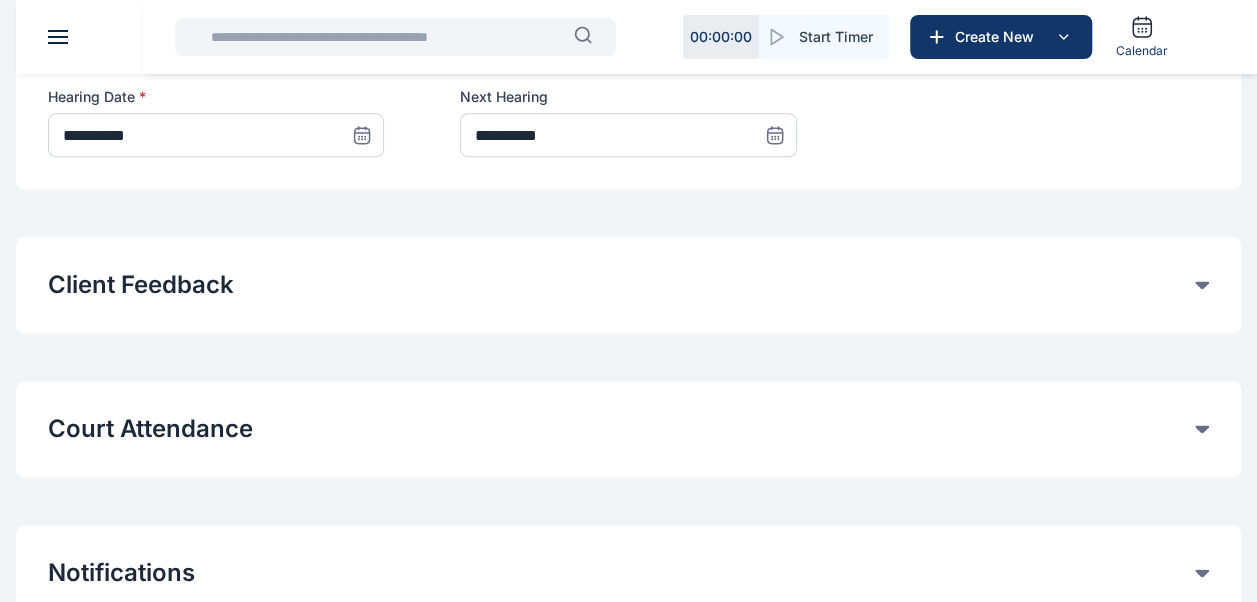 click on "Court Attendance" at bounding box center (621, -632) 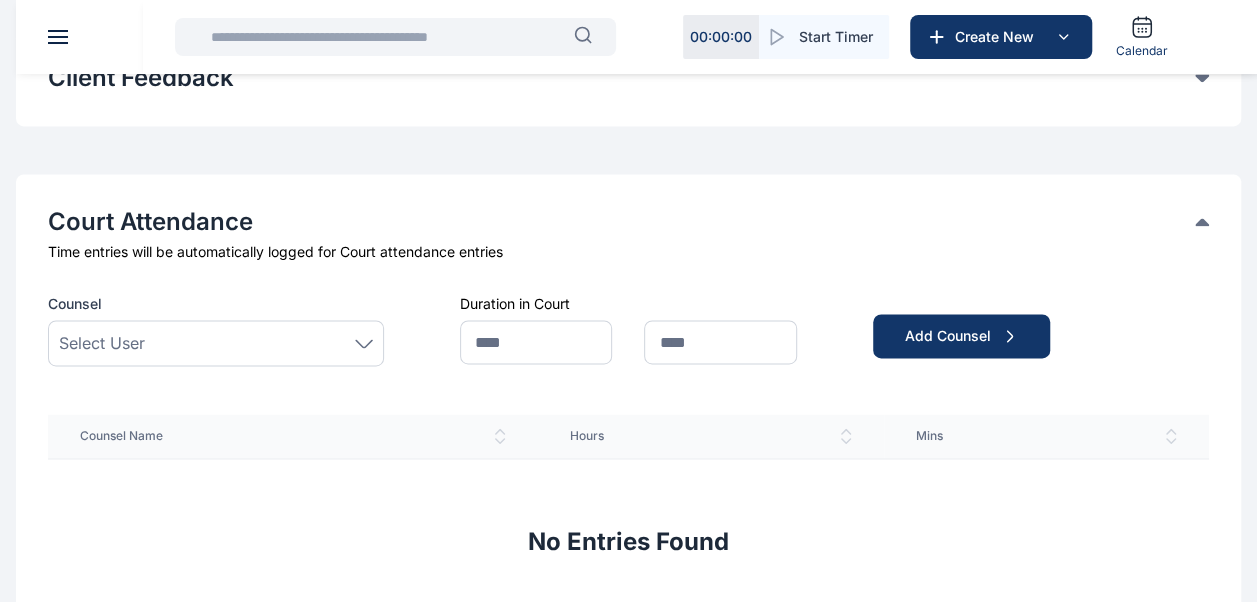 scroll, scrollTop: 1348, scrollLeft: 0, axis: vertical 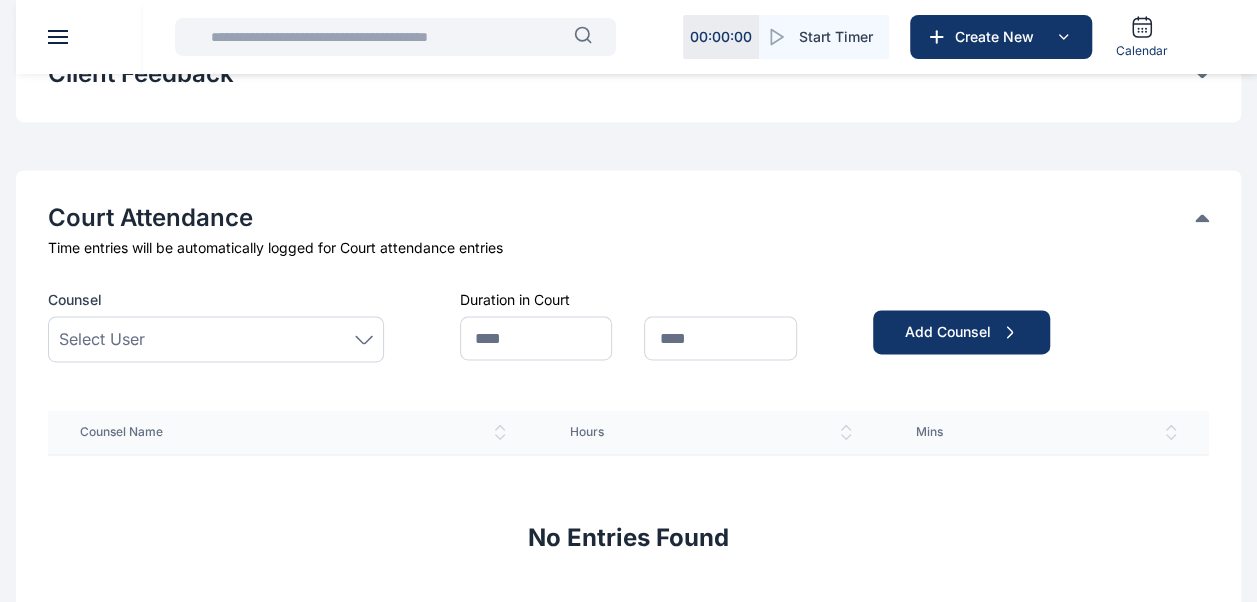click on "Select User" at bounding box center (216, 339) 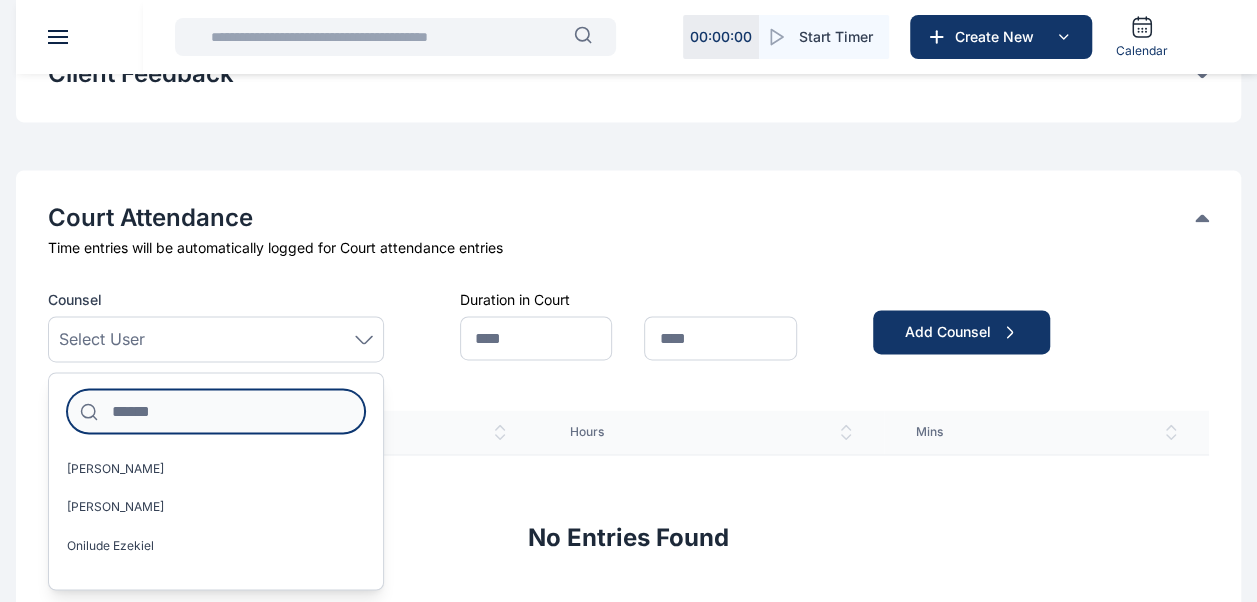 click at bounding box center [216, 411] 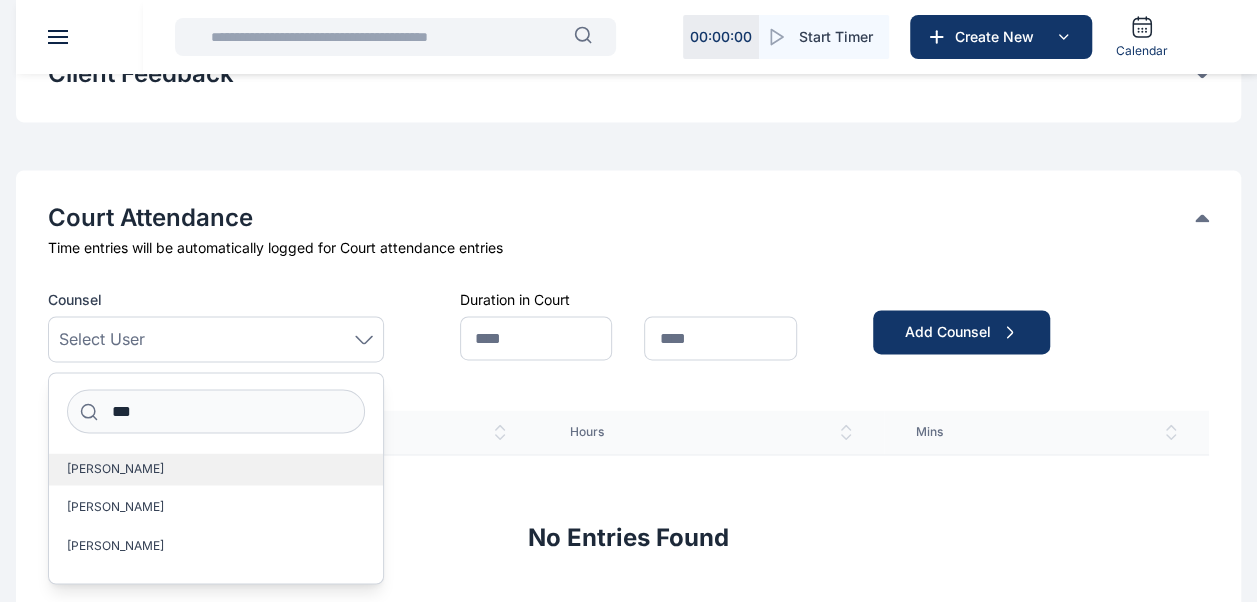 click on "[PERSON_NAME]" at bounding box center (216, 469) 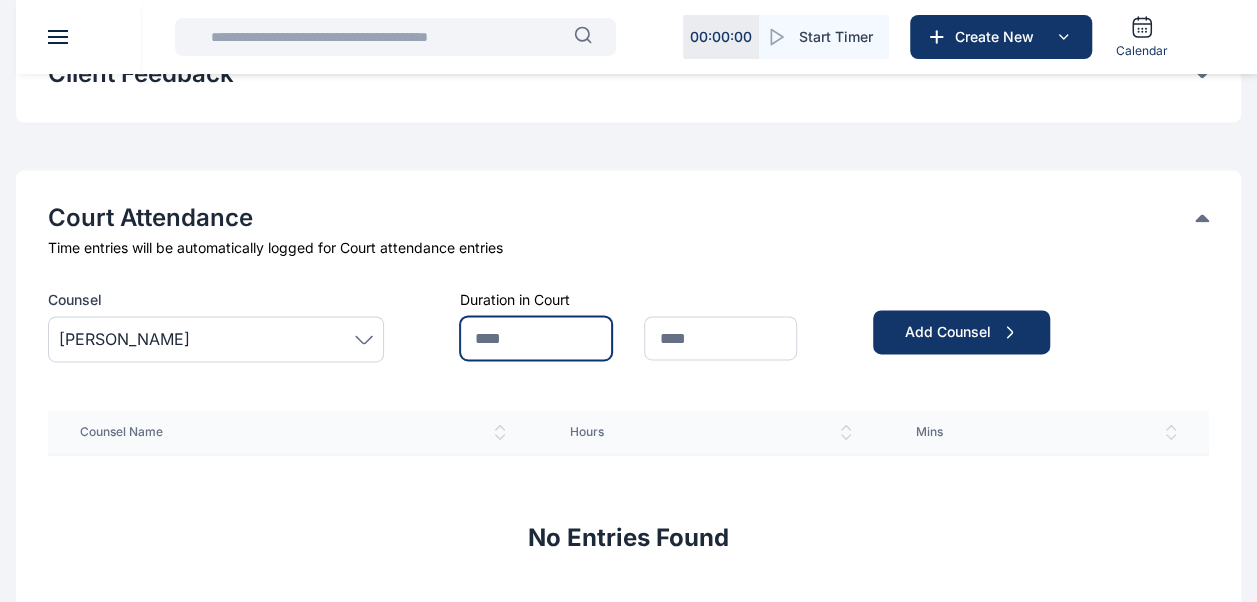 click at bounding box center (536, 338) 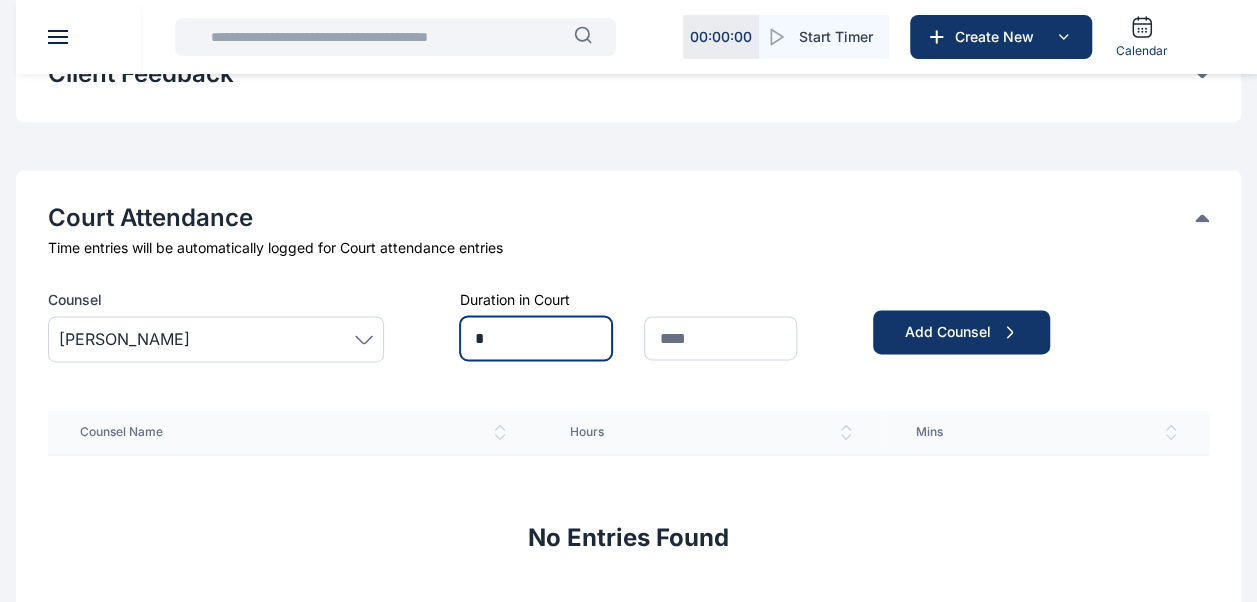 type on "*" 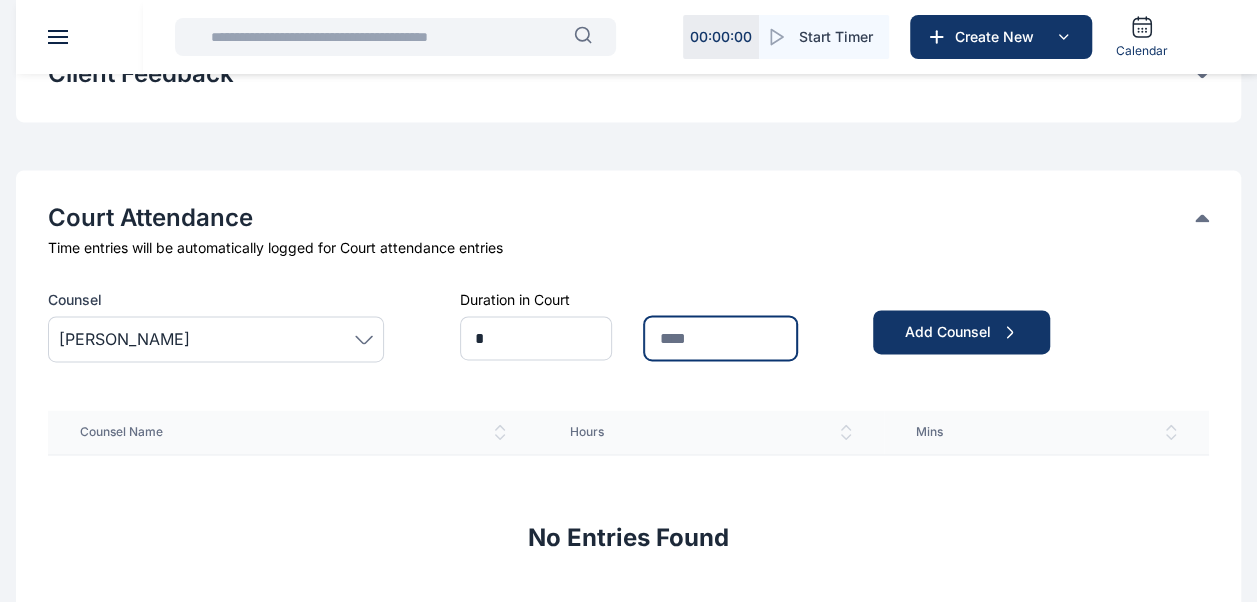 click at bounding box center (720, 338) 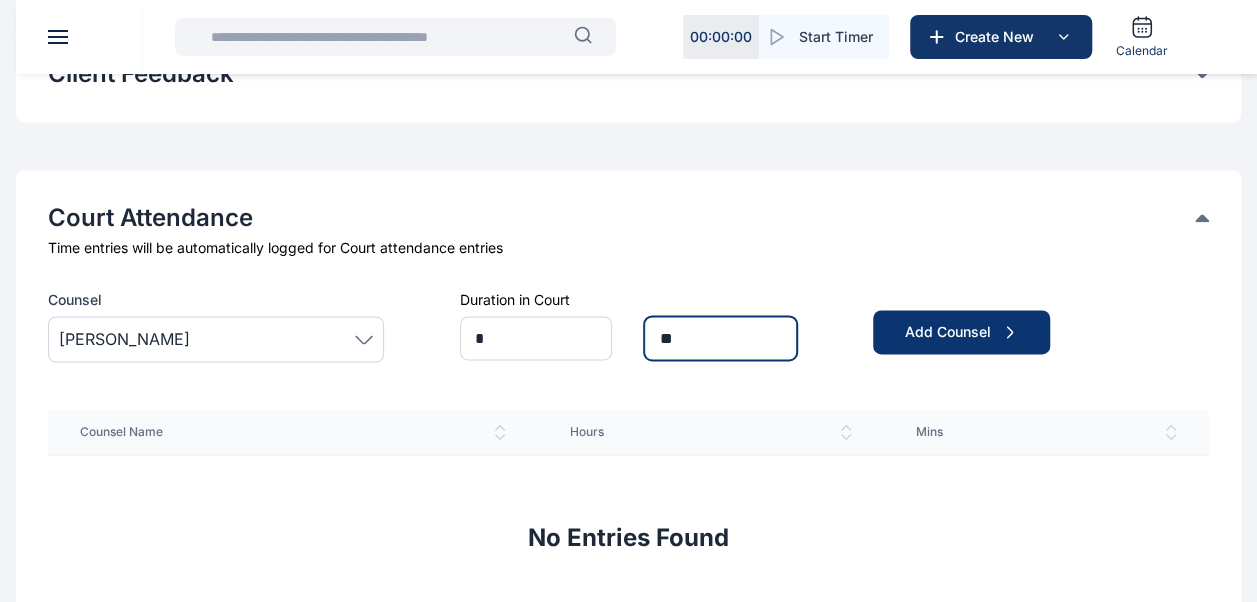 type on "**" 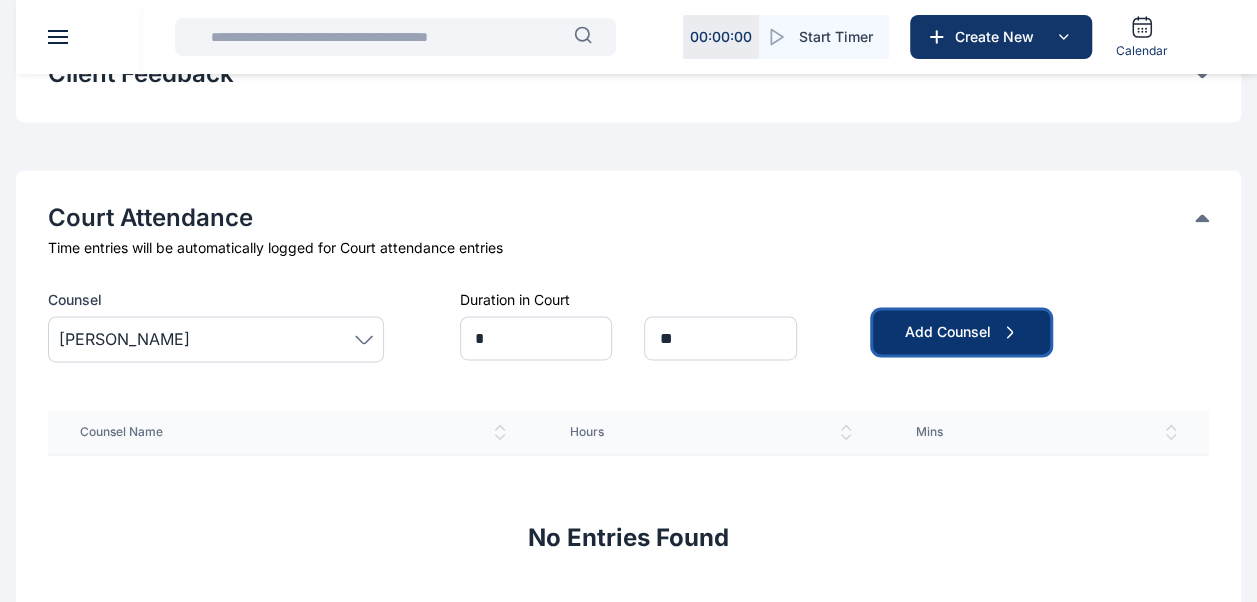 click on "Add Counsel" at bounding box center [961, 332] 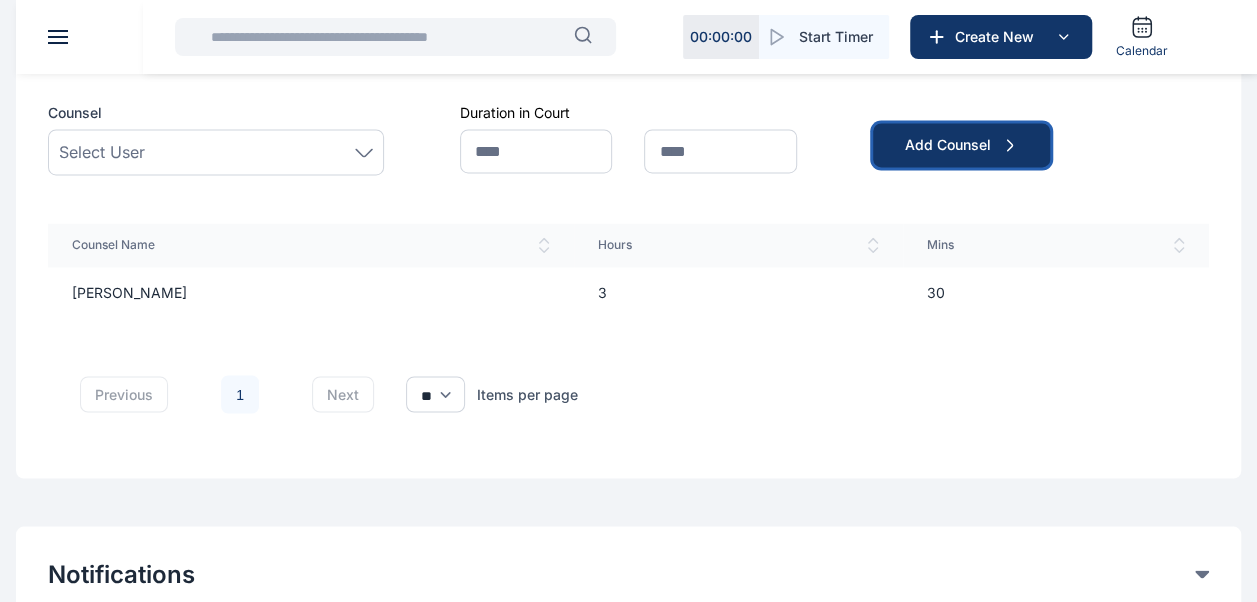 scroll, scrollTop: 1704, scrollLeft: 0, axis: vertical 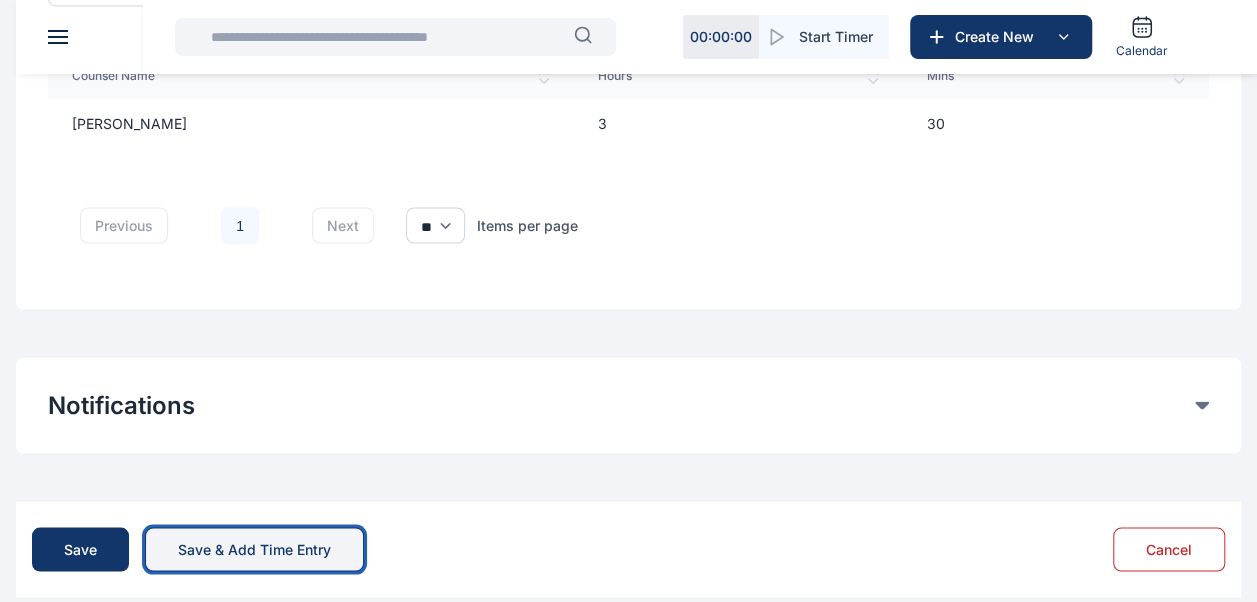 click on "Save & Add Time Entry" at bounding box center (254, 549) 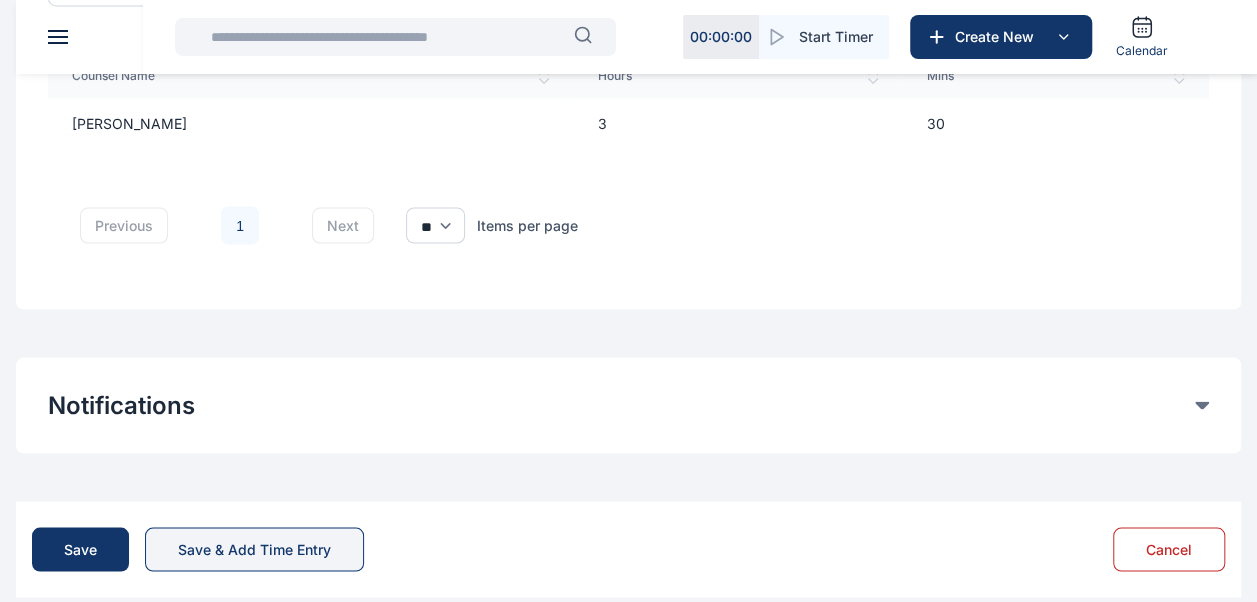 scroll, scrollTop: 0, scrollLeft: 0, axis: both 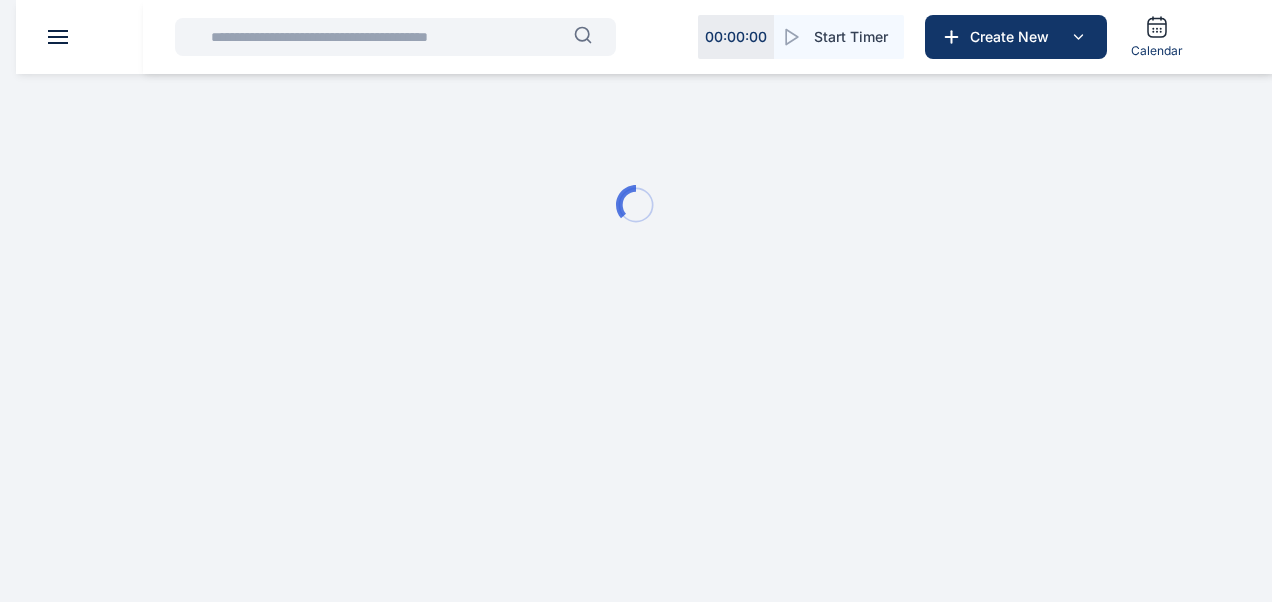 type 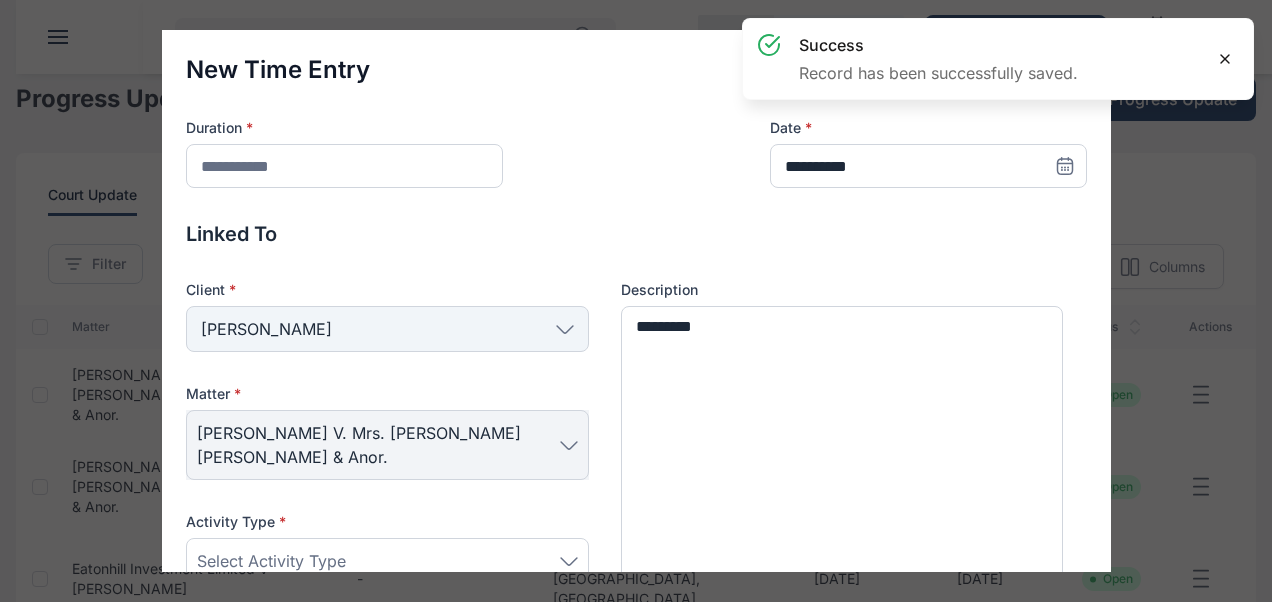 click 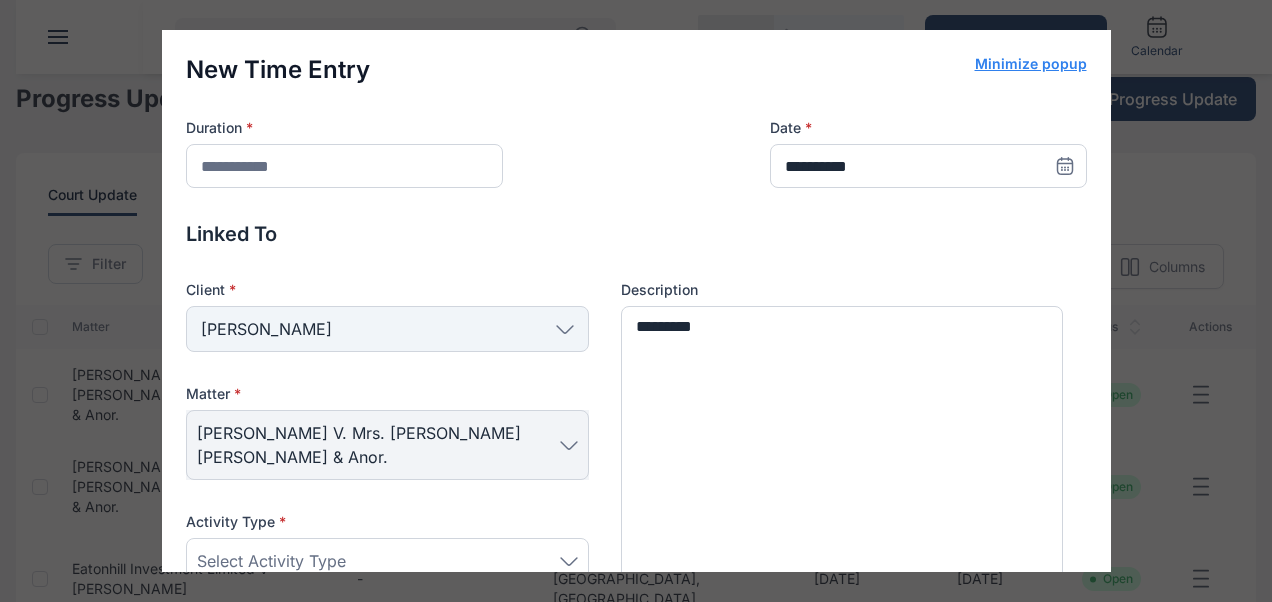 click on "Minimize popup" at bounding box center (1031, 64) 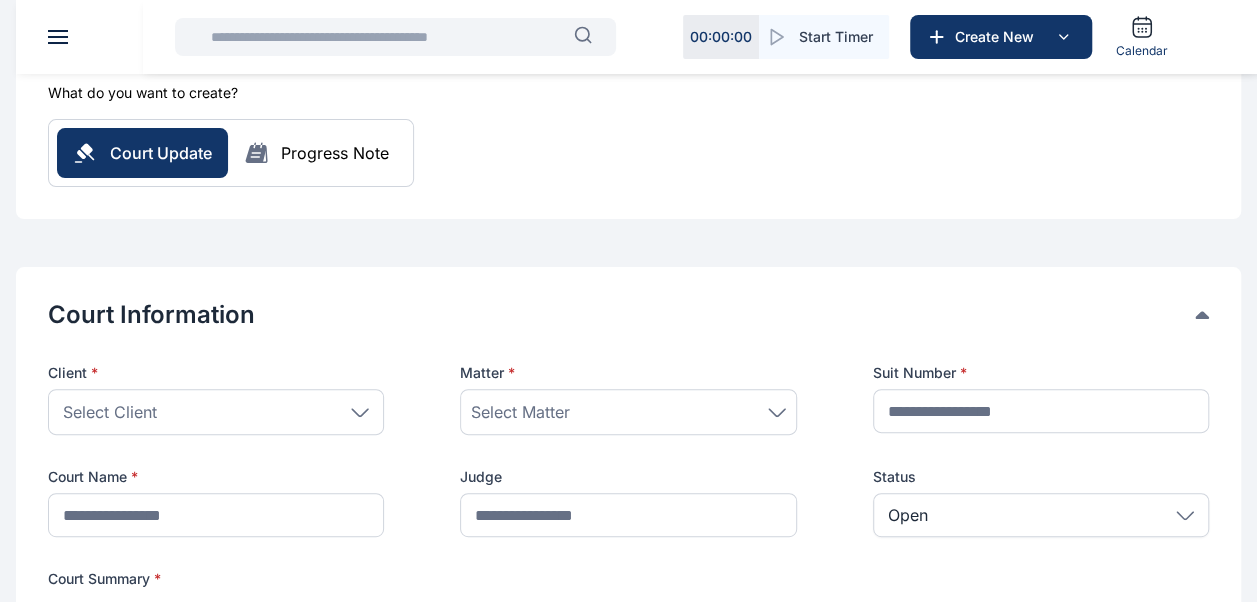 scroll, scrollTop: 195, scrollLeft: 0, axis: vertical 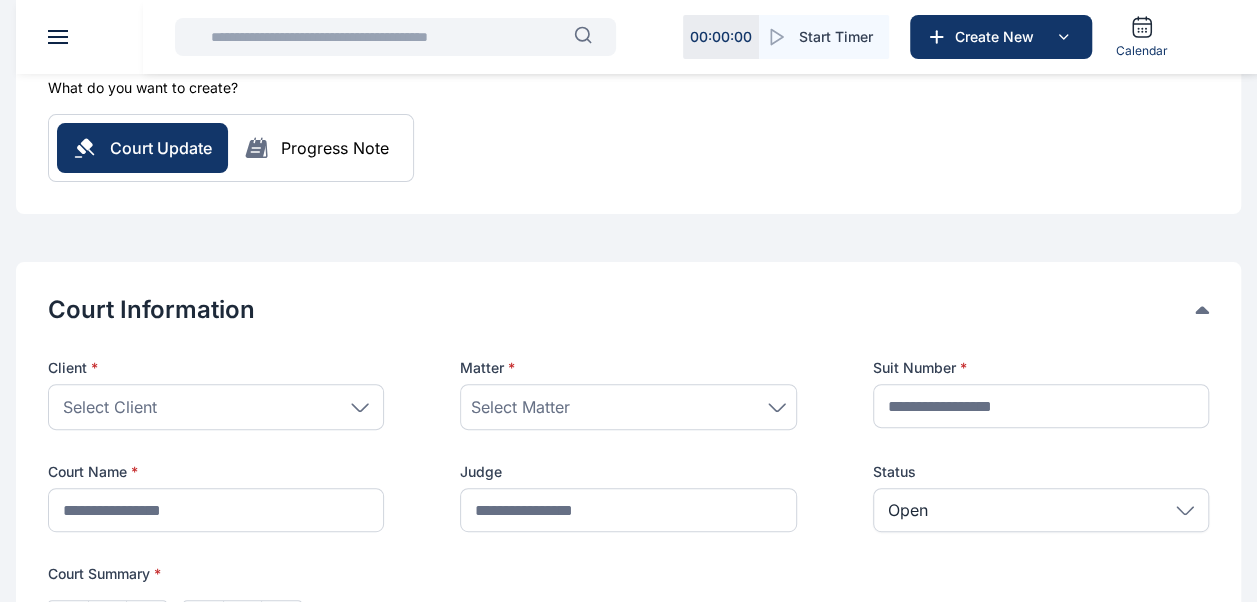 click on "Select Client" at bounding box center [216, 407] 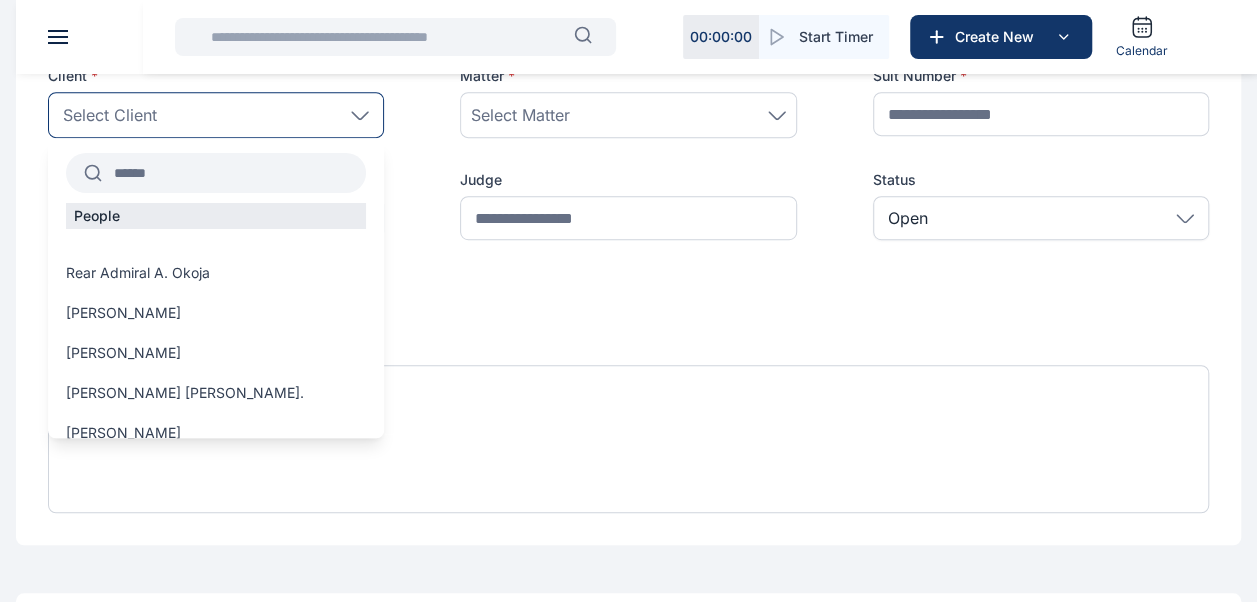 scroll, scrollTop: 492, scrollLeft: 0, axis: vertical 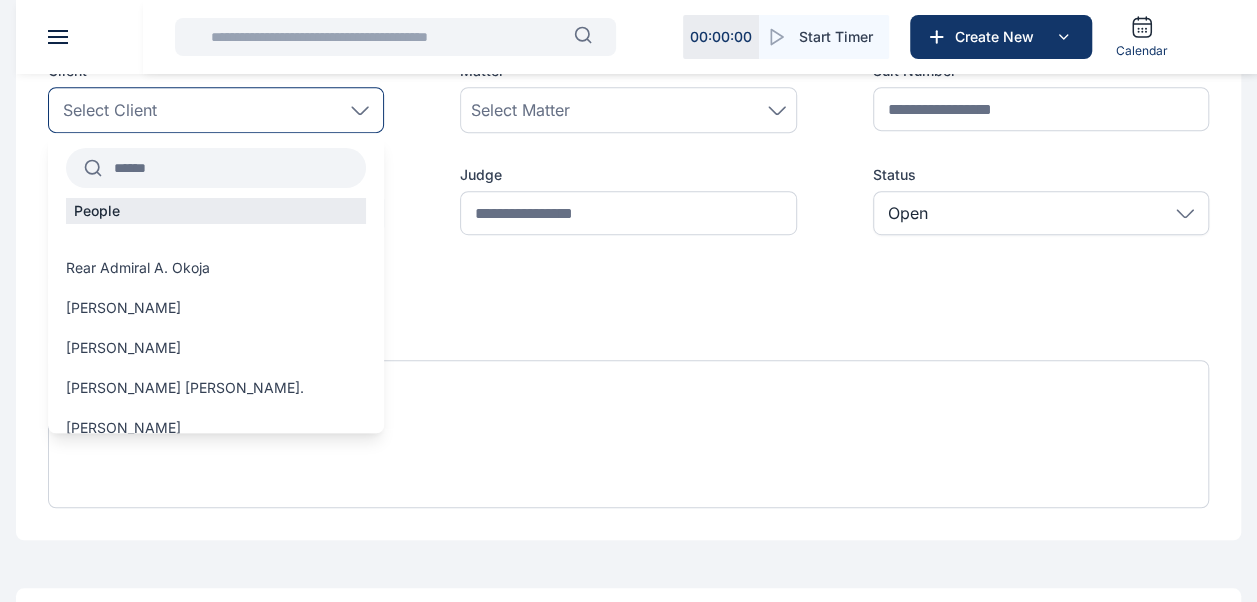 click at bounding box center [234, 168] 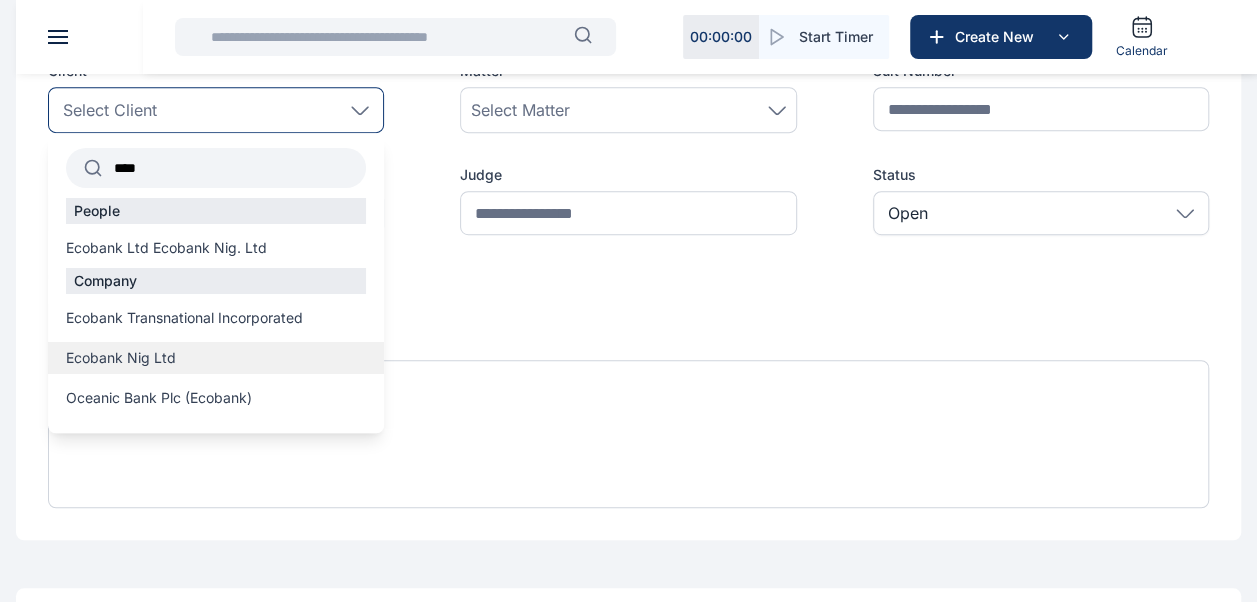 type on "****" 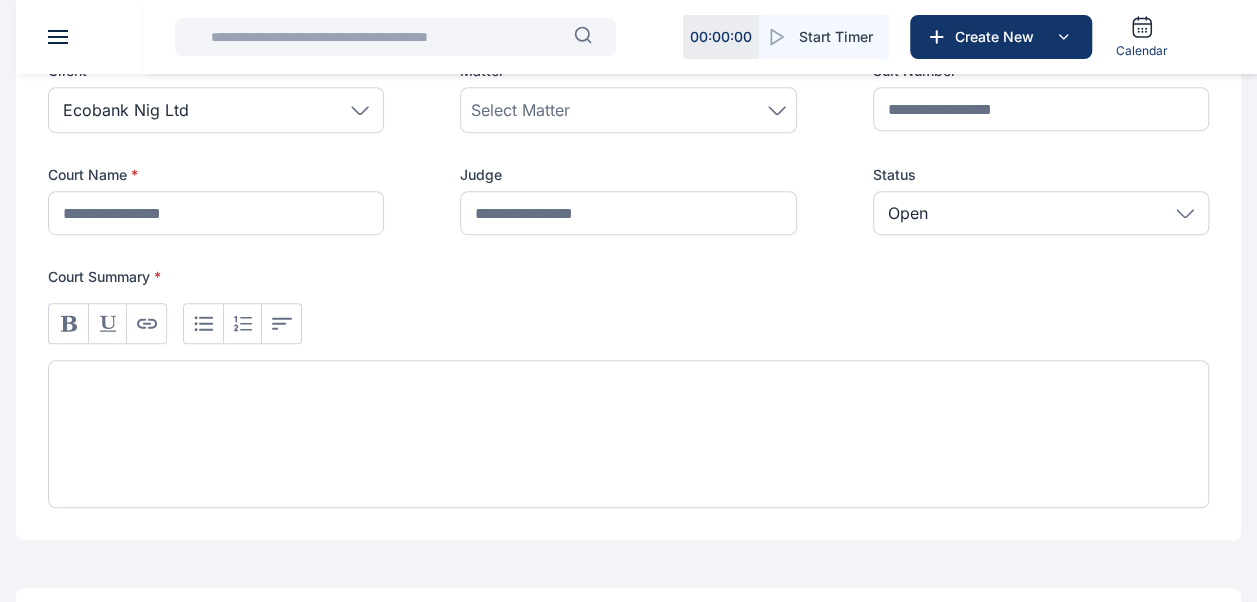 click on "Select Matter" at bounding box center [628, 110] 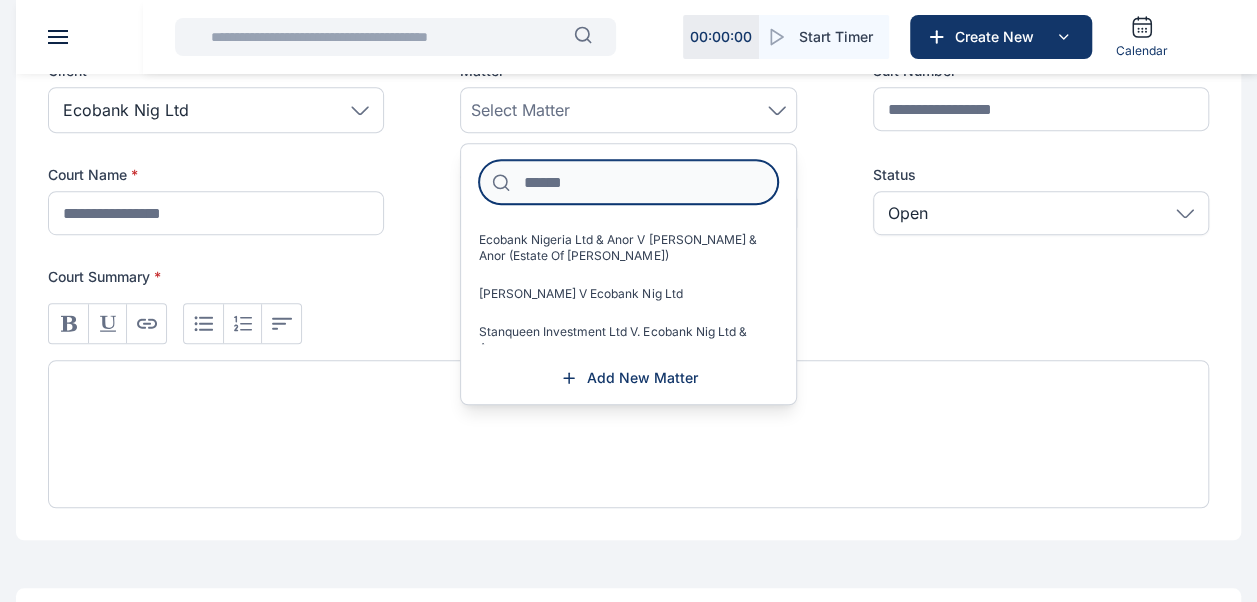 click at bounding box center [628, 182] 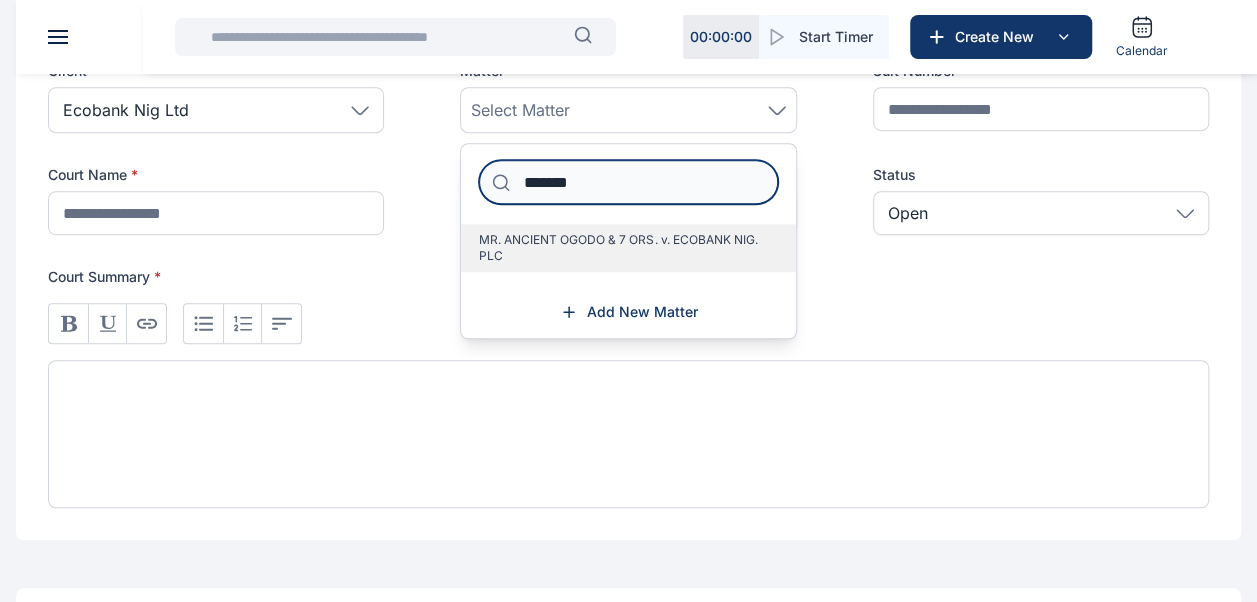 type on "*******" 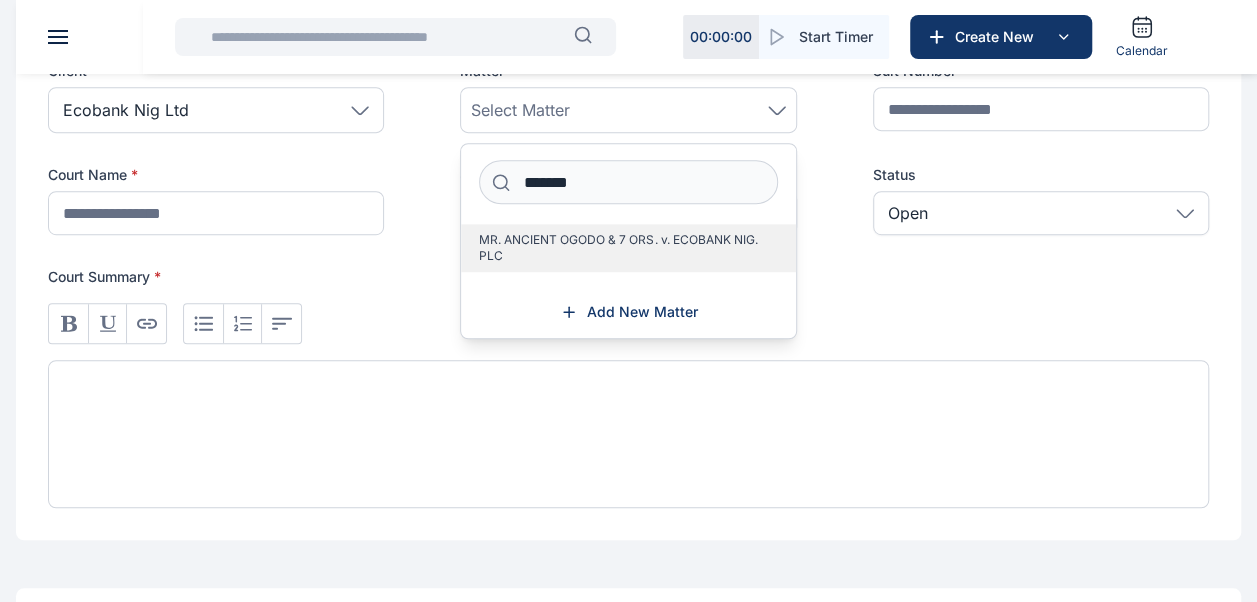 click on "MR. ANCIENT OGODO & 7 ORS. v. ECOBANK NIG. PLC" at bounding box center (620, 248) 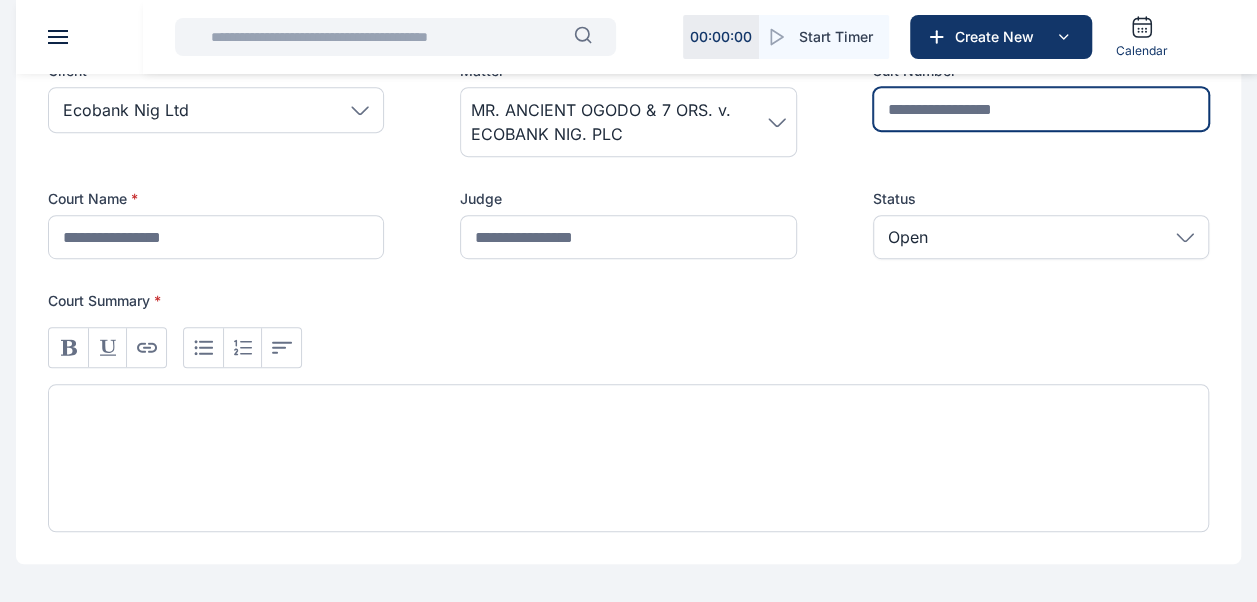 click at bounding box center (1041, 109) 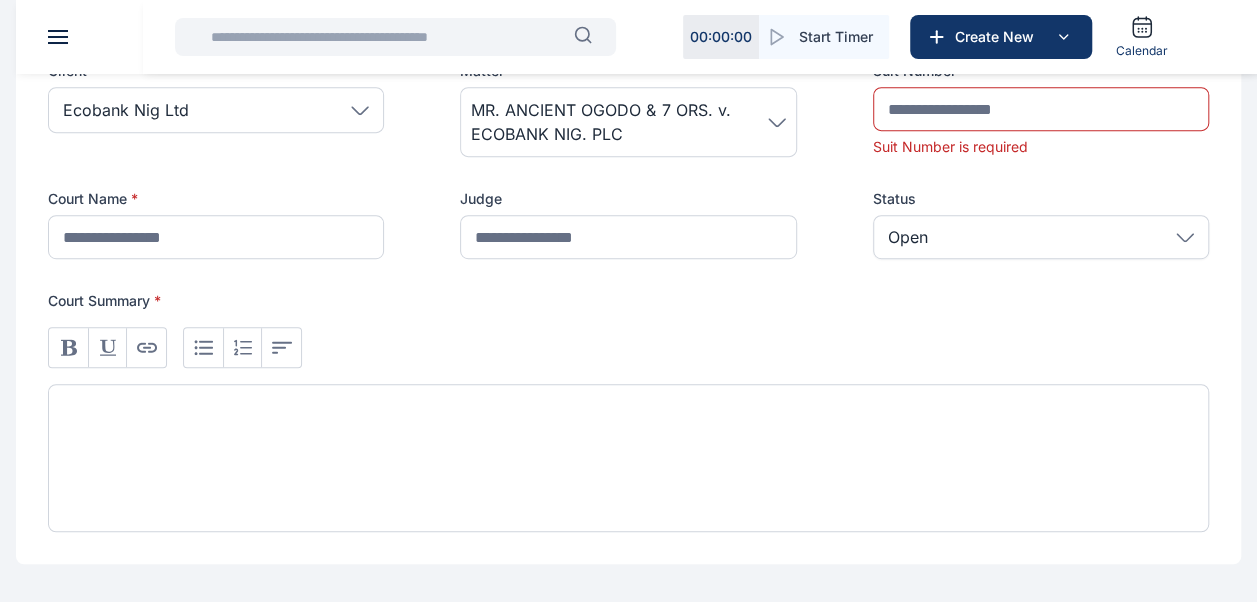 click at bounding box center [628, 421] 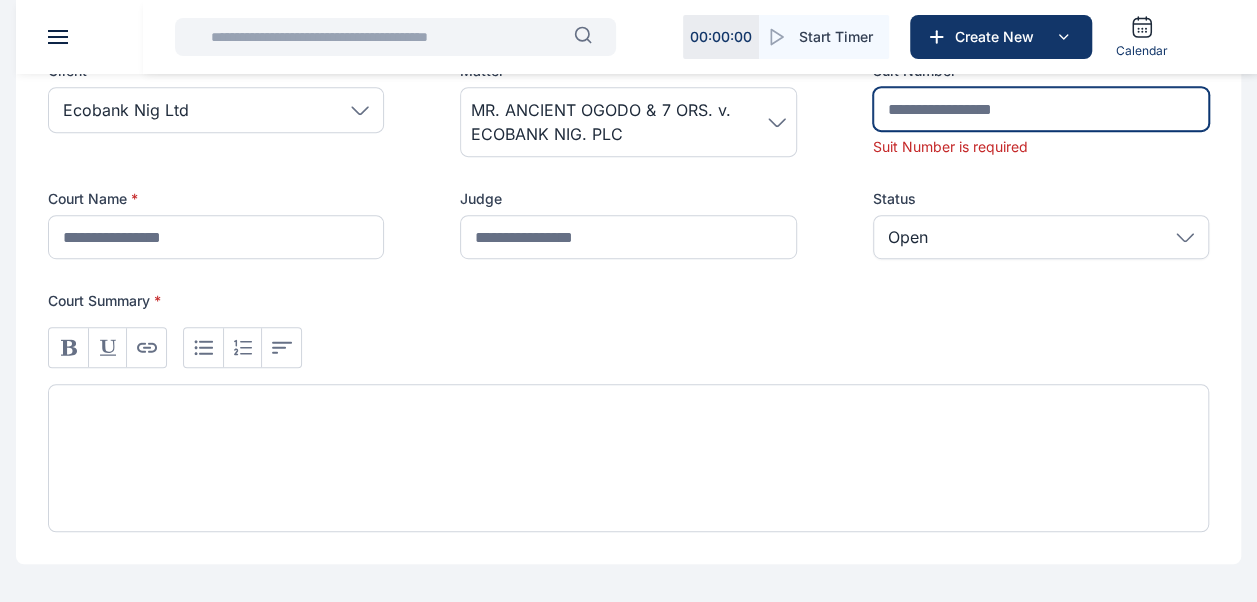 click at bounding box center [1041, 109] 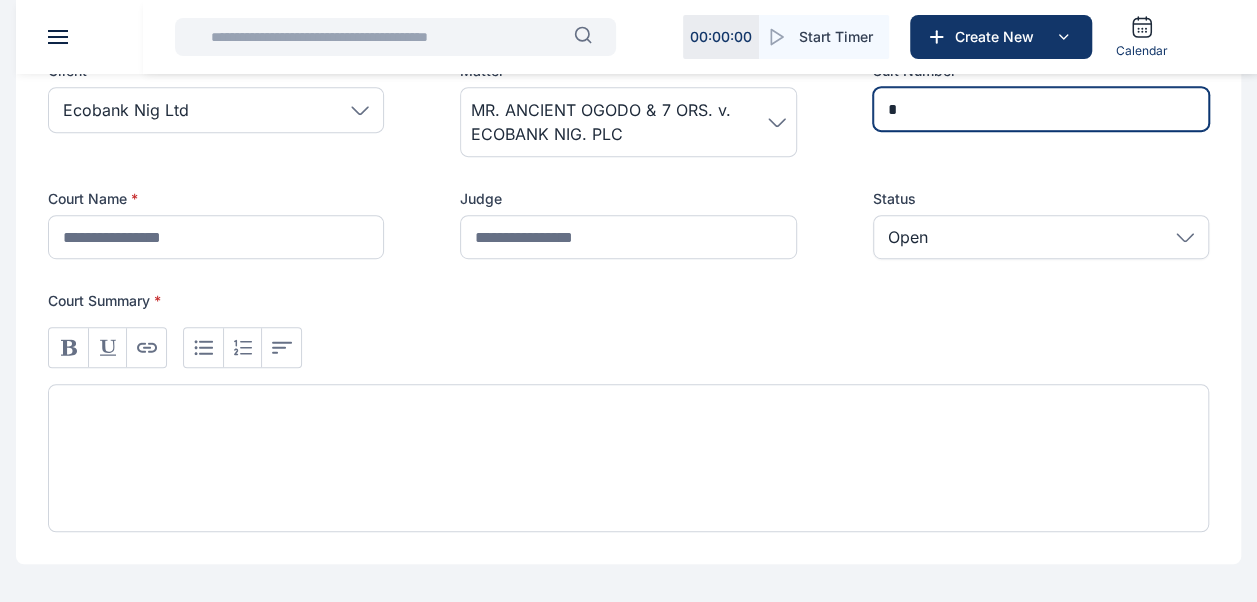 type on "*******" 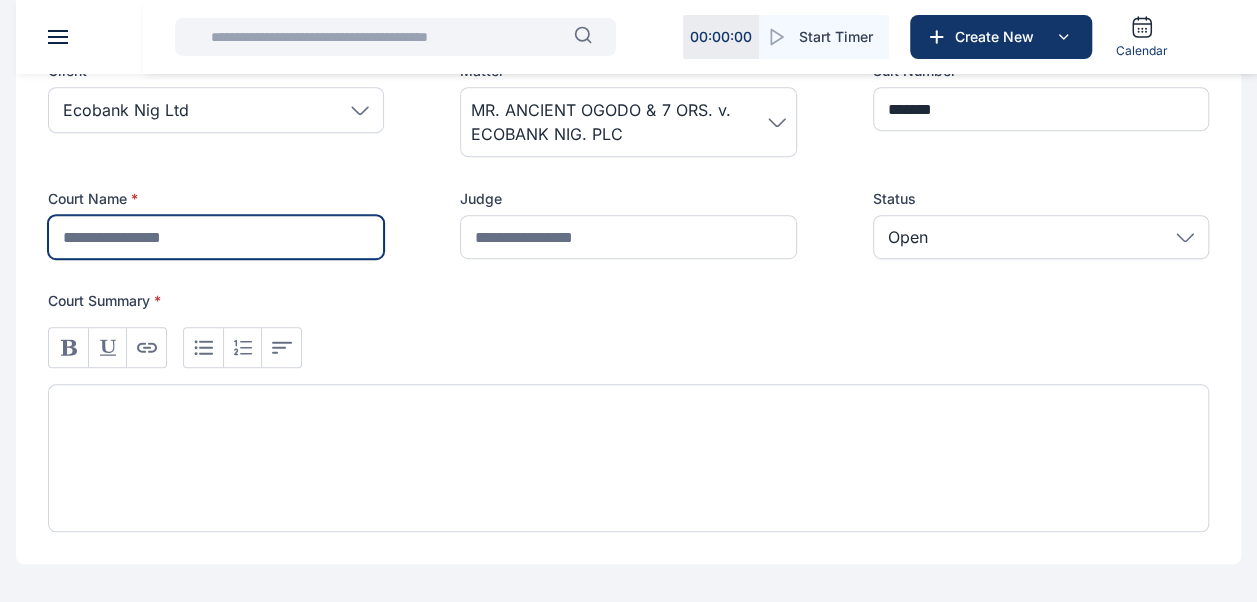 click at bounding box center (216, 237) 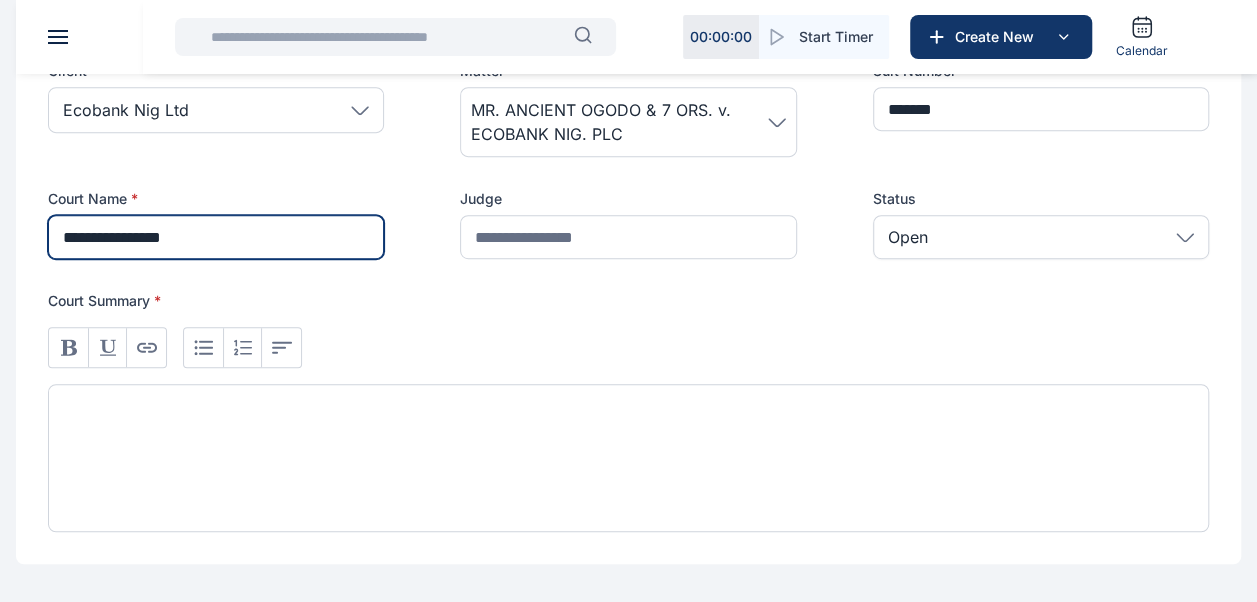 type on "**********" 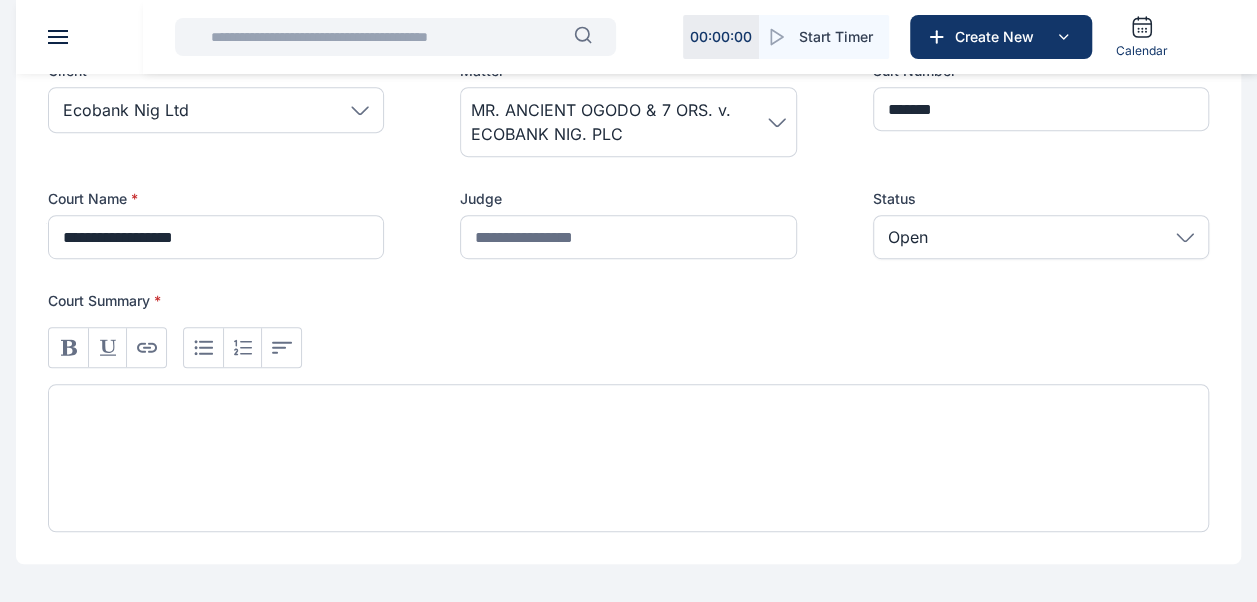 click at bounding box center (628, 458) 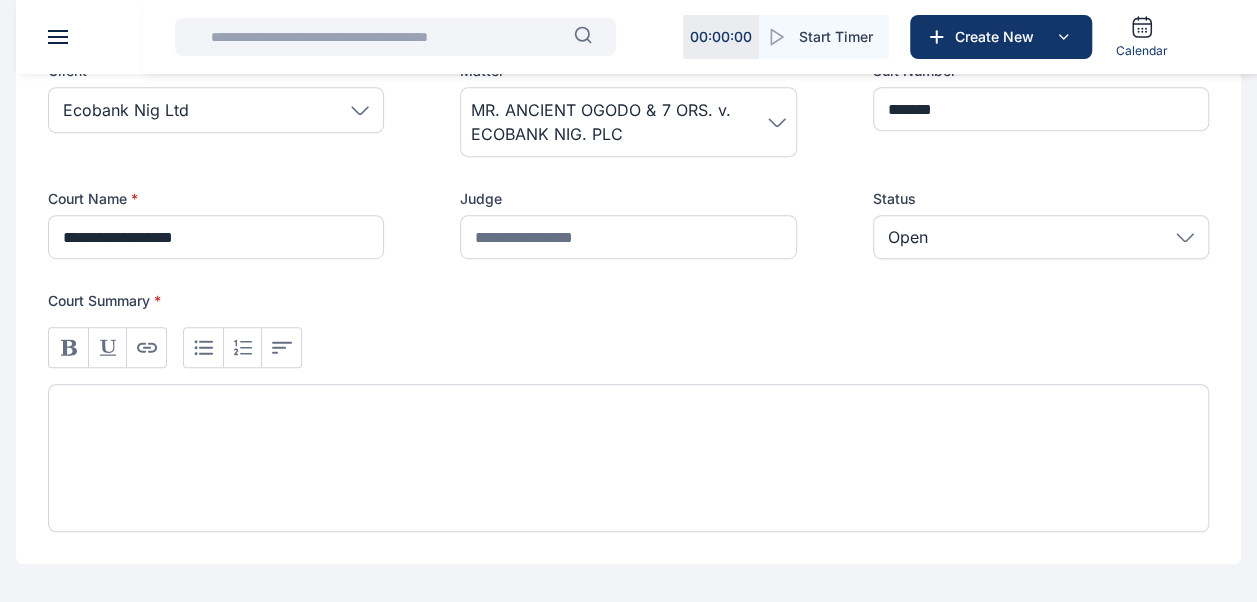 type 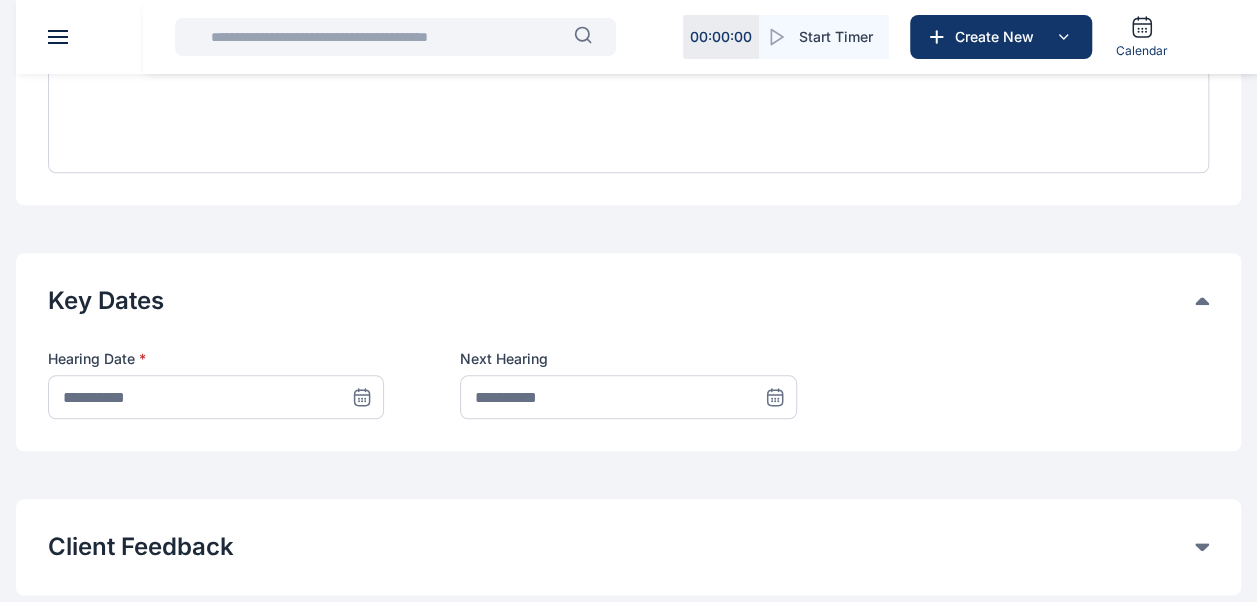 scroll, scrollTop: 853, scrollLeft: 0, axis: vertical 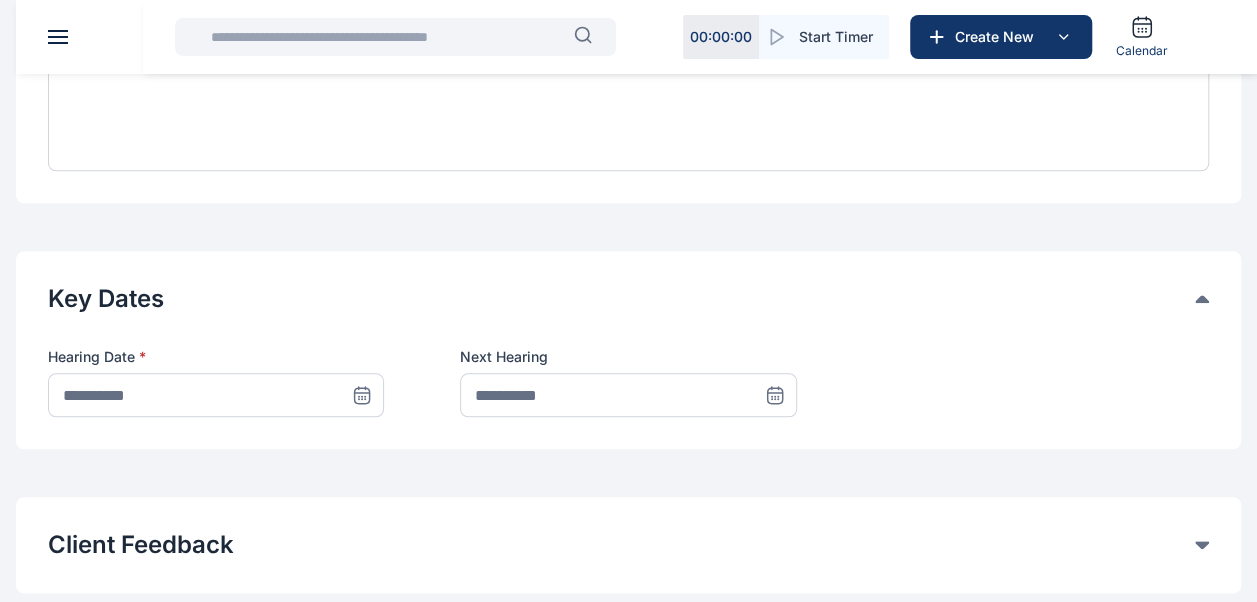 click 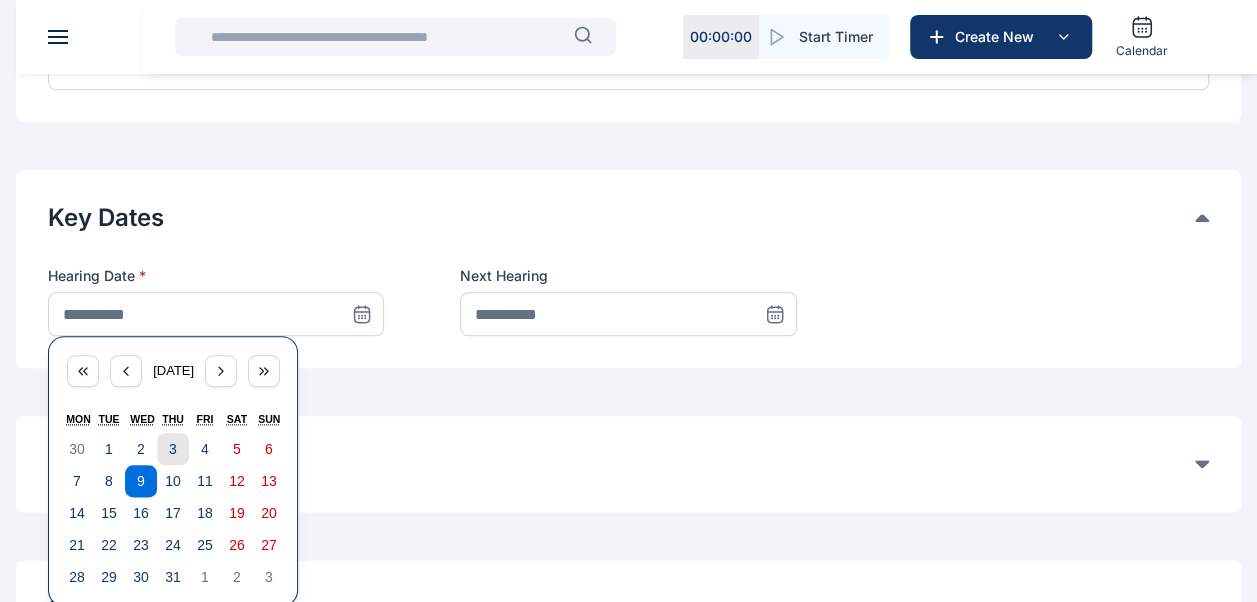 scroll, scrollTop: 937, scrollLeft: 0, axis: vertical 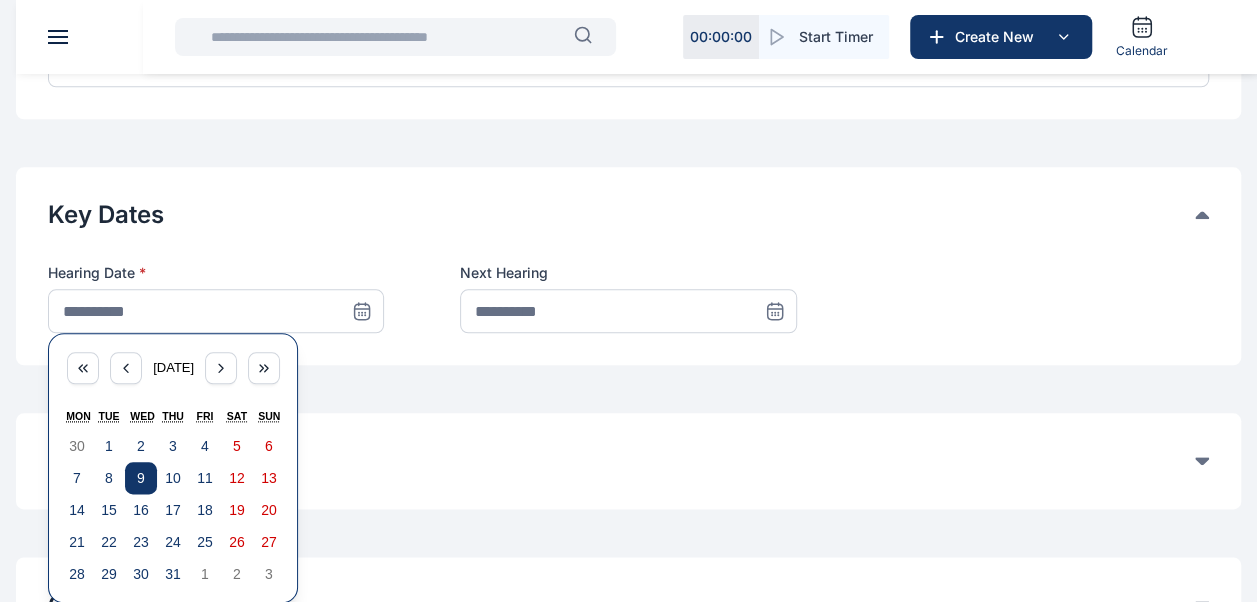 click on "9" at bounding box center [141, 478] 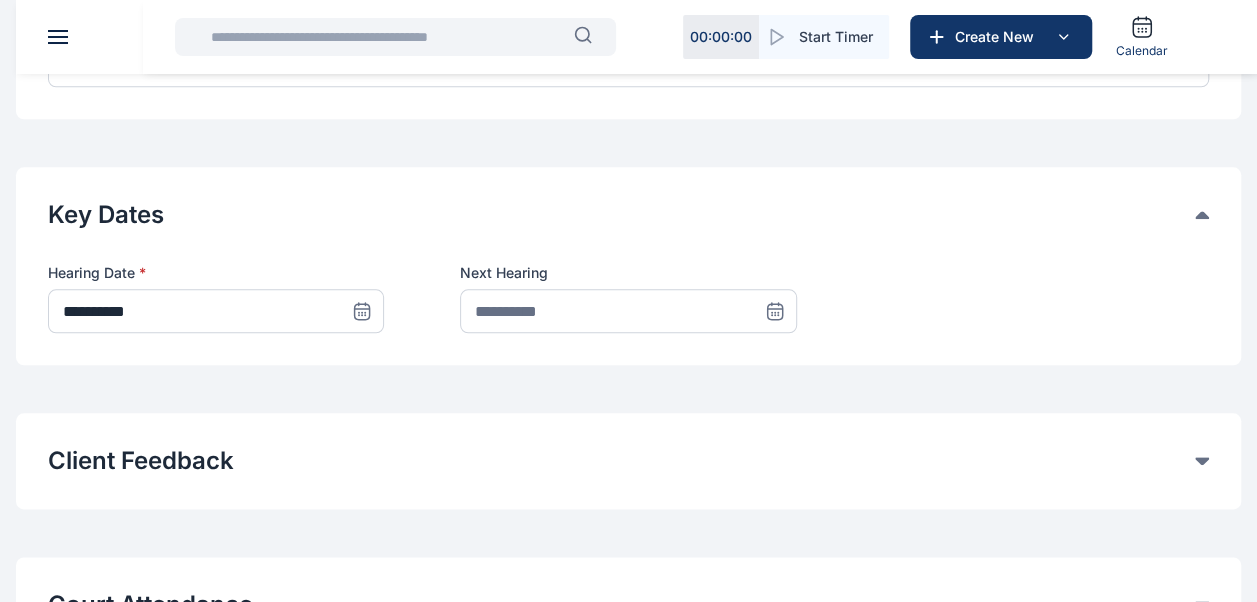 click 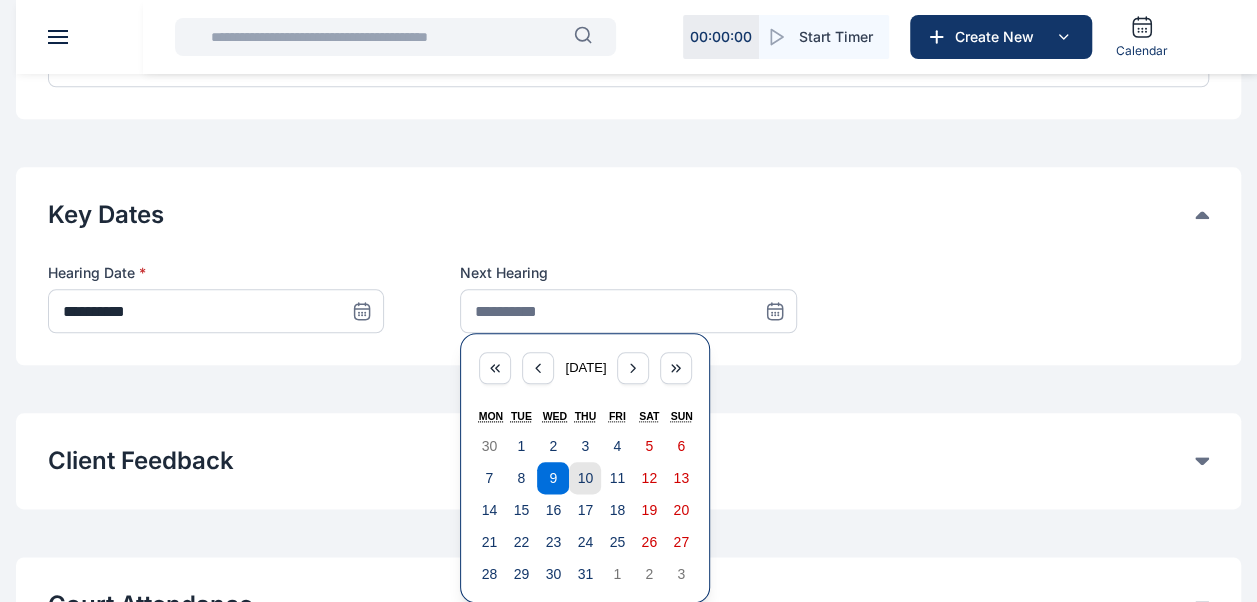 click on "10" at bounding box center (585, 478) 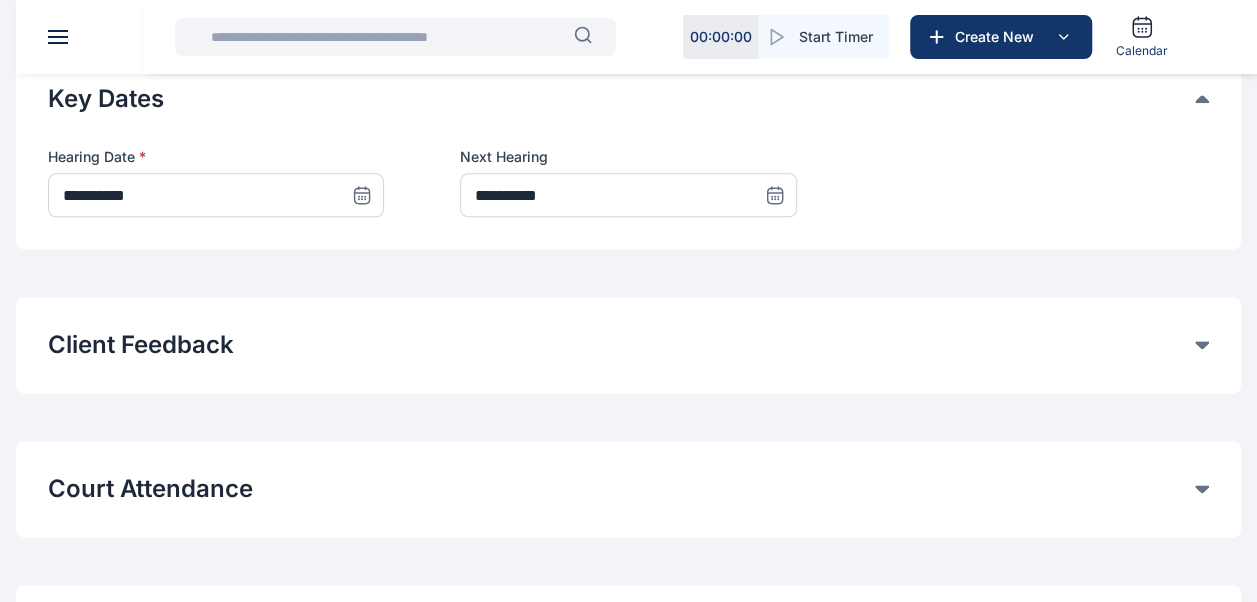 scroll, scrollTop: 1063, scrollLeft: 0, axis: vertical 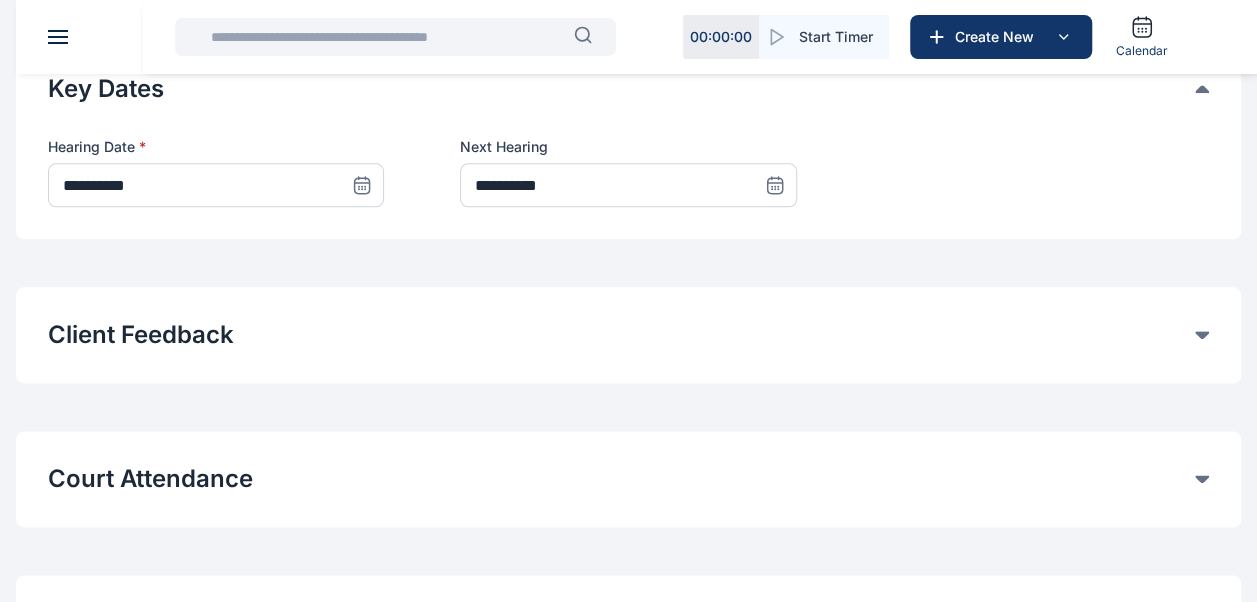 click on "Court Attendance" at bounding box center (621, -558) 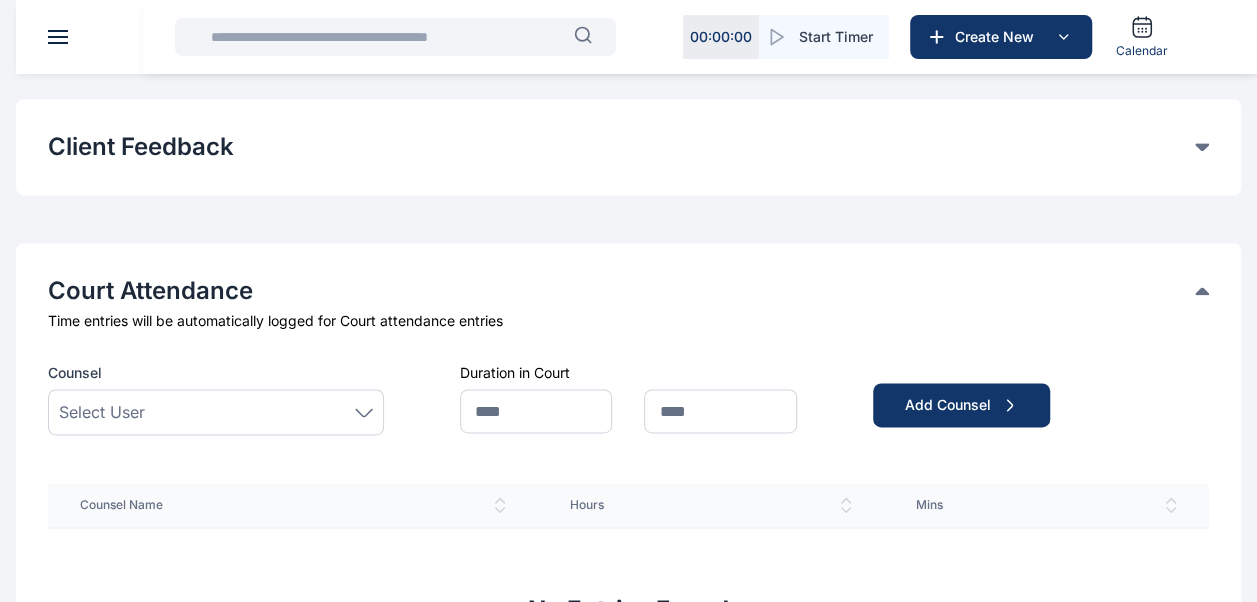 scroll, scrollTop: 1253, scrollLeft: 0, axis: vertical 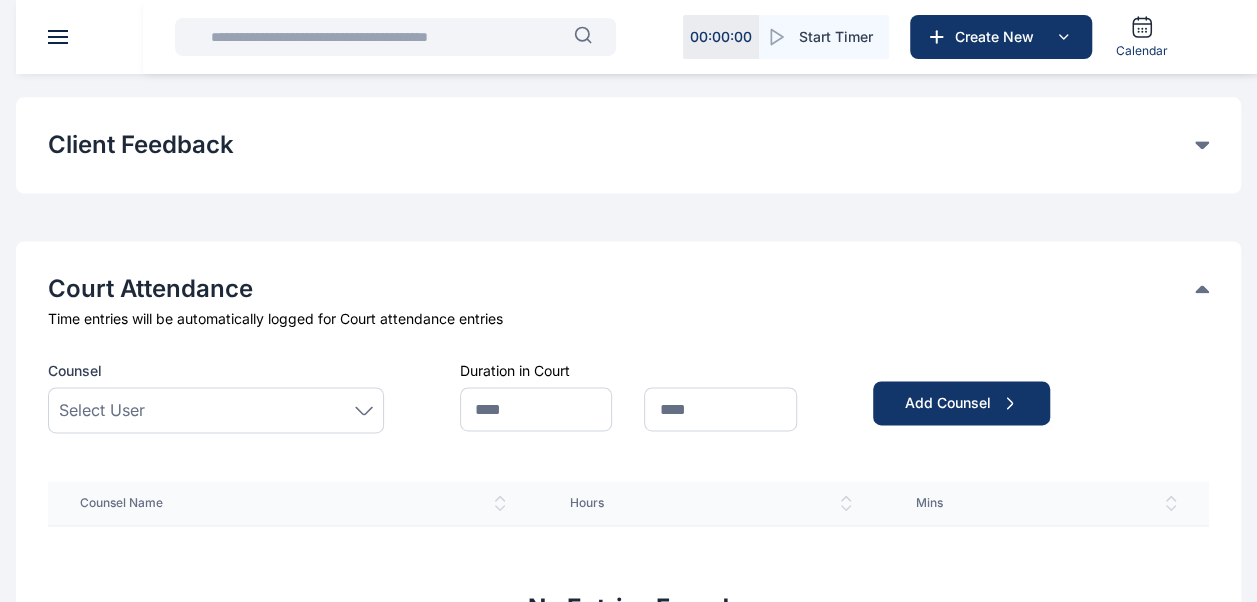 click on "Select User" at bounding box center [216, 410] 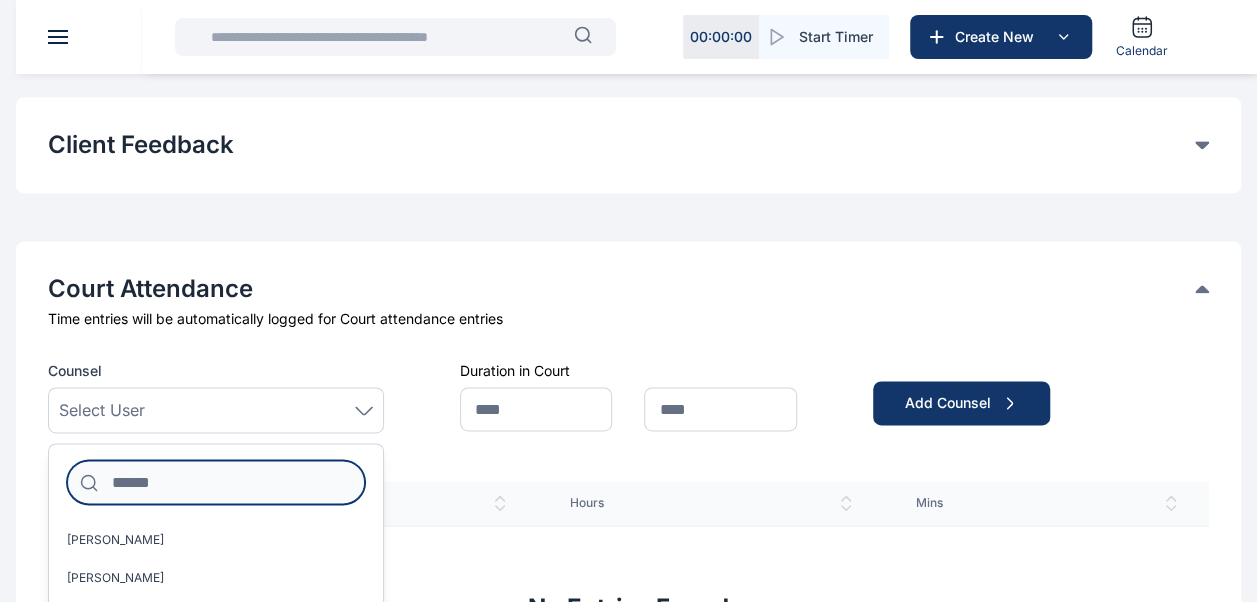 click at bounding box center (216, 482) 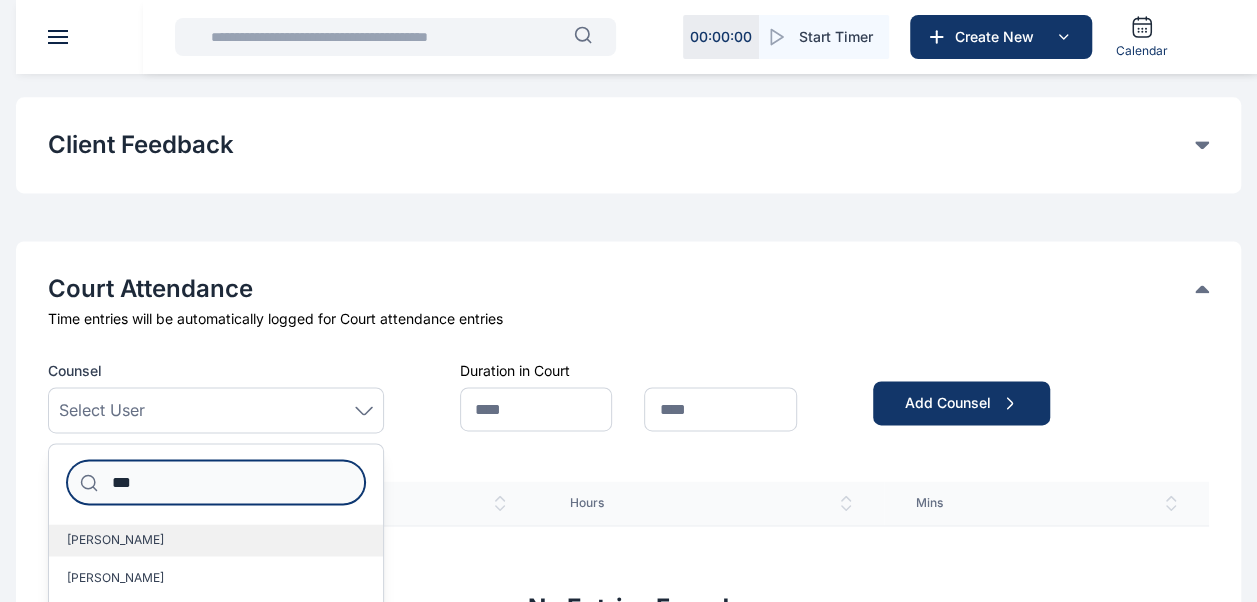 type on "***" 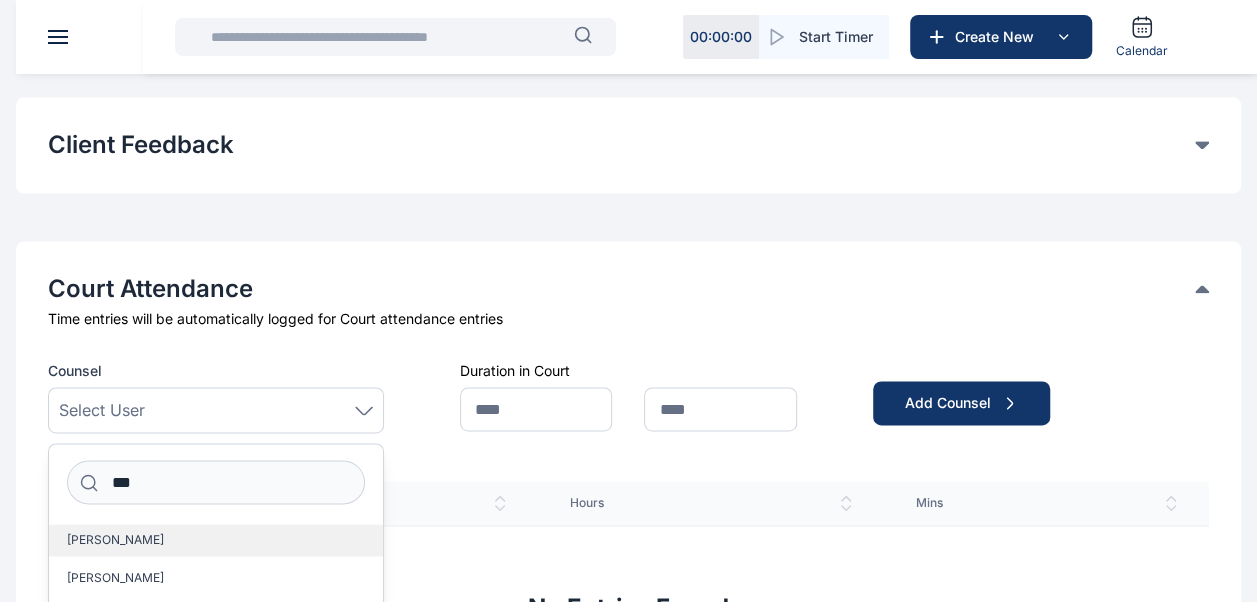 click on "[PERSON_NAME]" at bounding box center [115, 540] 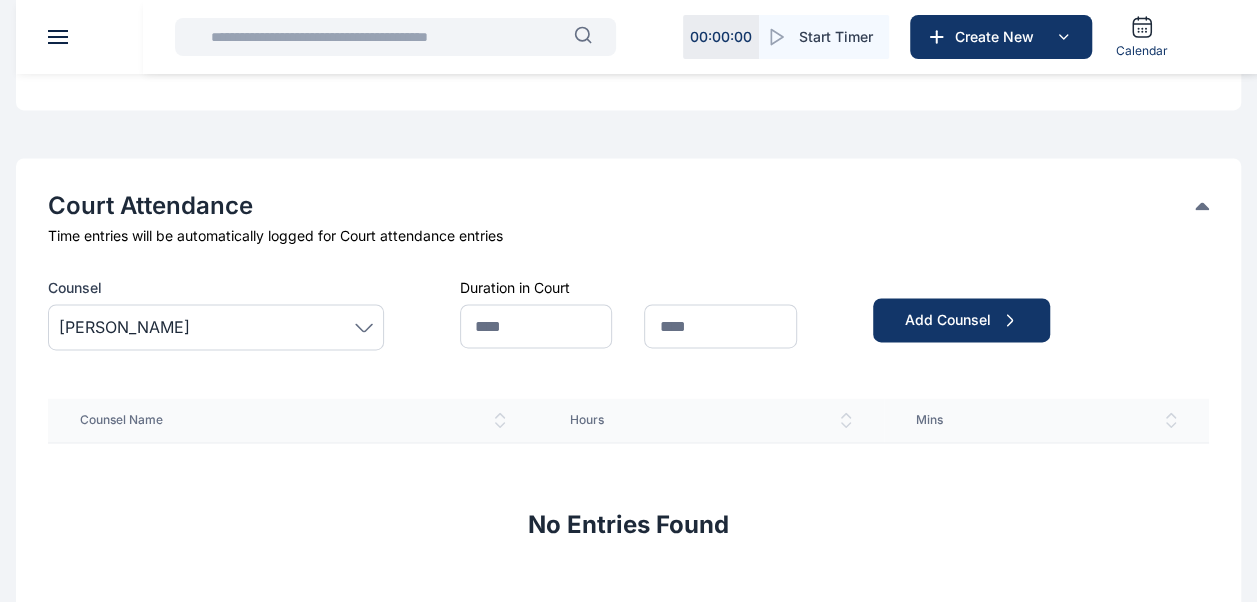 scroll, scrollTop: 1337, scrollLeft: 0, axis: vertical 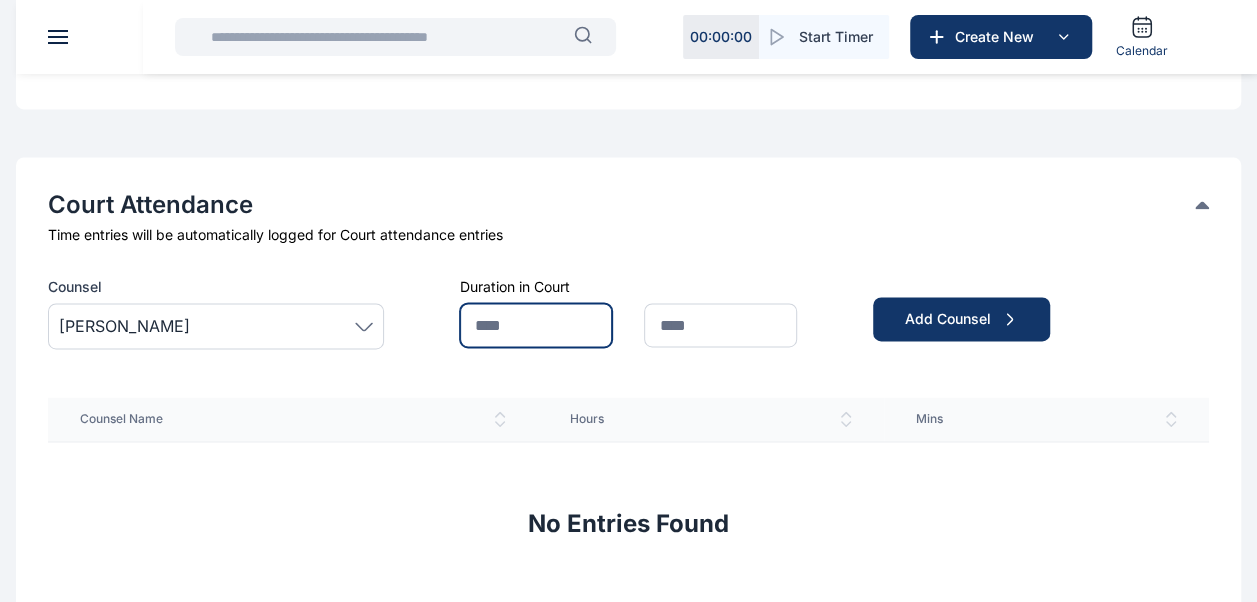 click at bounding box center (536, 325) 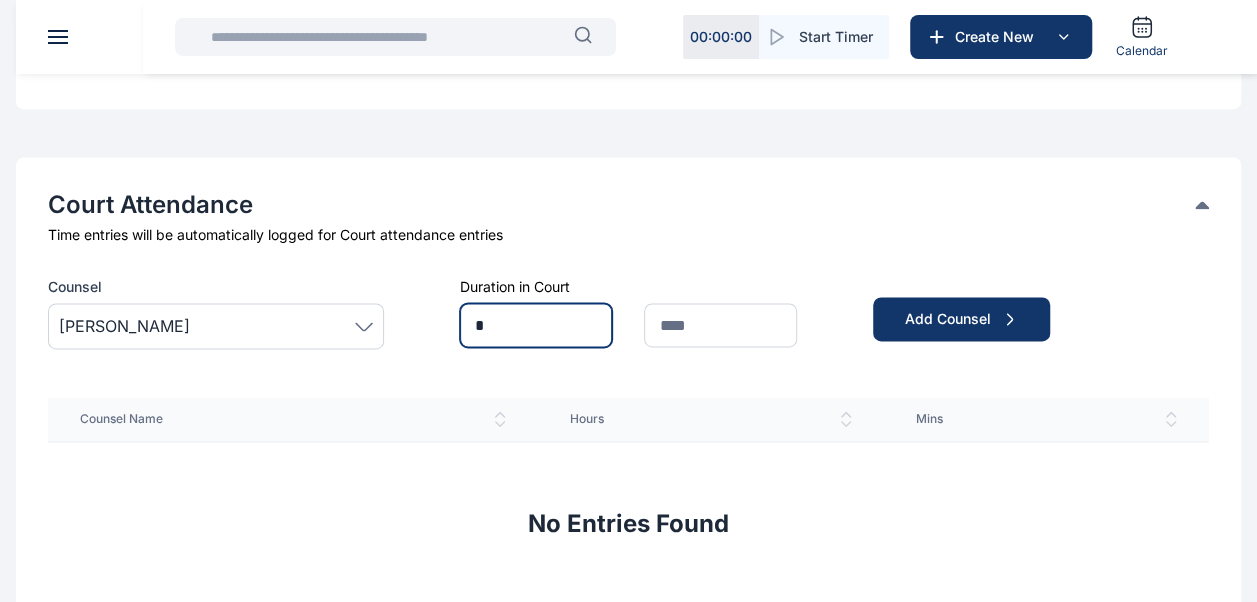 type on "*" 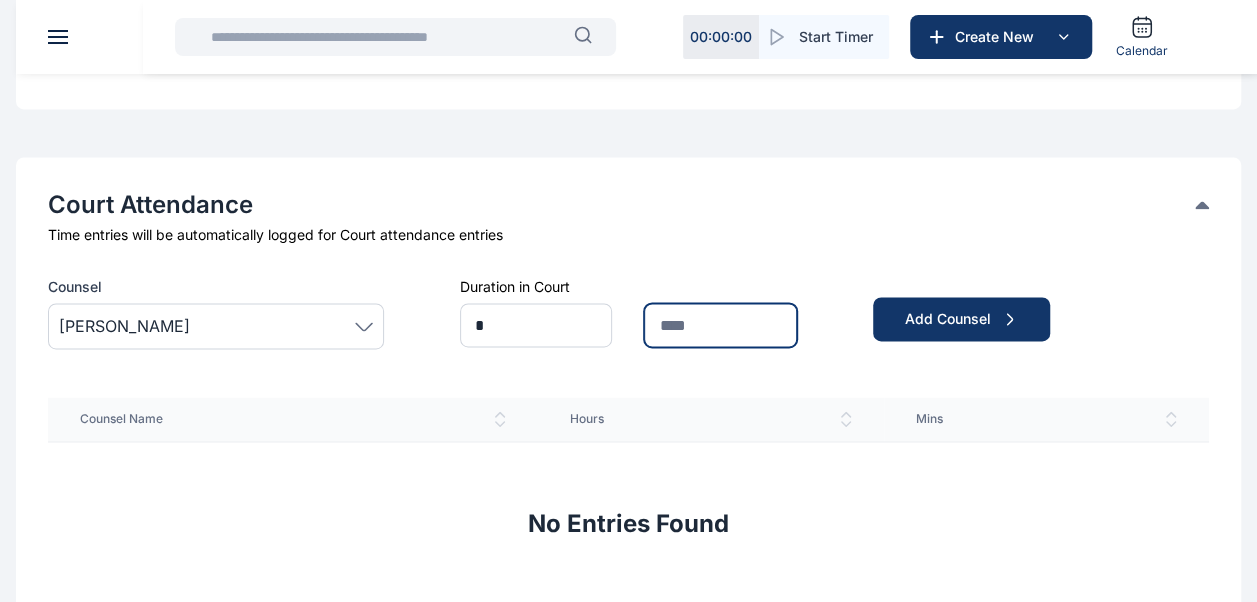 click at bounding box center (720, 325) 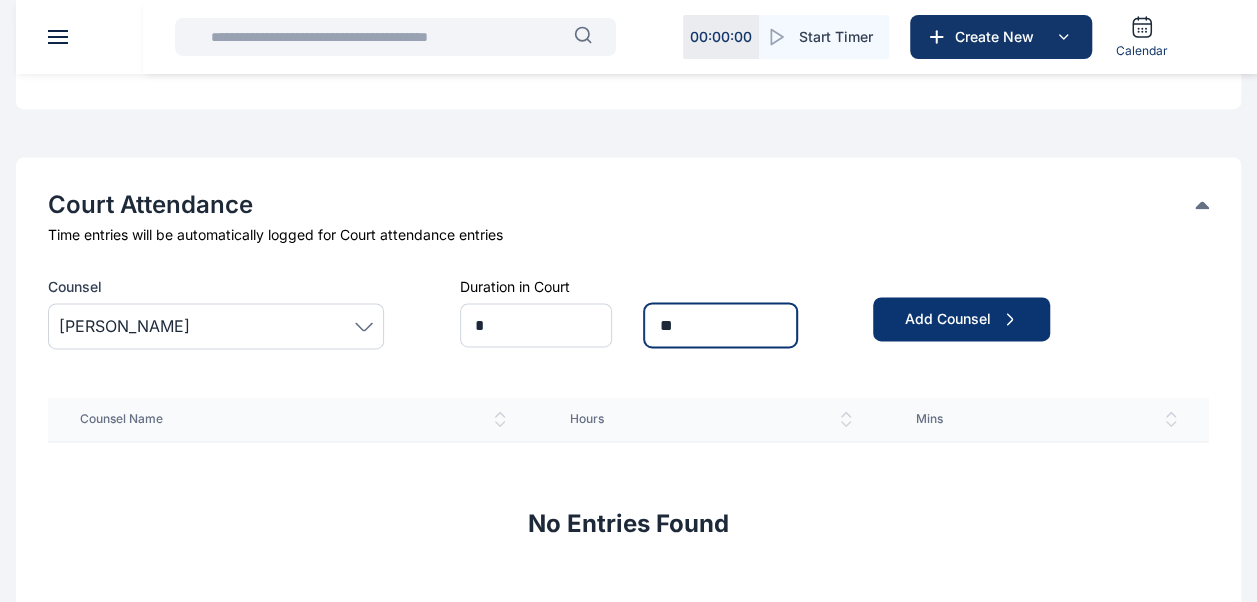 type on "**" 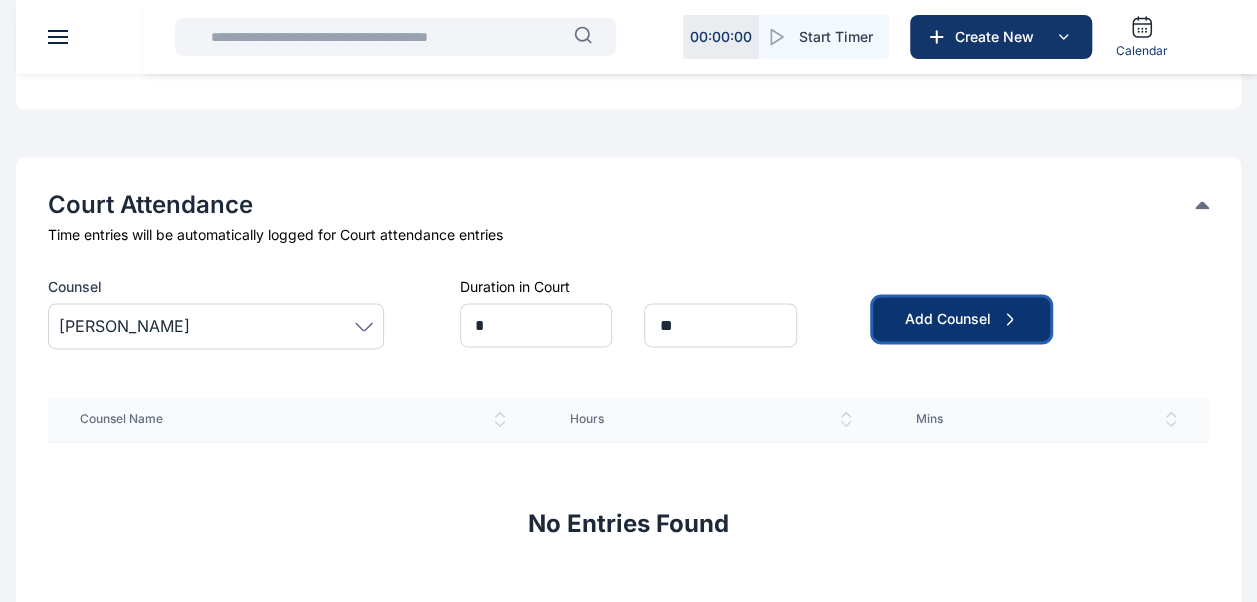 click on "Add Counsel" at bounding box center (961, 319) 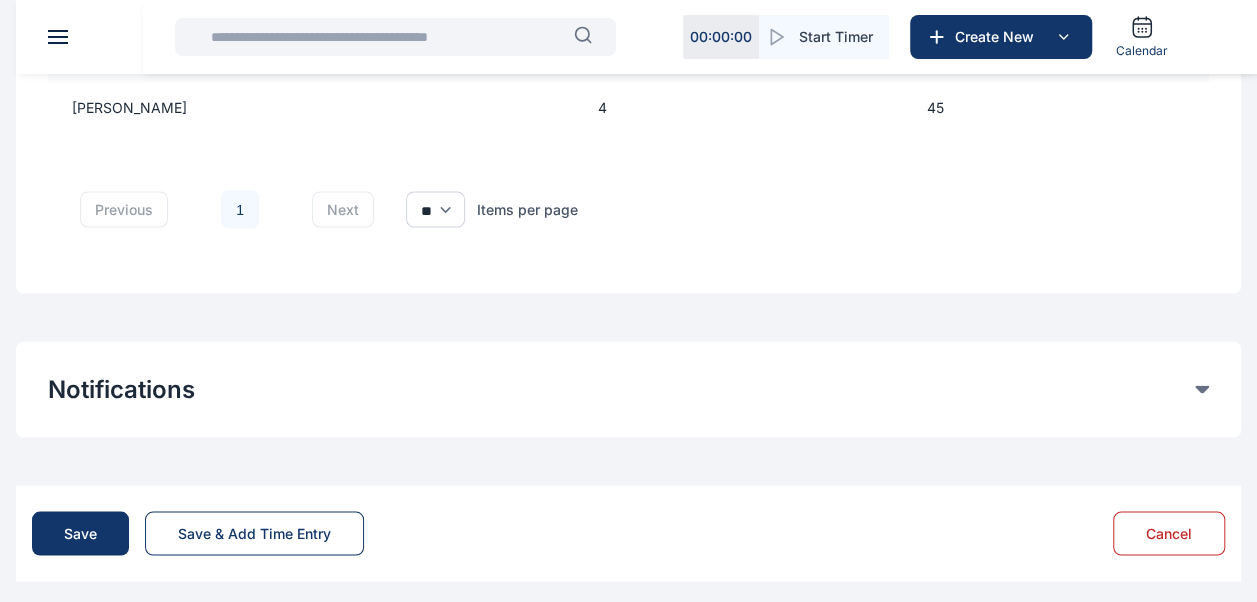 scroll, scrollTop: 1698, scrollLeft: 0, axis: vertical 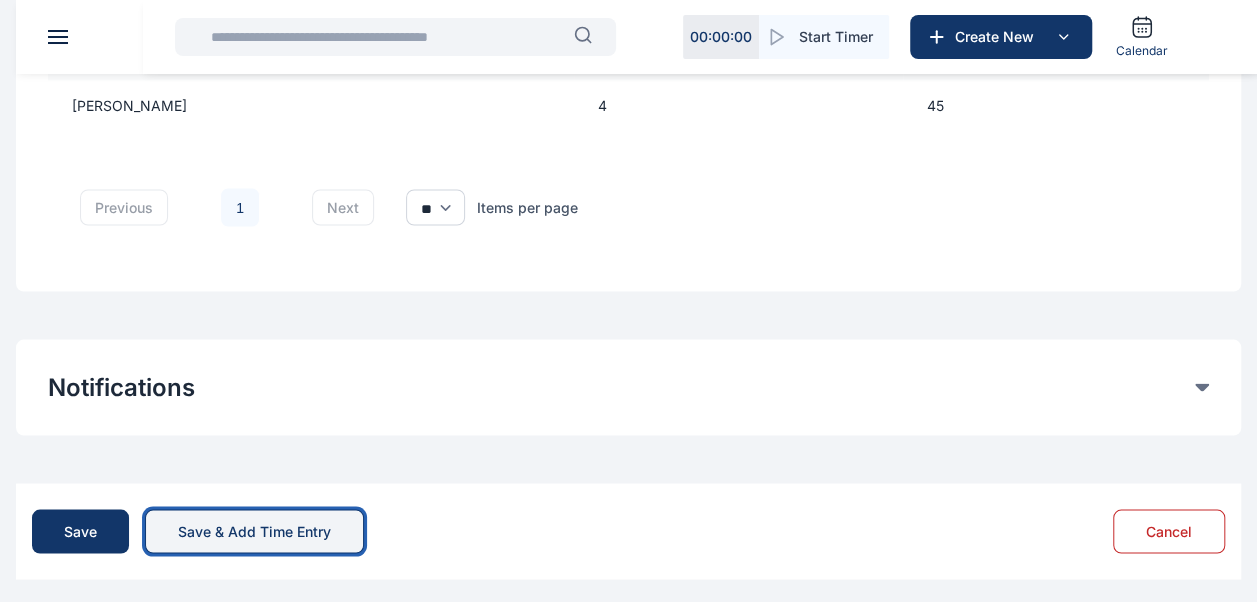 click on "Save & Add Time Entry" at bounding box center (254, 531) 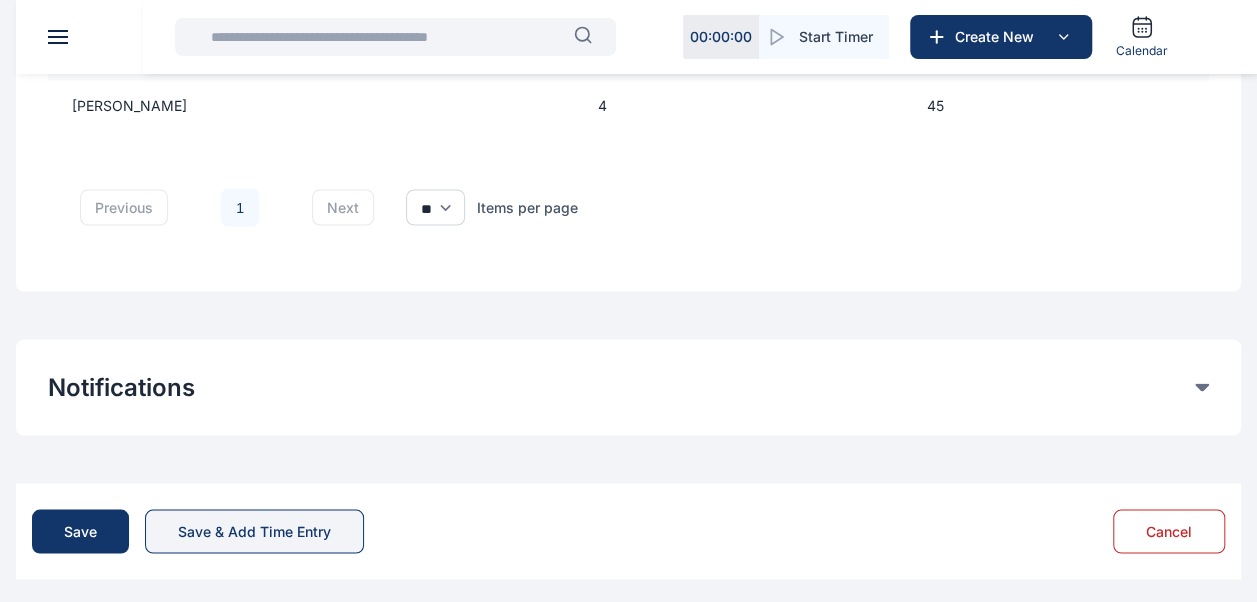 scroll, scrollTop: 0, scrollLeft: 0, axis: both 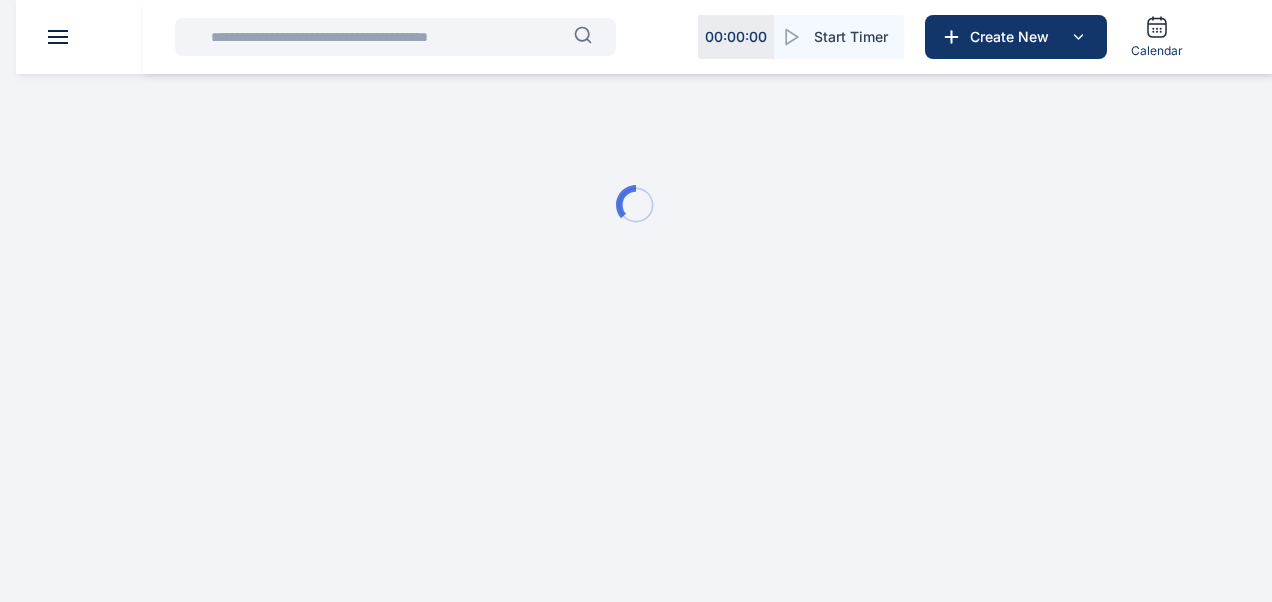type 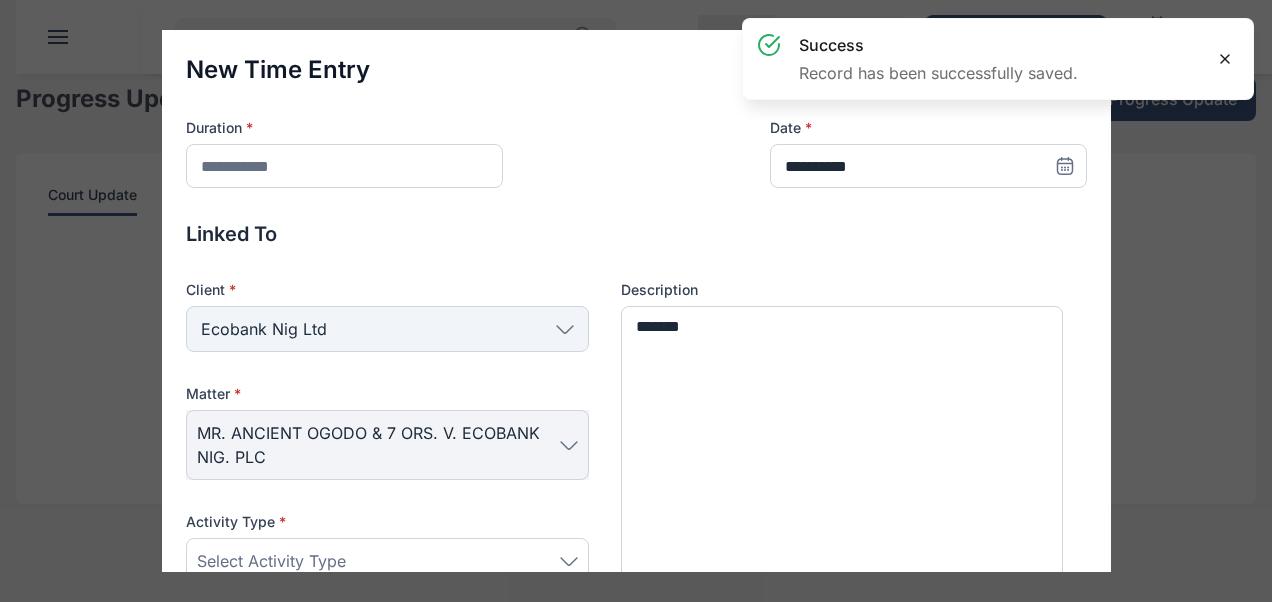 click 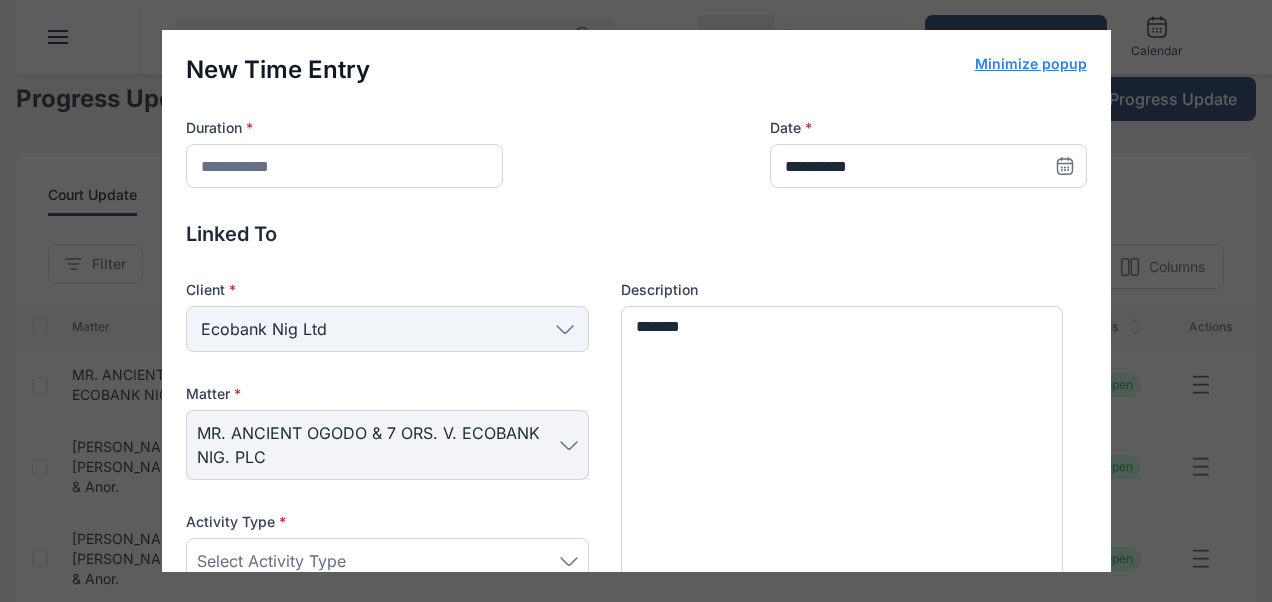 click on "Minimize popup" at bounding box center (1031, 64) 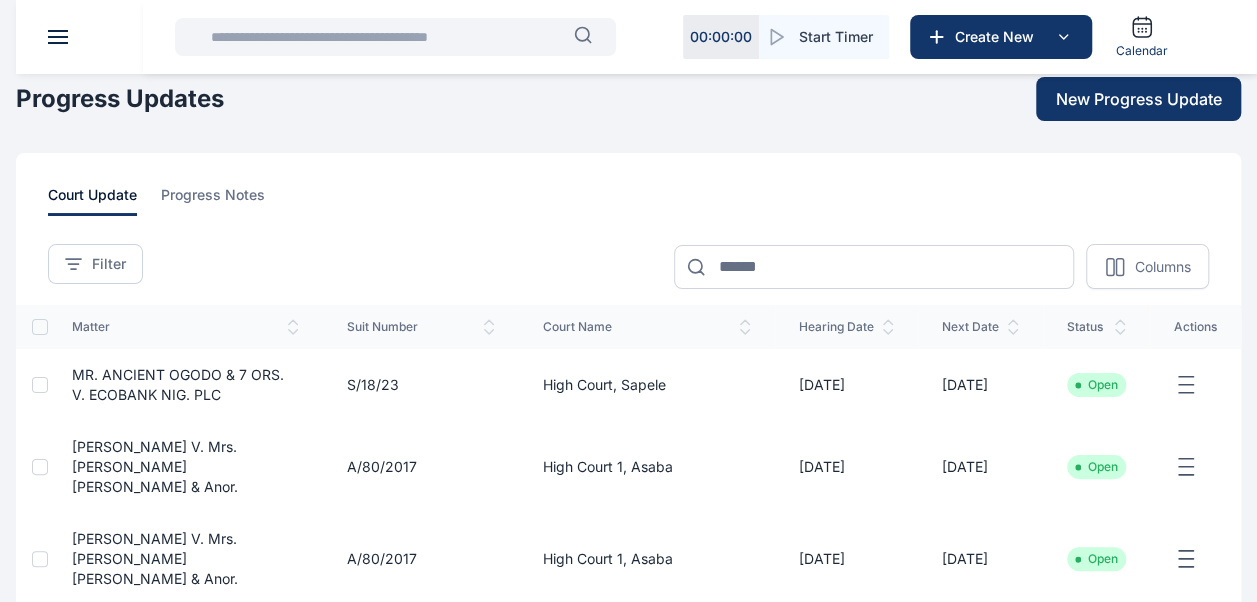 click on "**********" at bounding box center (628, 722) 